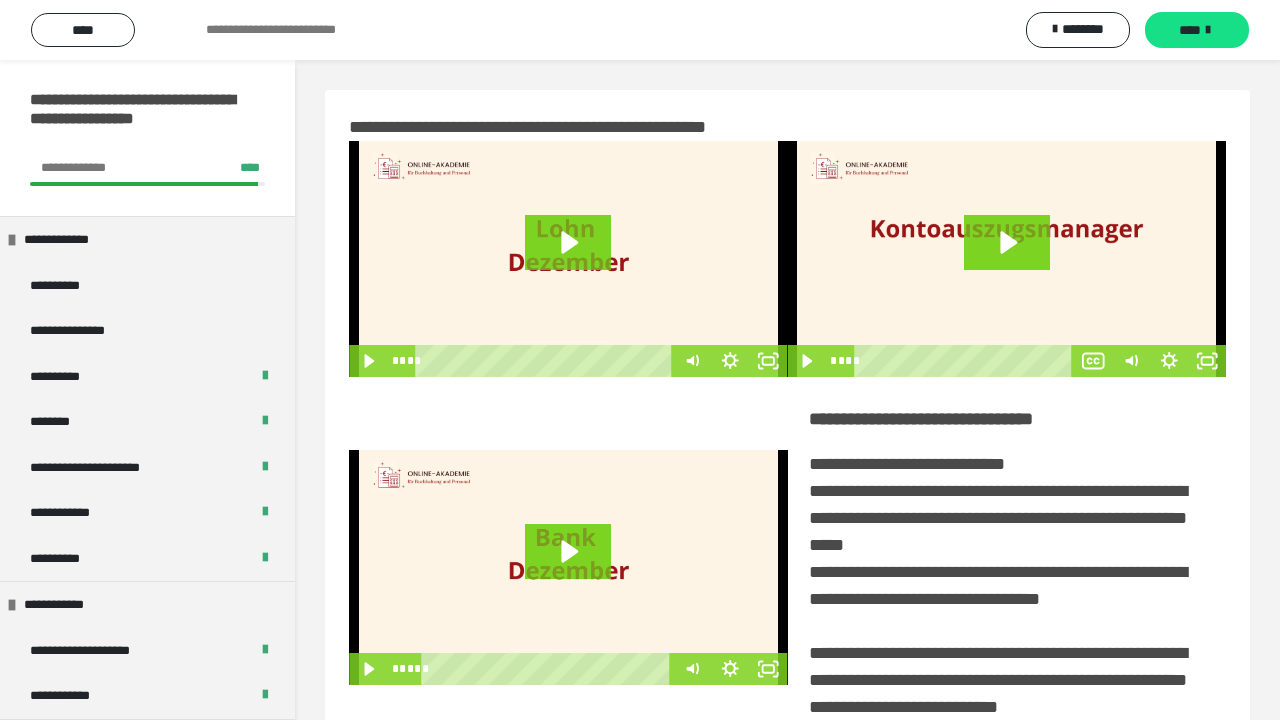 scroll, scrollTop: 382, scrollLeft: 0, axis: vertical 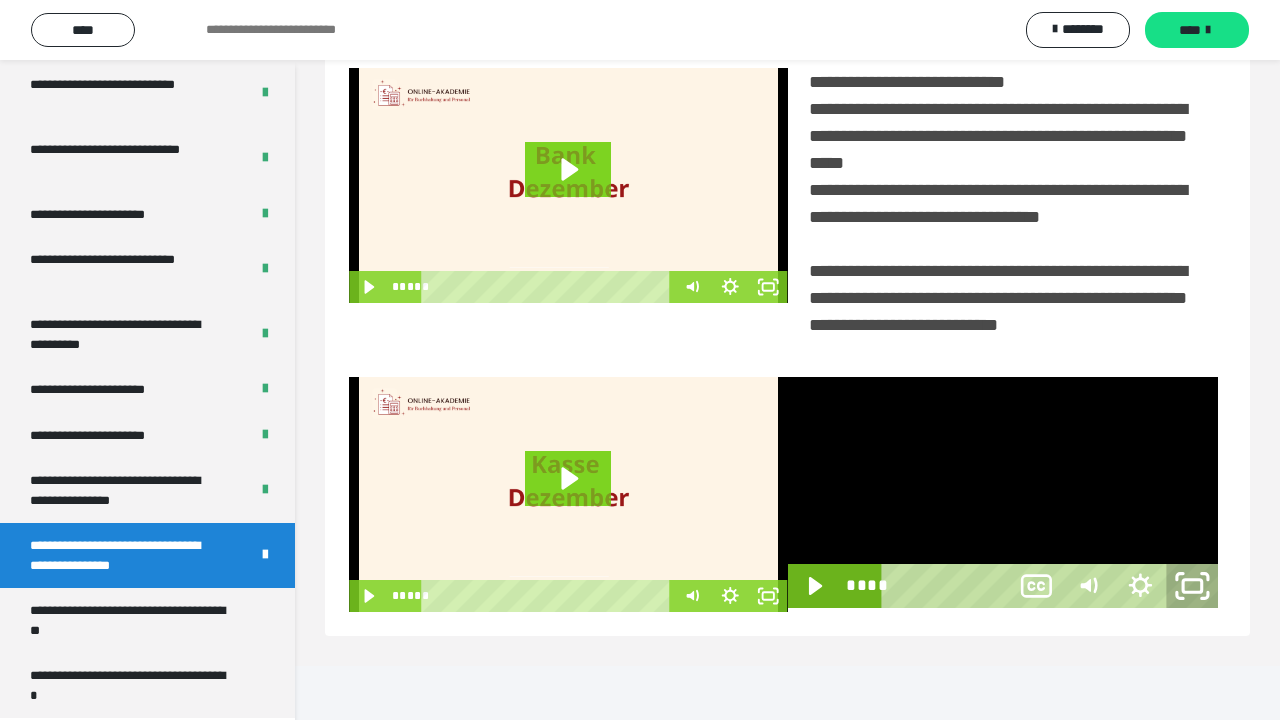 click 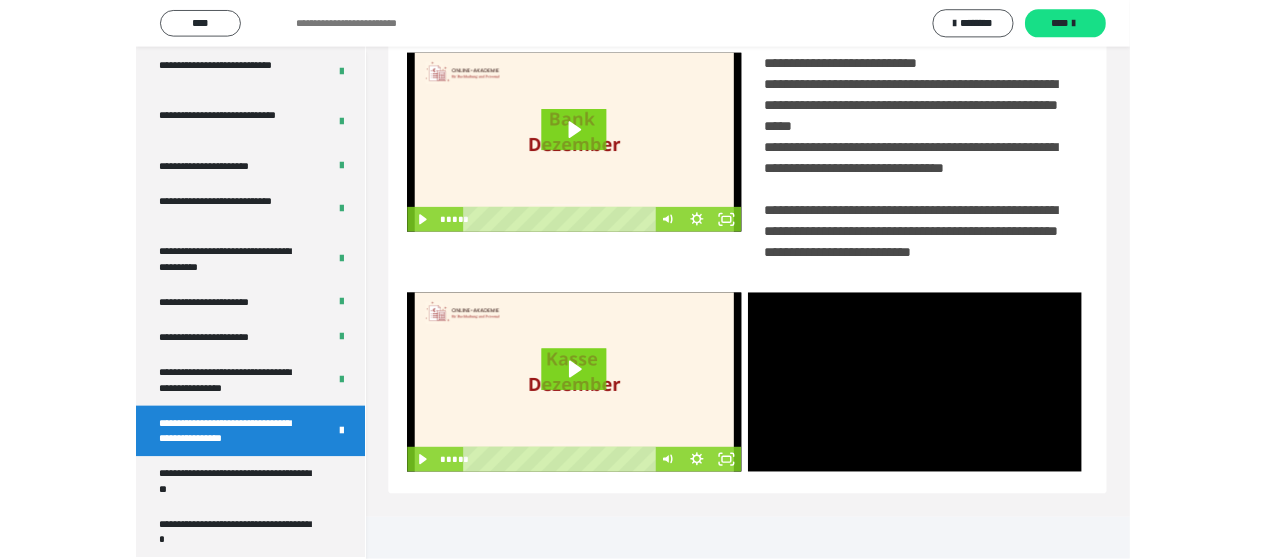 scroll, scrollTop: 4127, scrollLeft: 0, axis: vertical 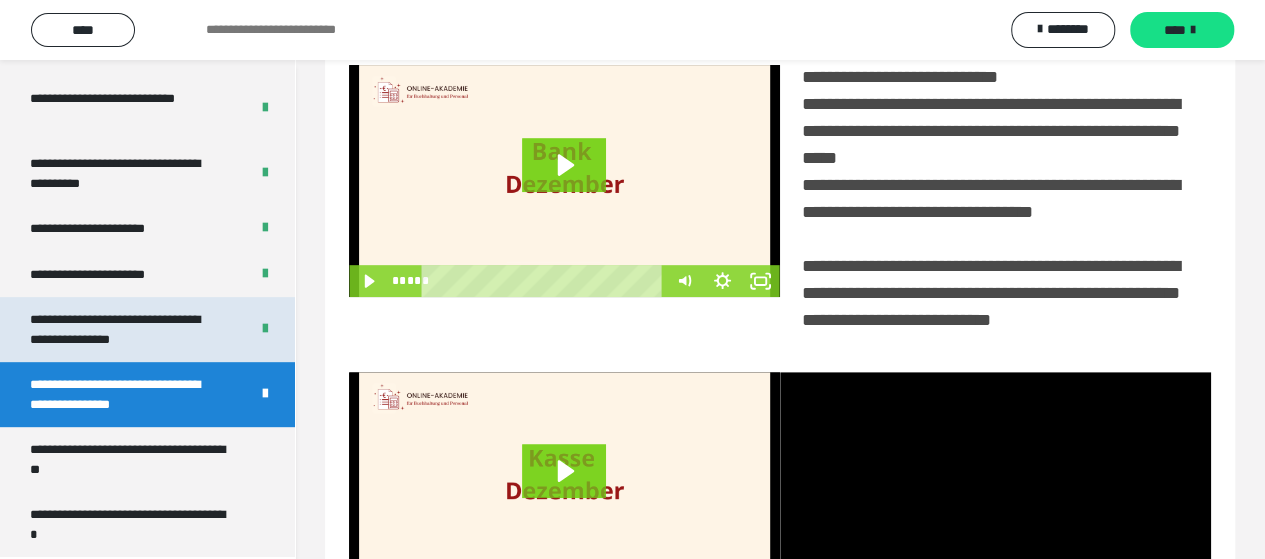 click on "**********" at bounding box center (124, 329) 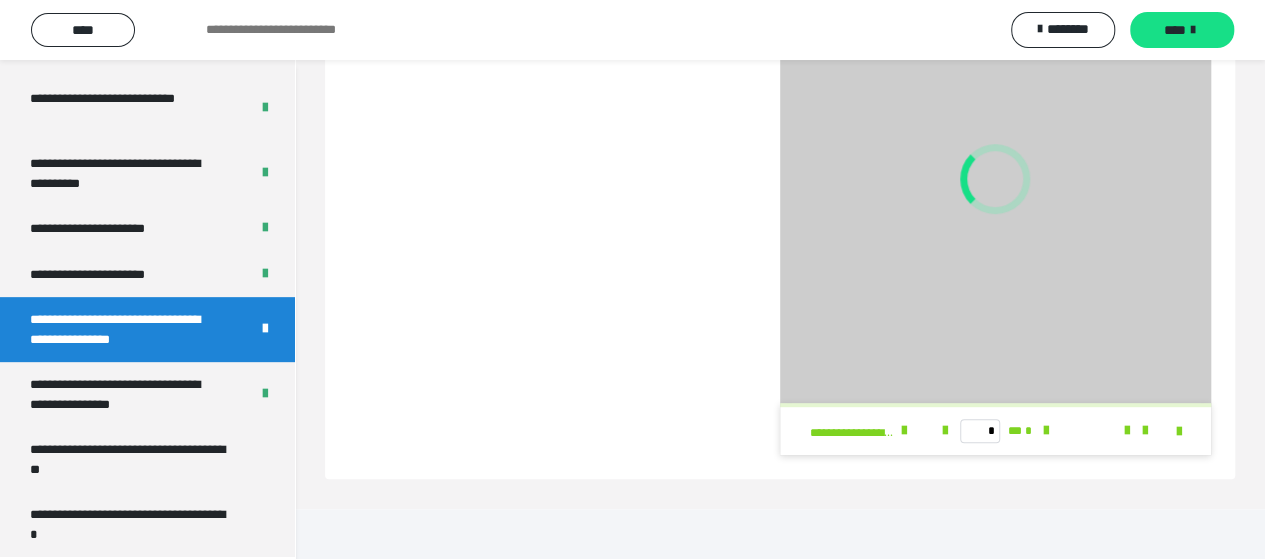 scroll, scrollTop: 331, scrollLeft: 0, axis: vertical 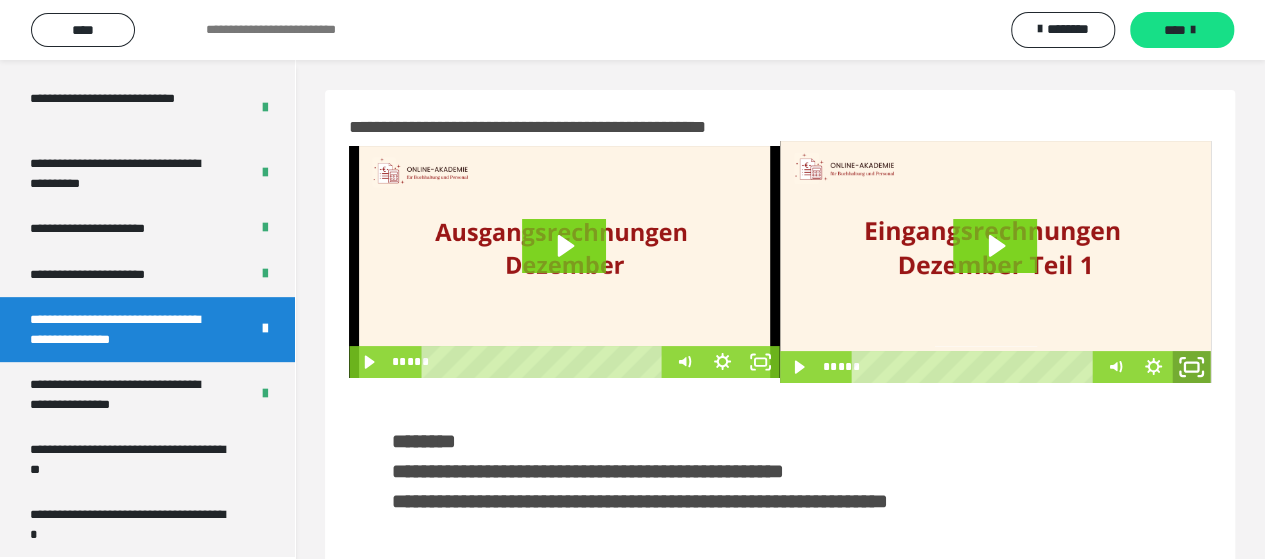 click 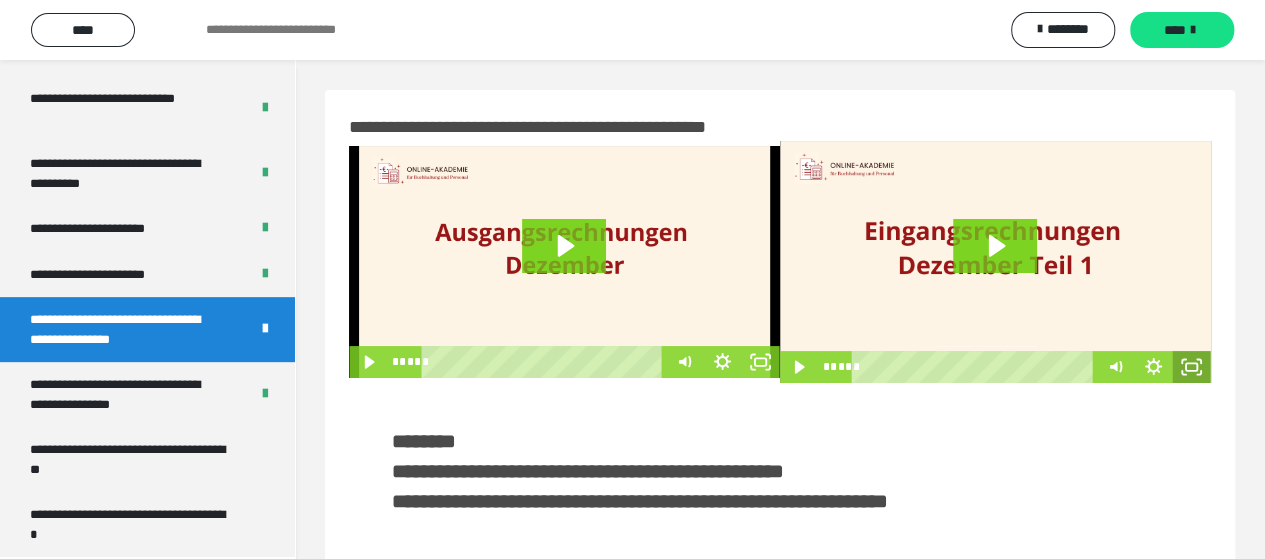 scroll, scrollTop: 3966, scrollLeft: 0, axis: vertical 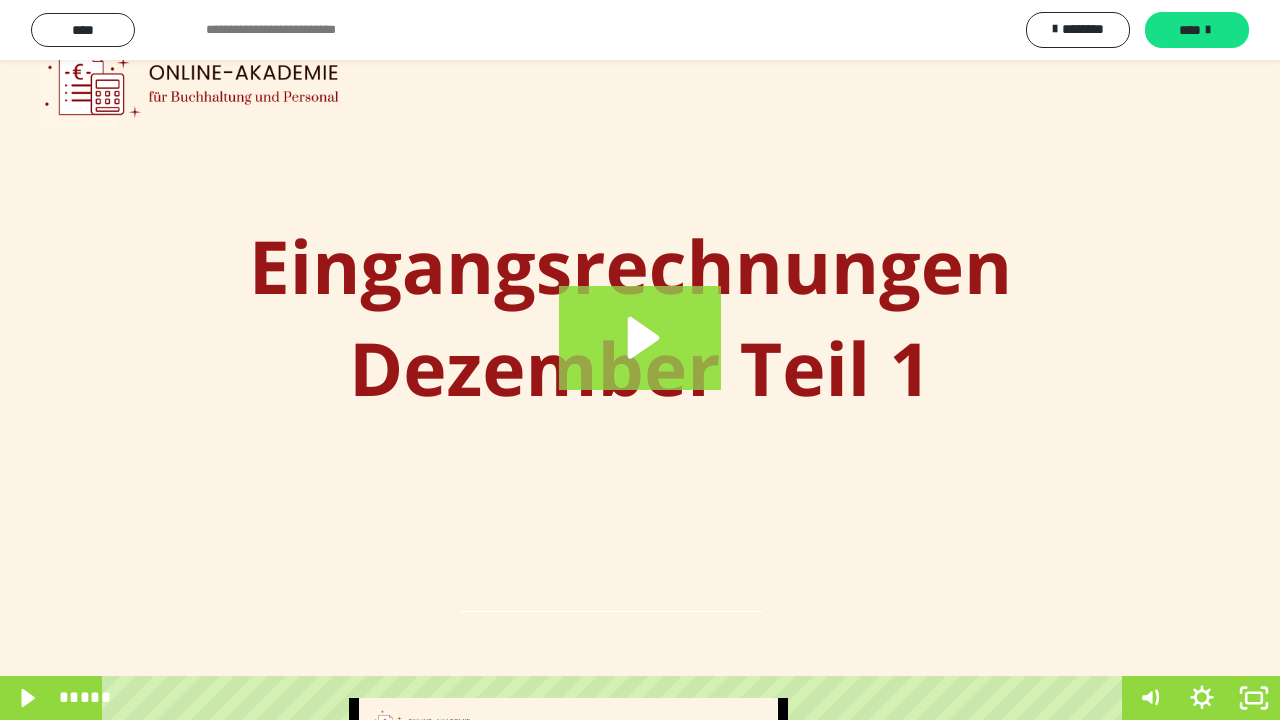 click 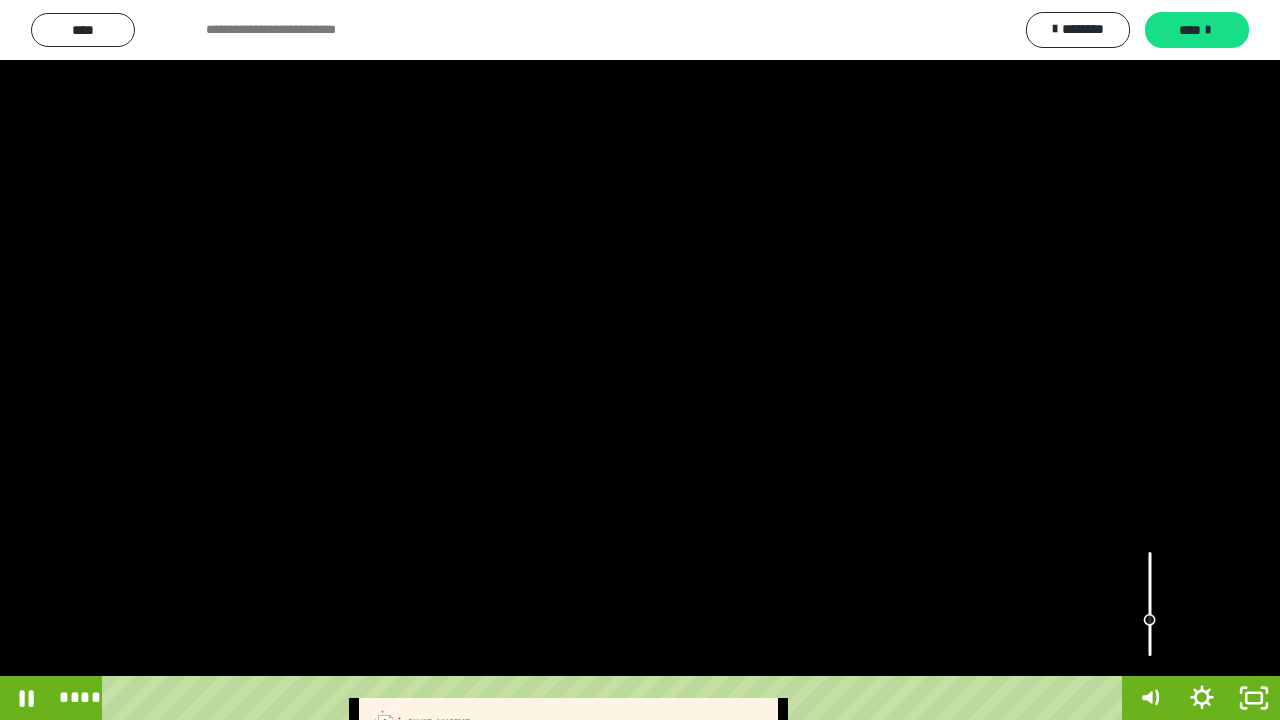 click at bounding box center (1150, 604) 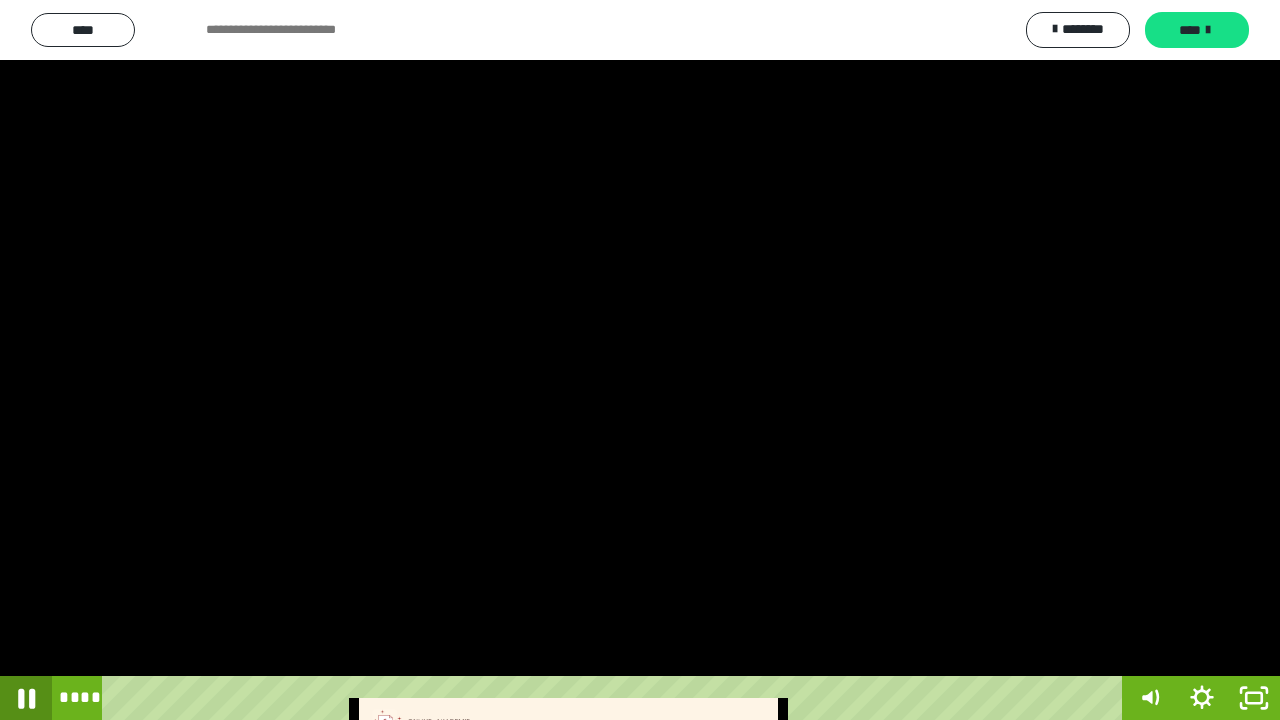 click 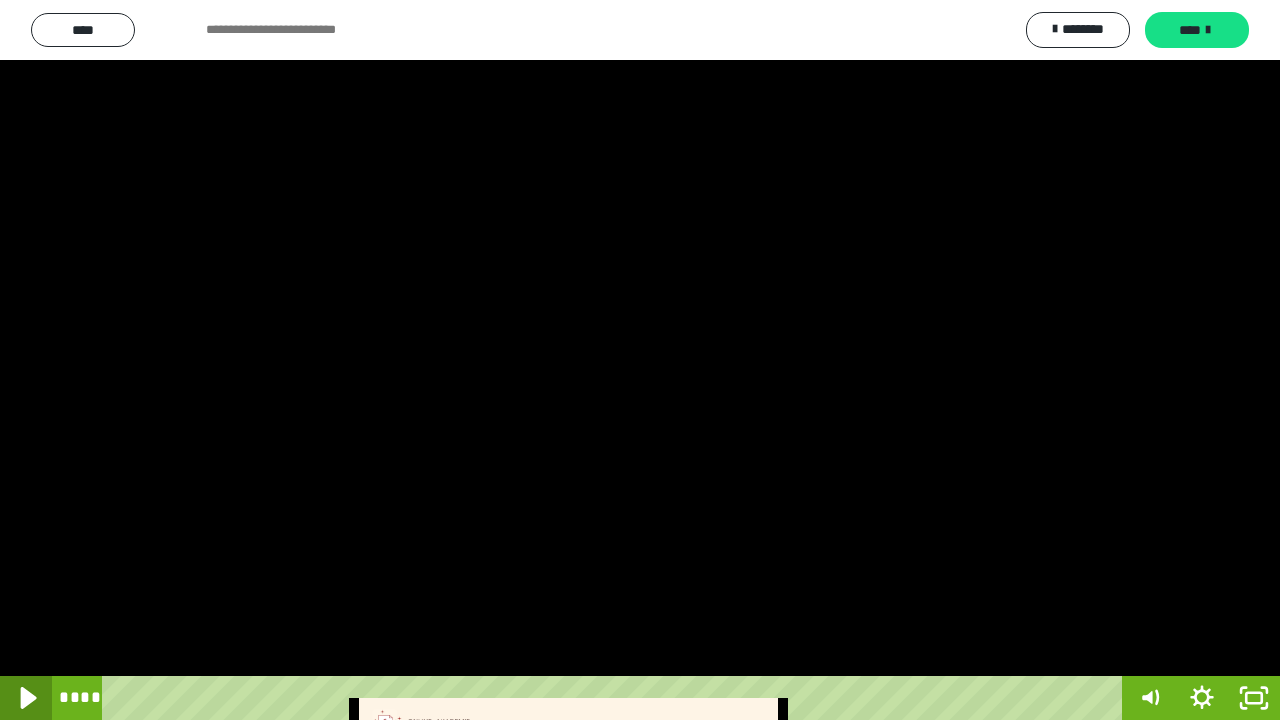 click 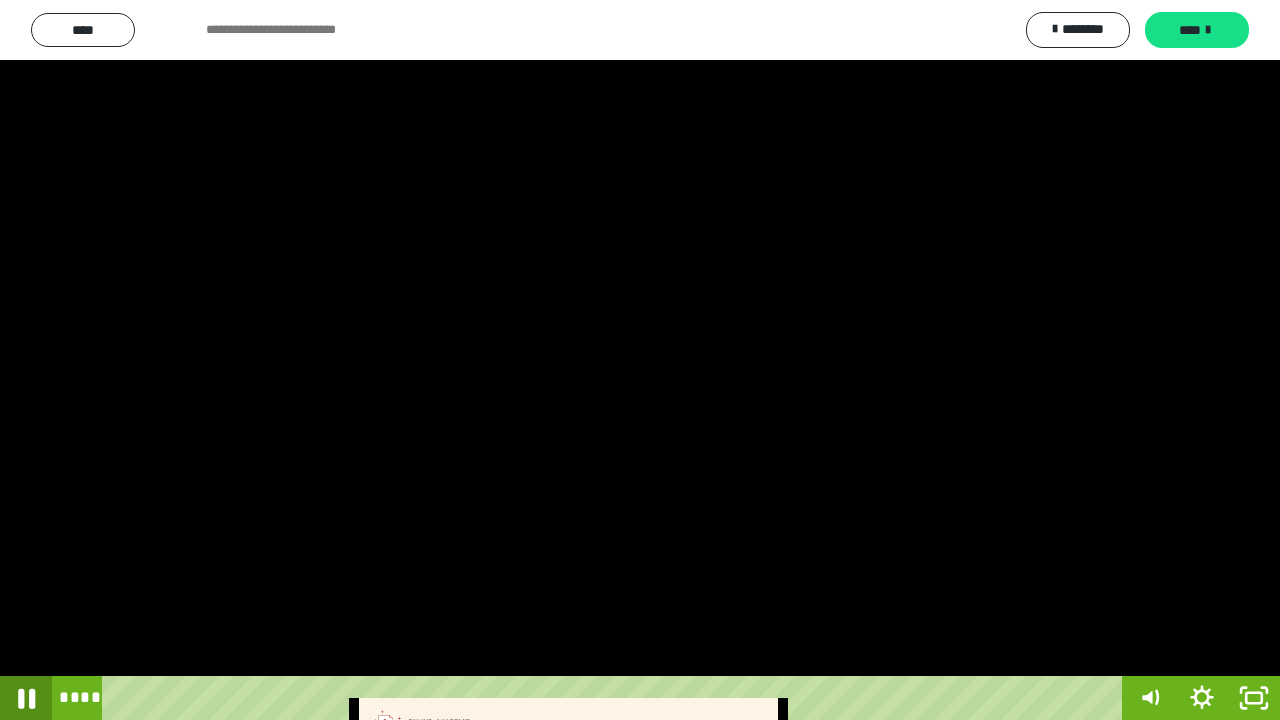 click 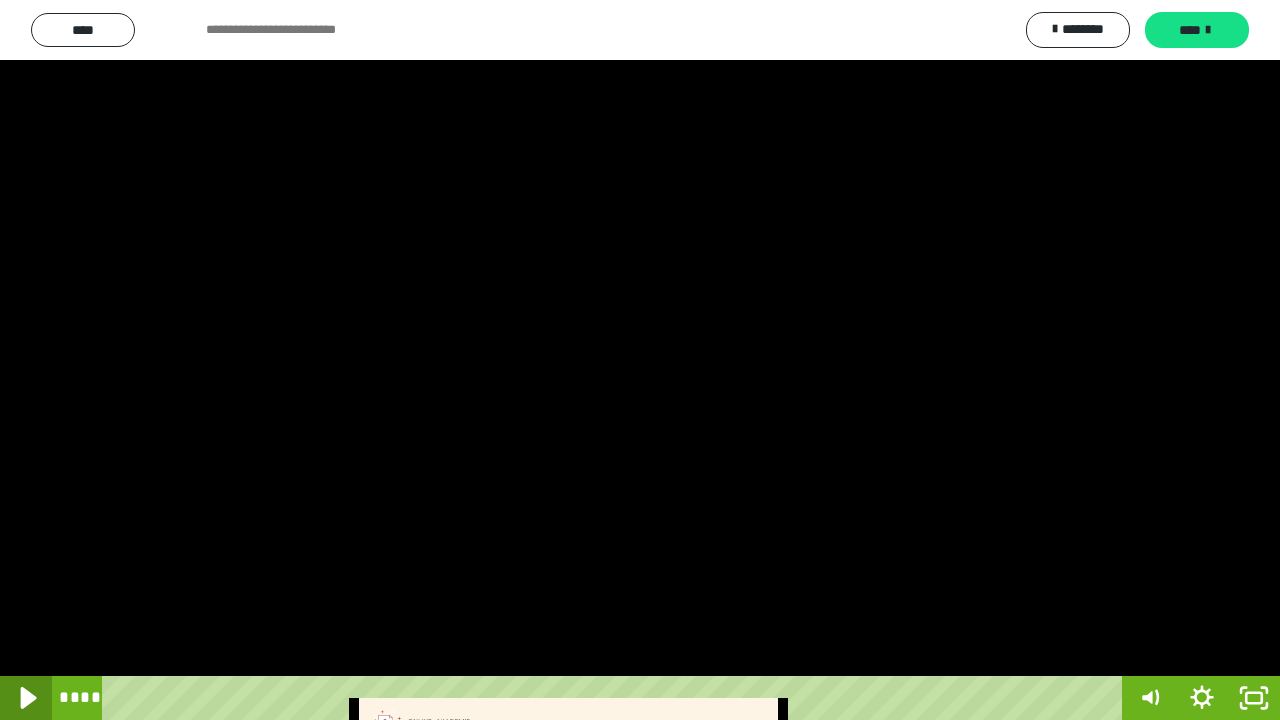 click 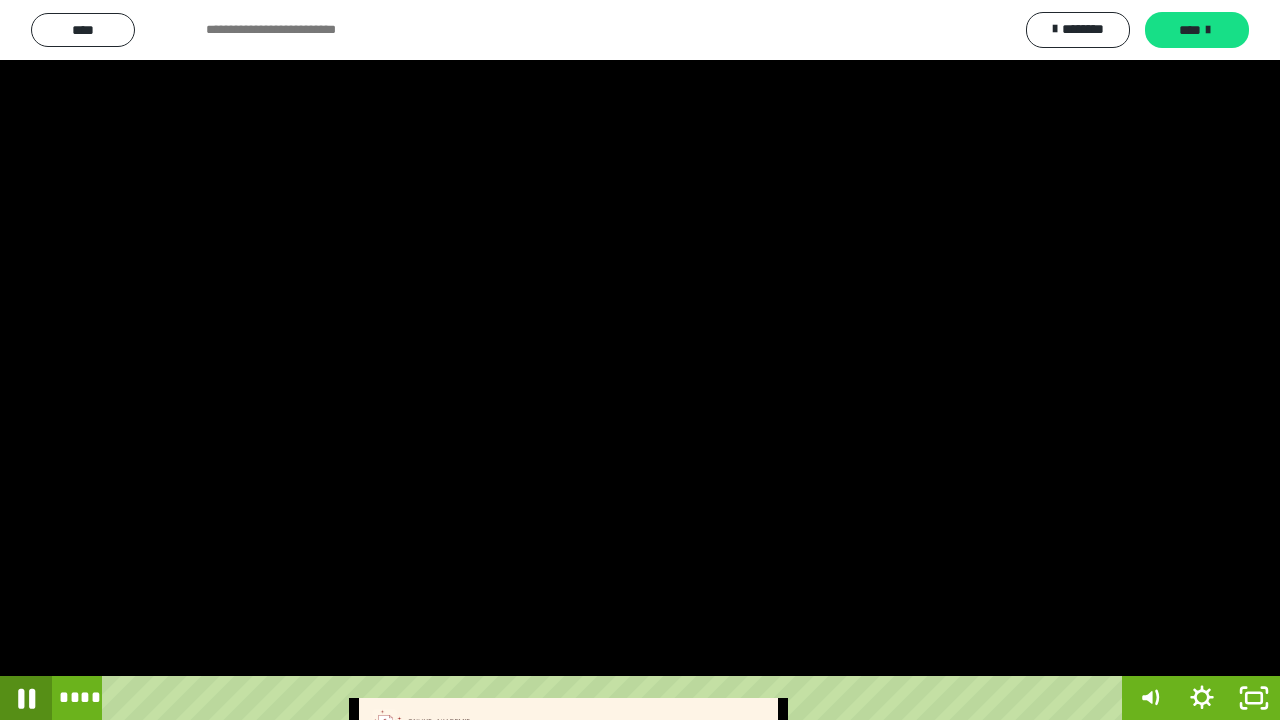 click 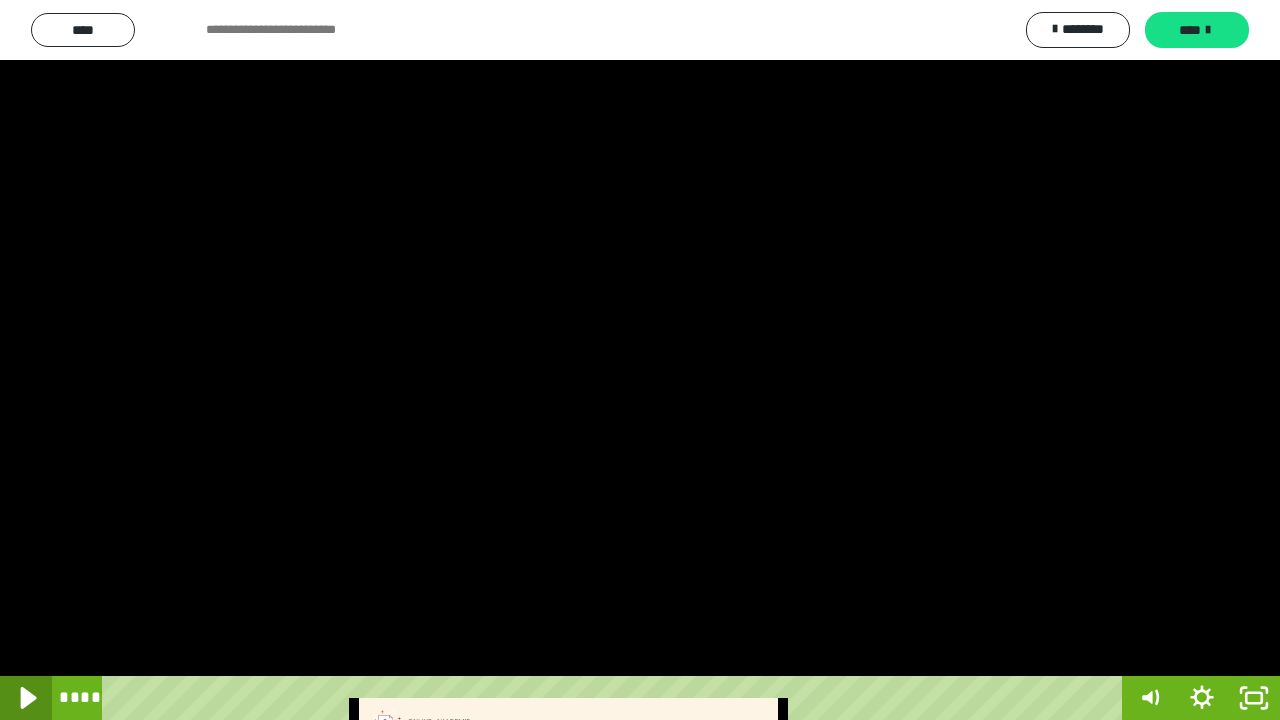 click 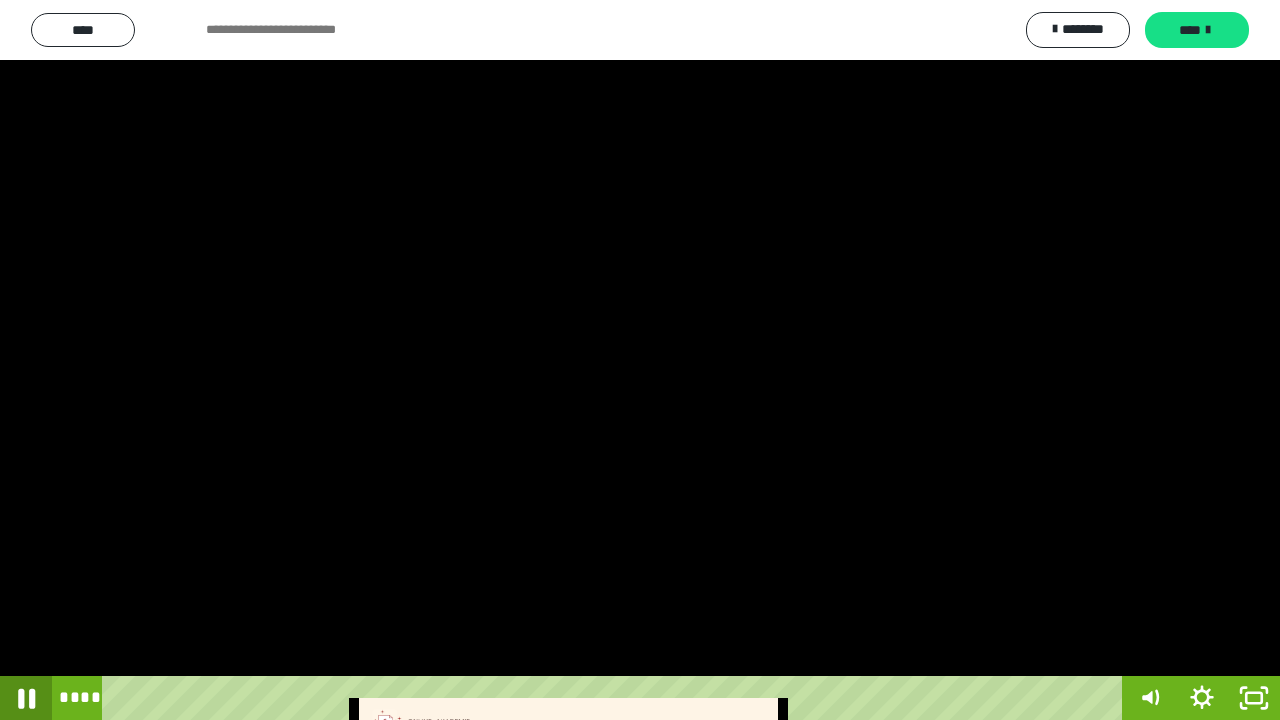 click 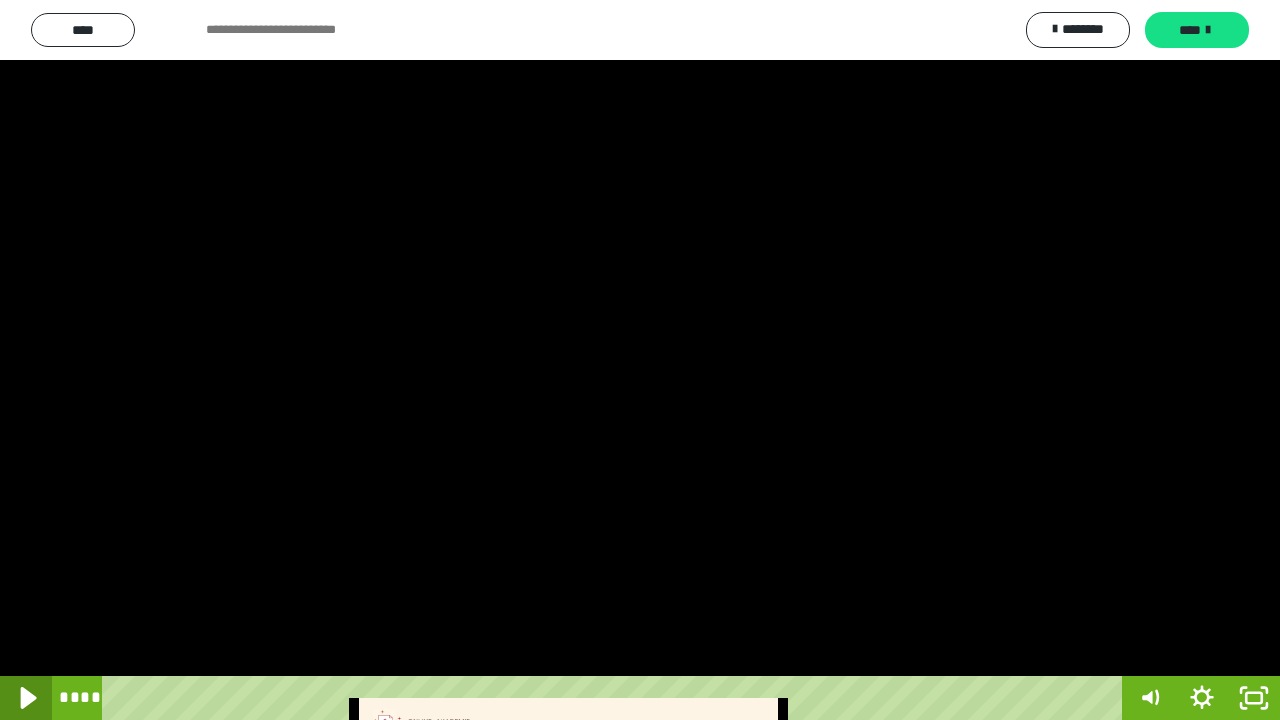click 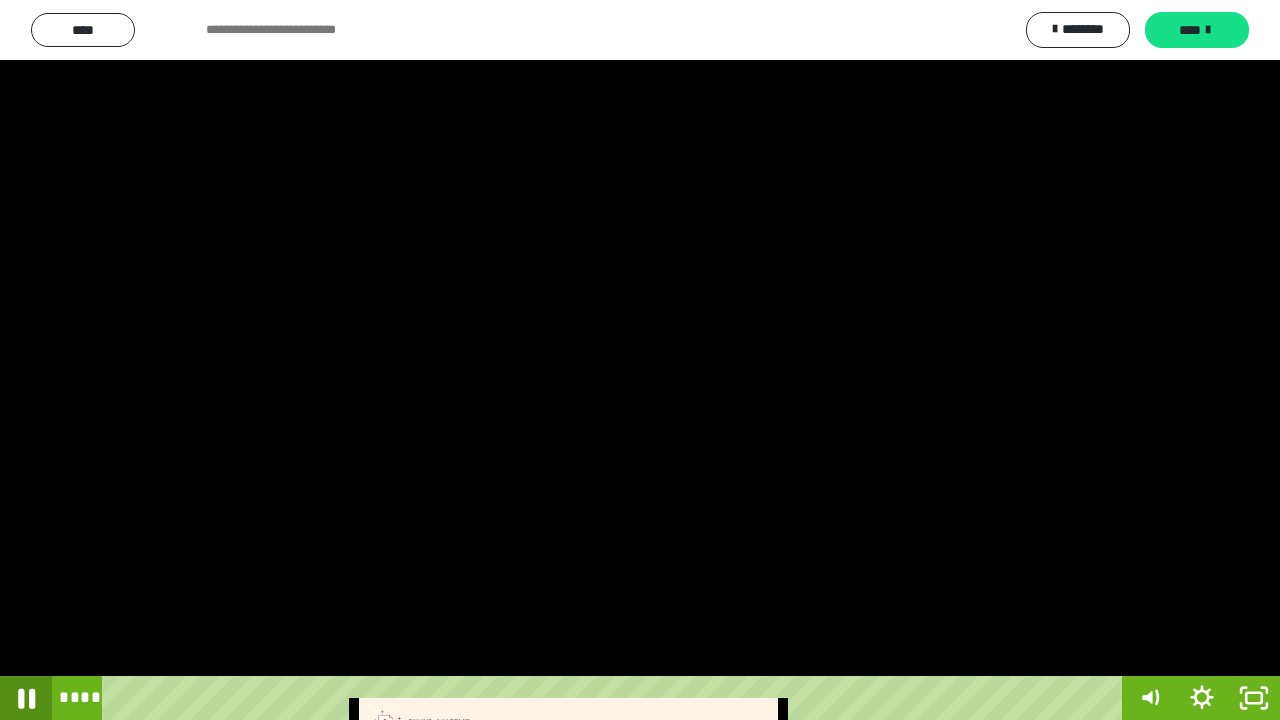 click 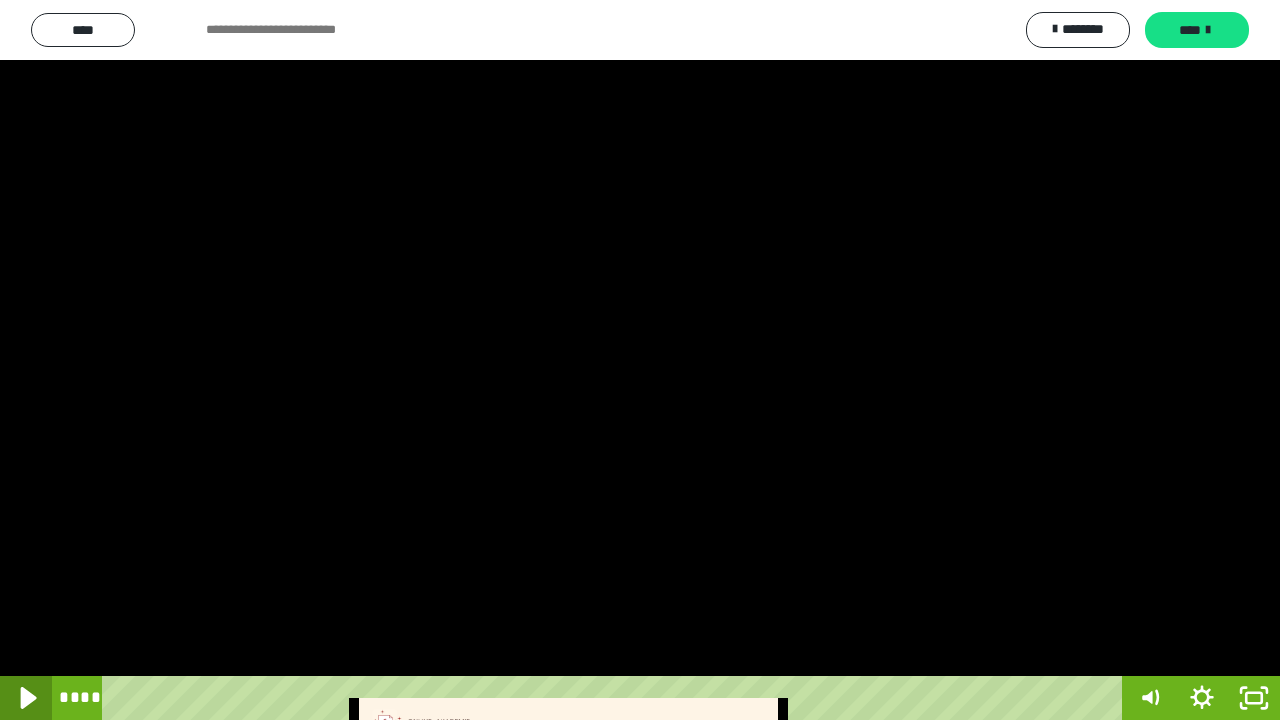 click 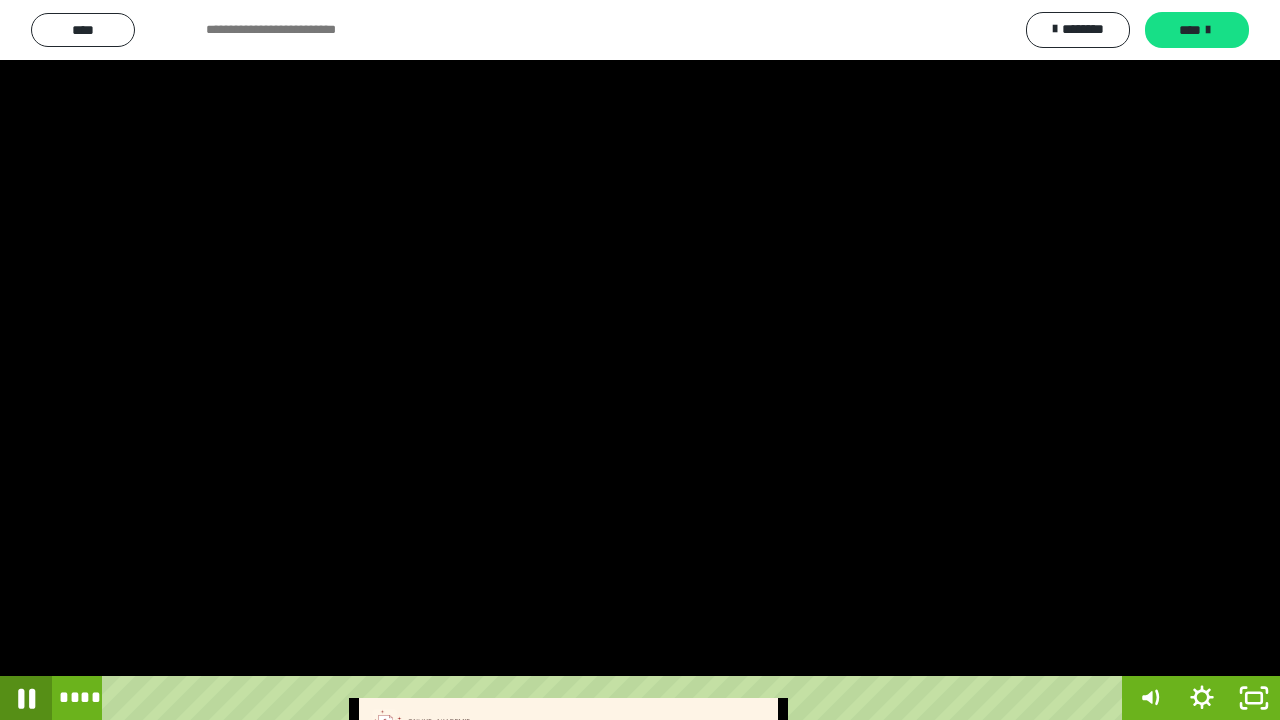 click 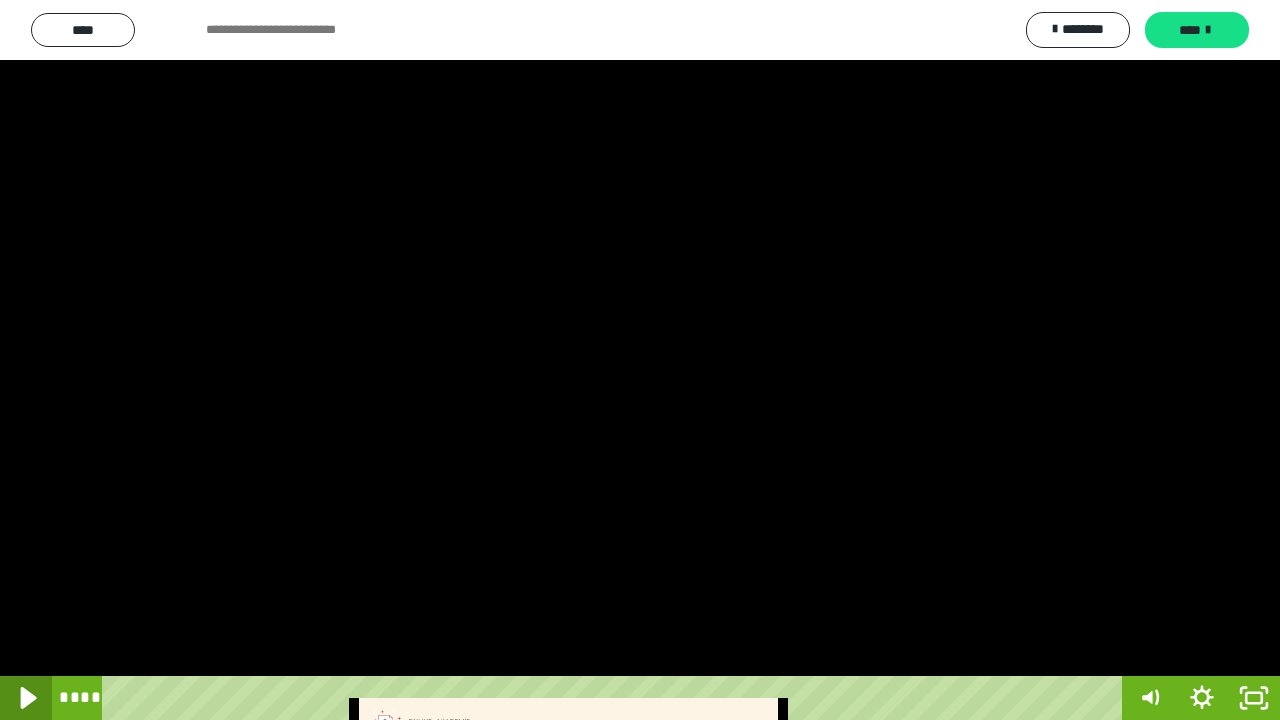 click 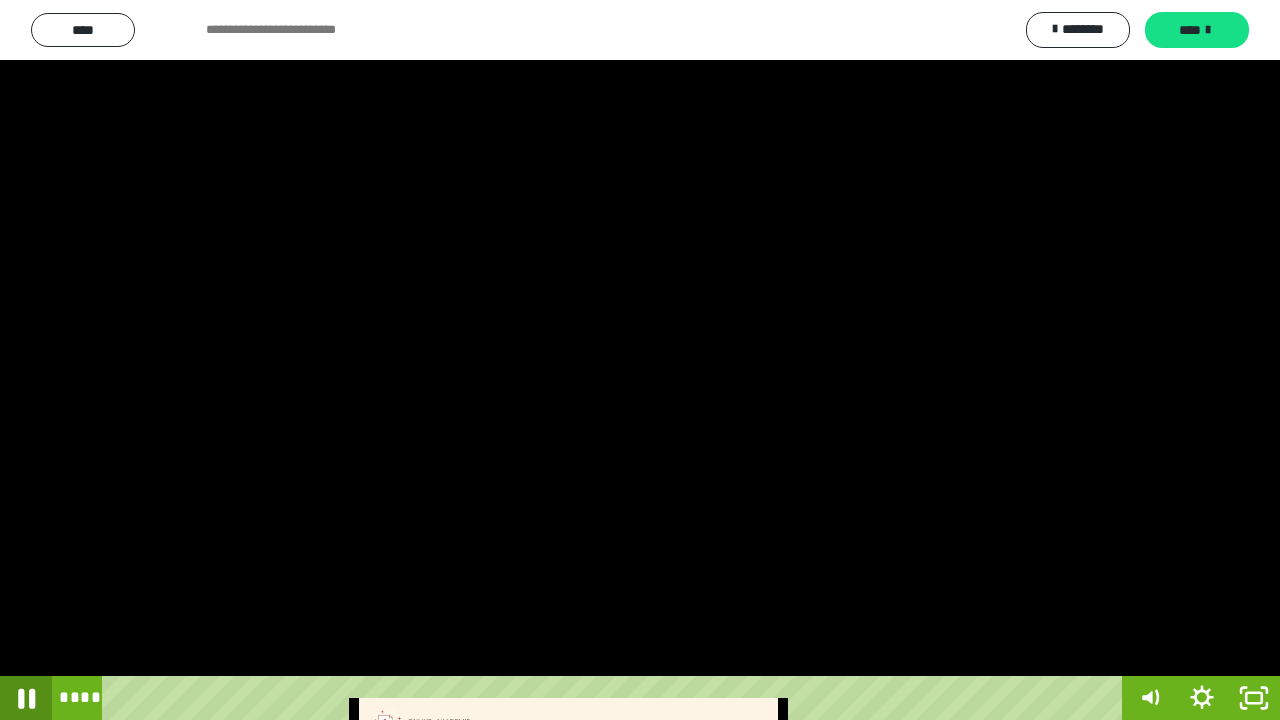 click 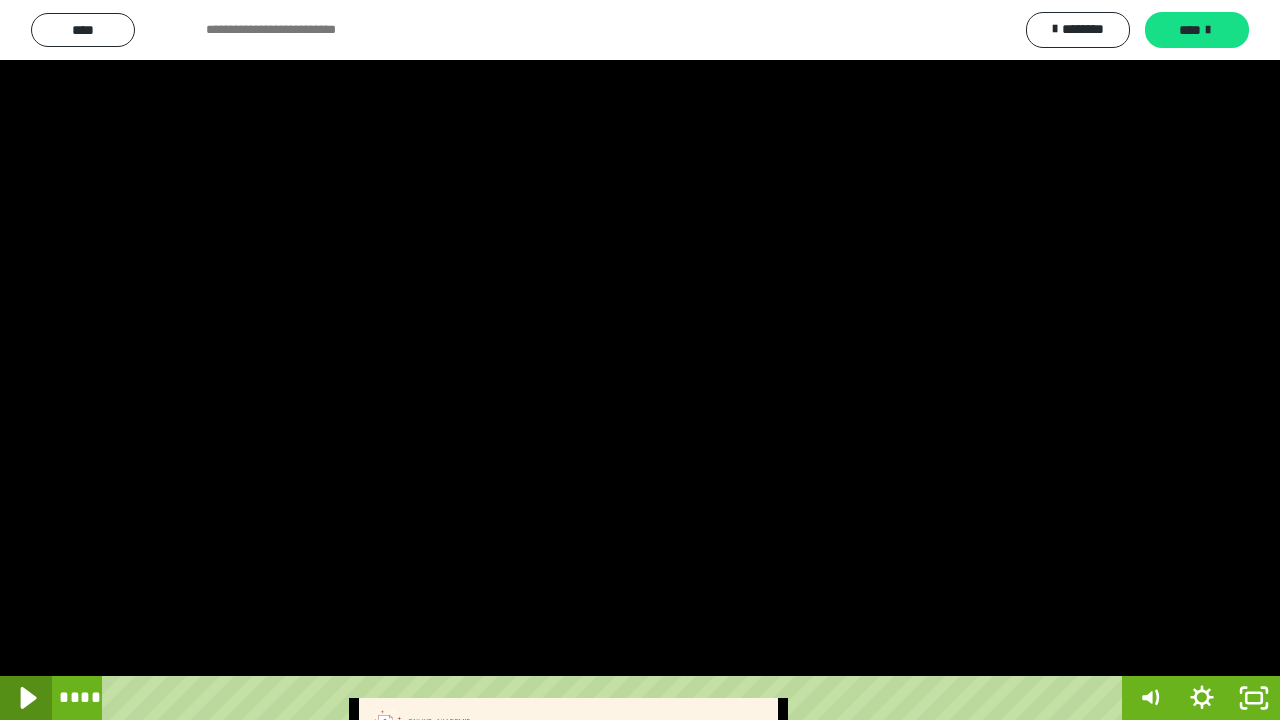 click 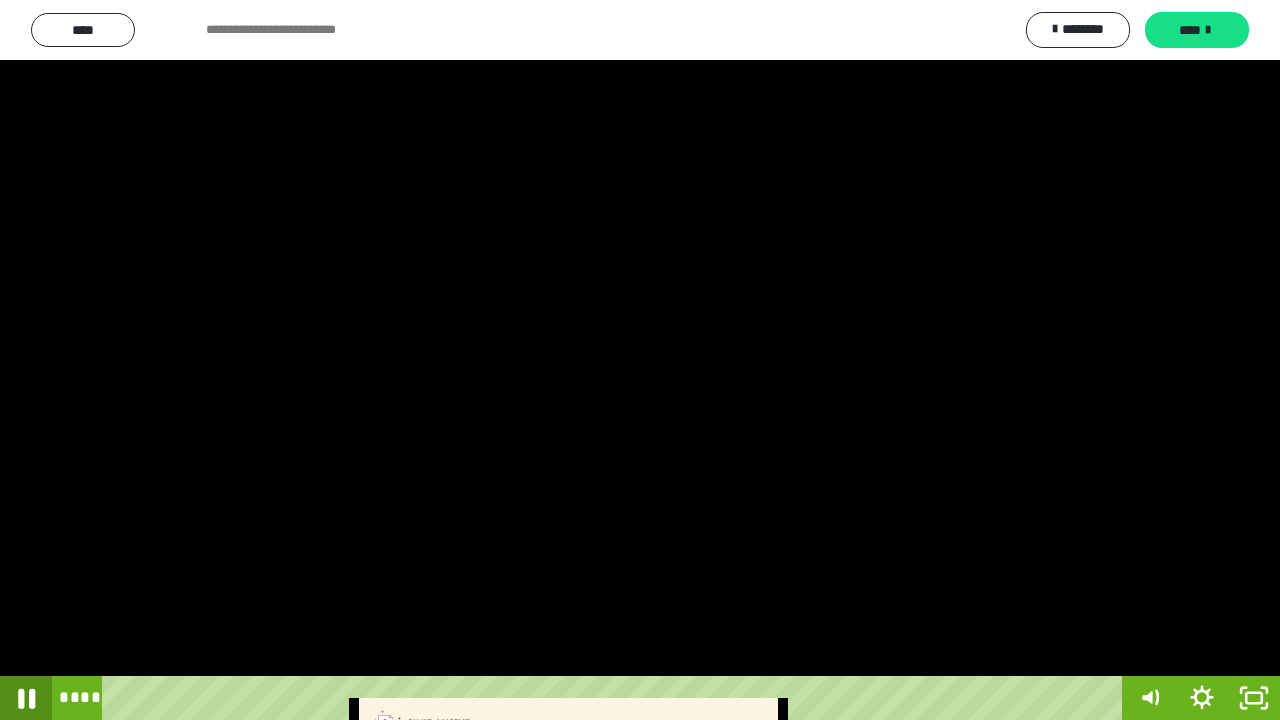 click 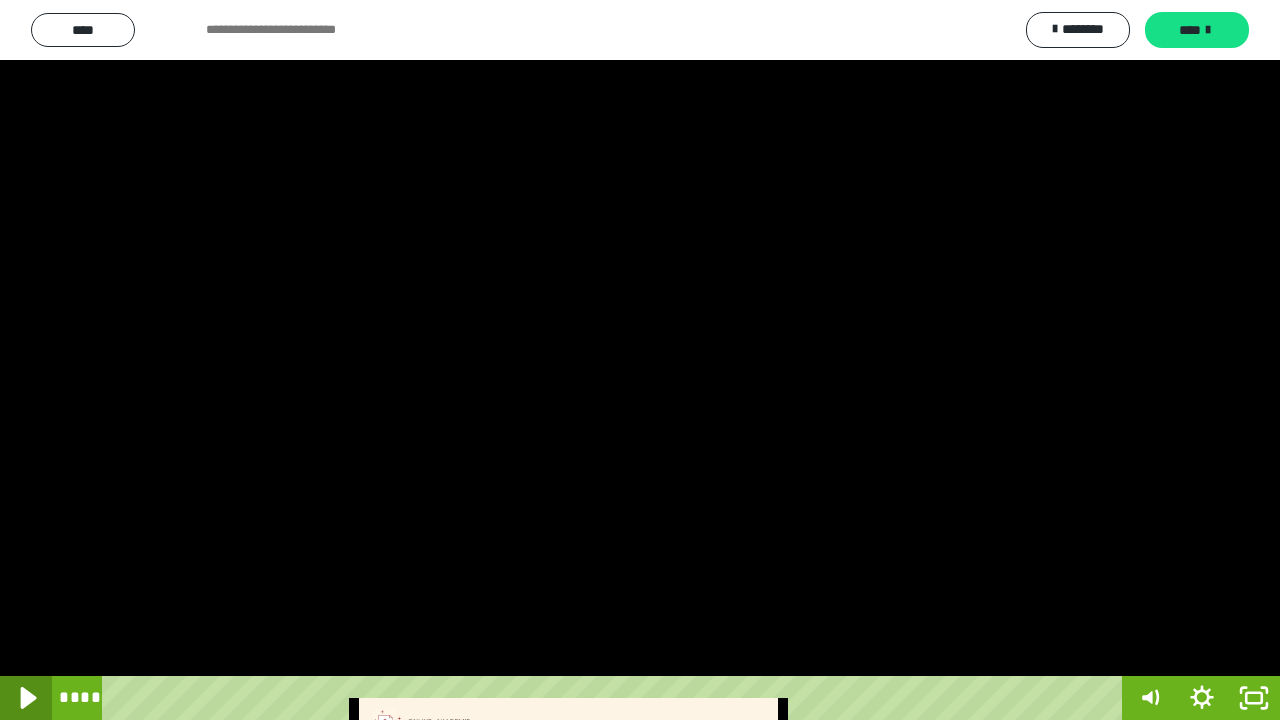 click 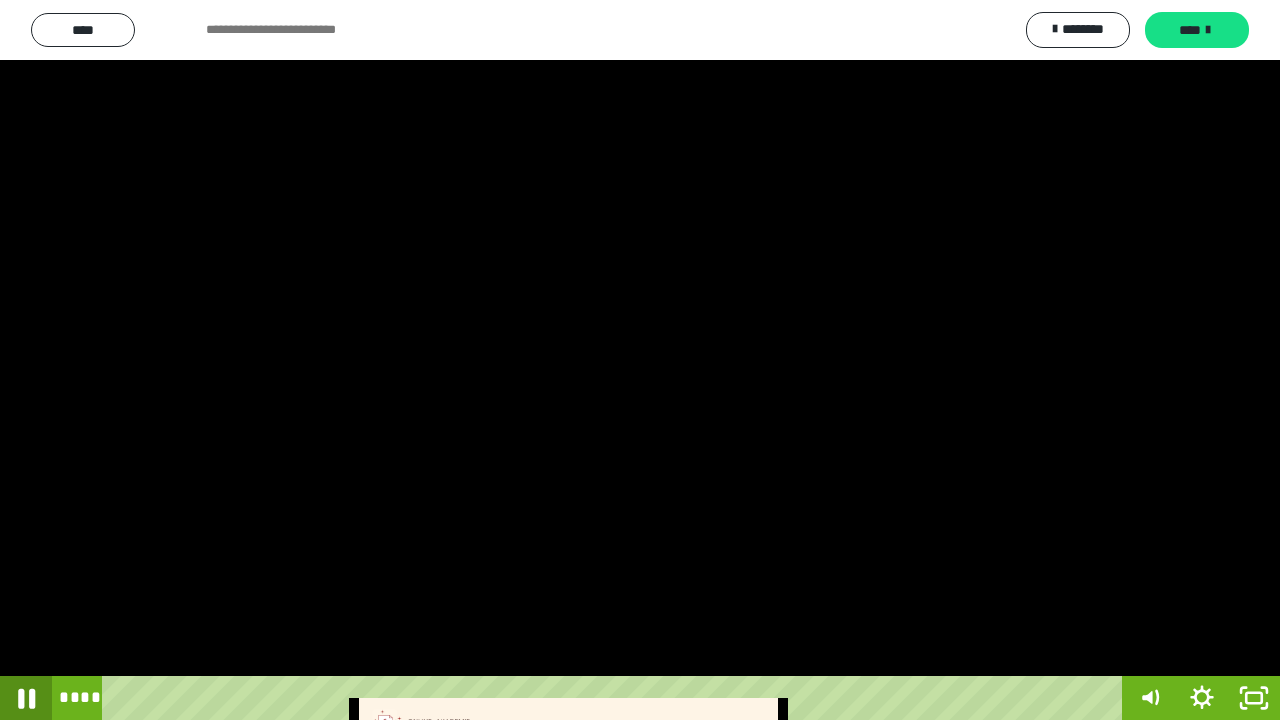 click 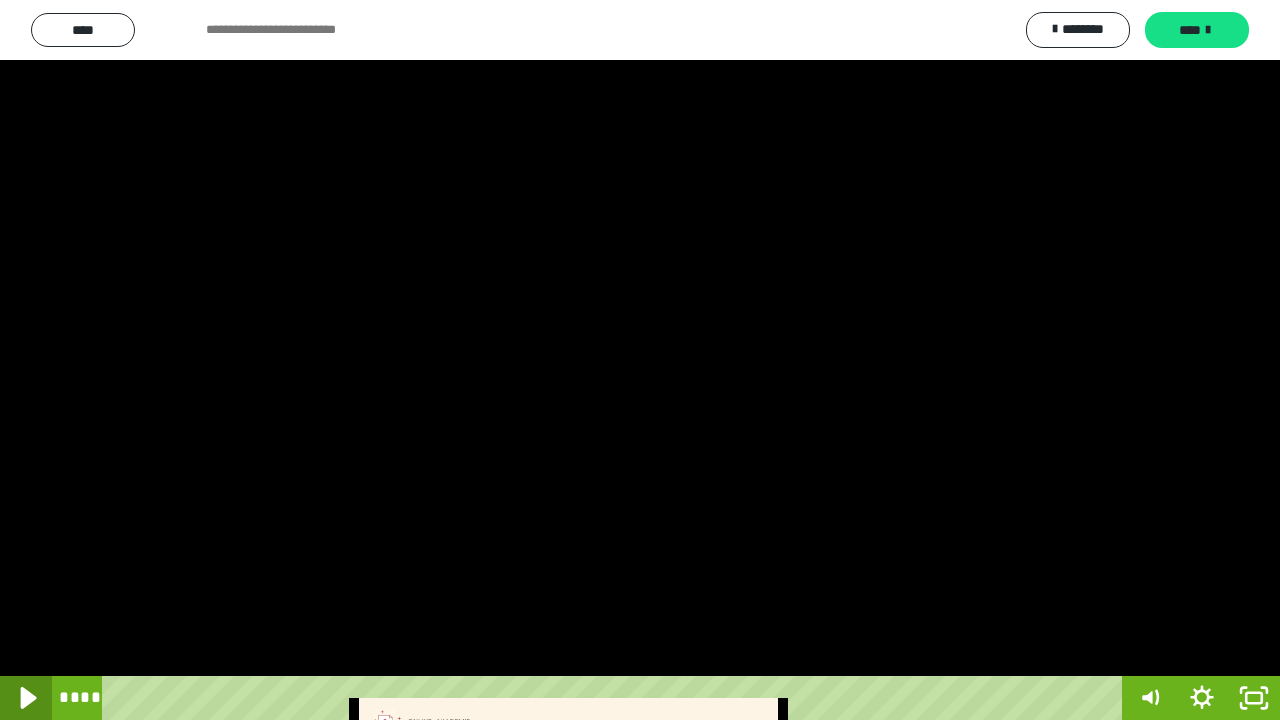 click 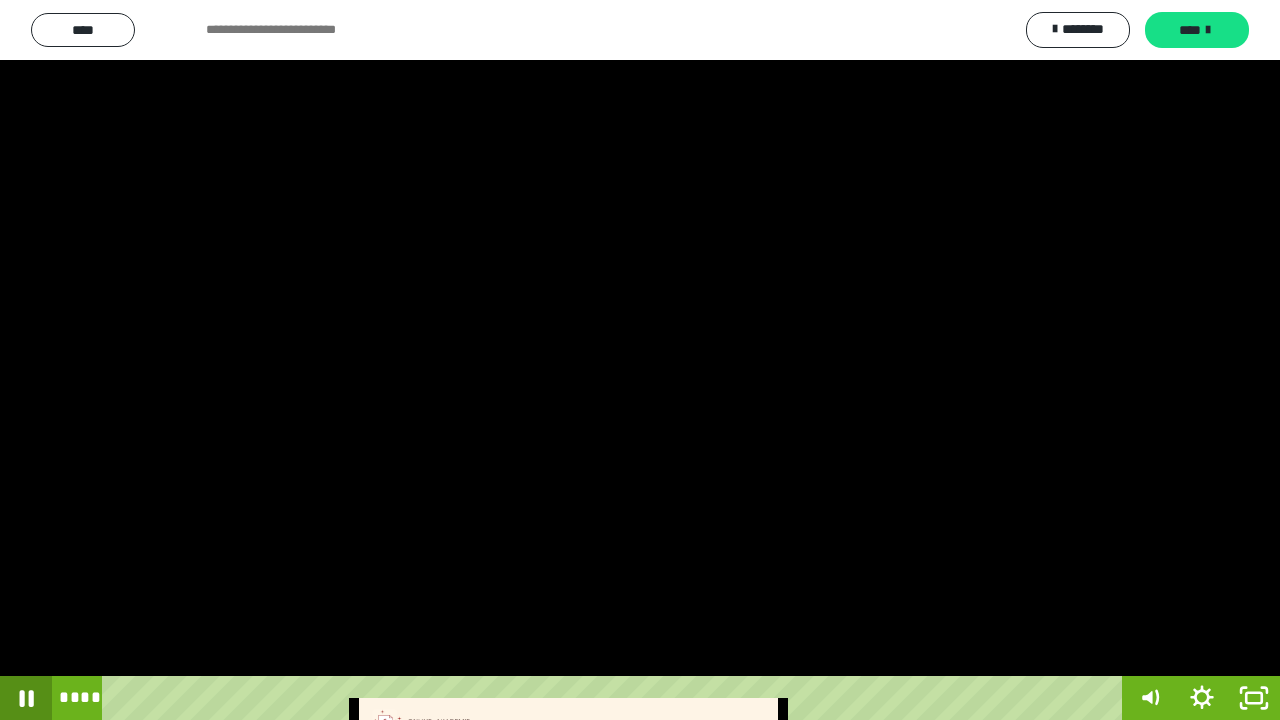 click 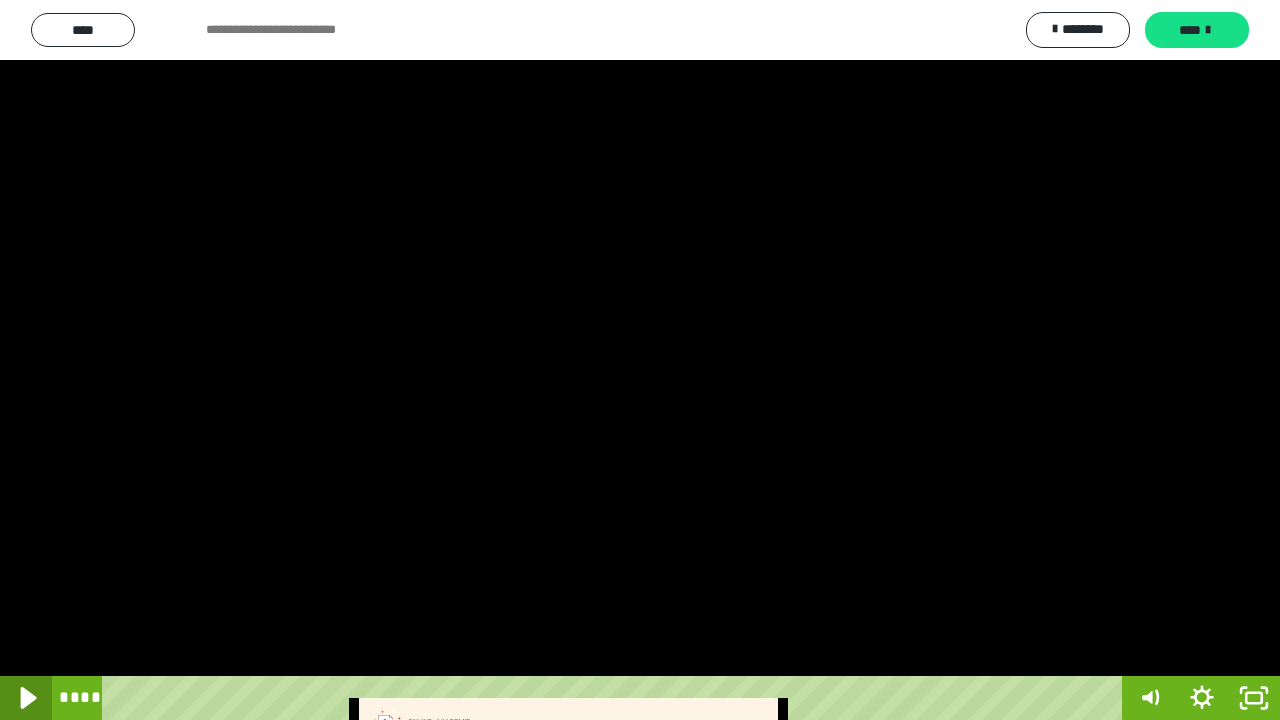 click 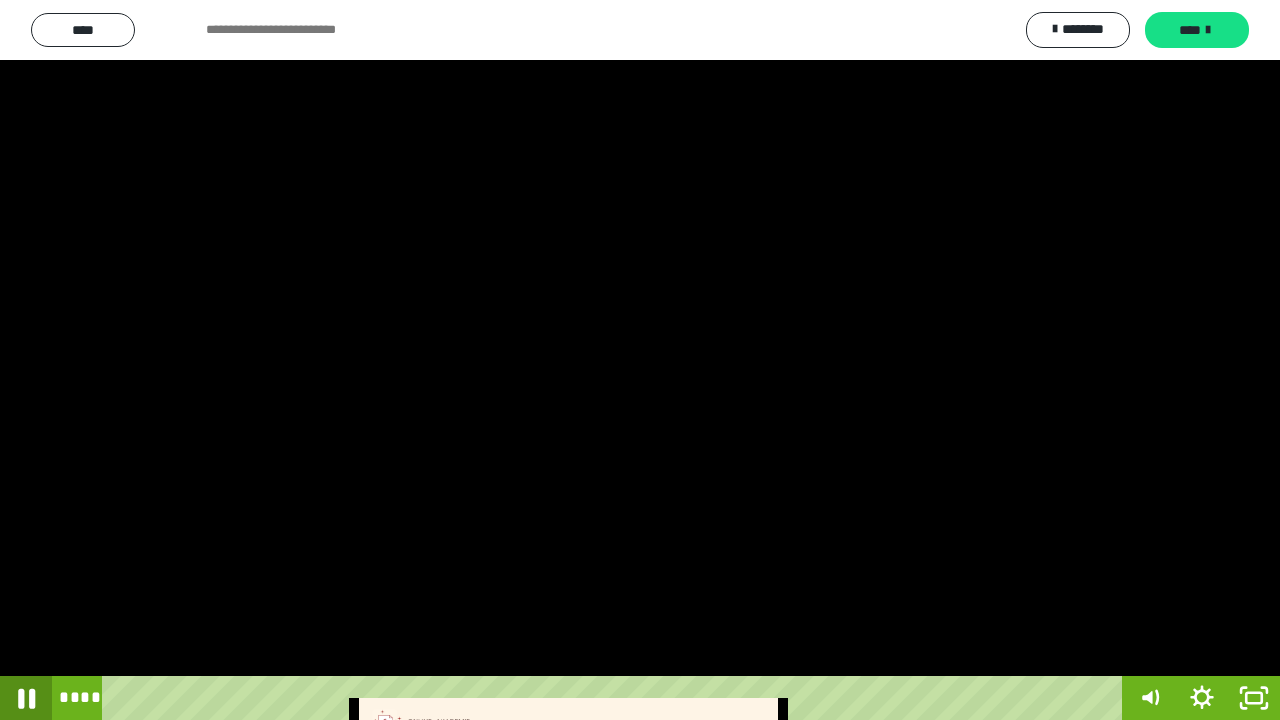 click 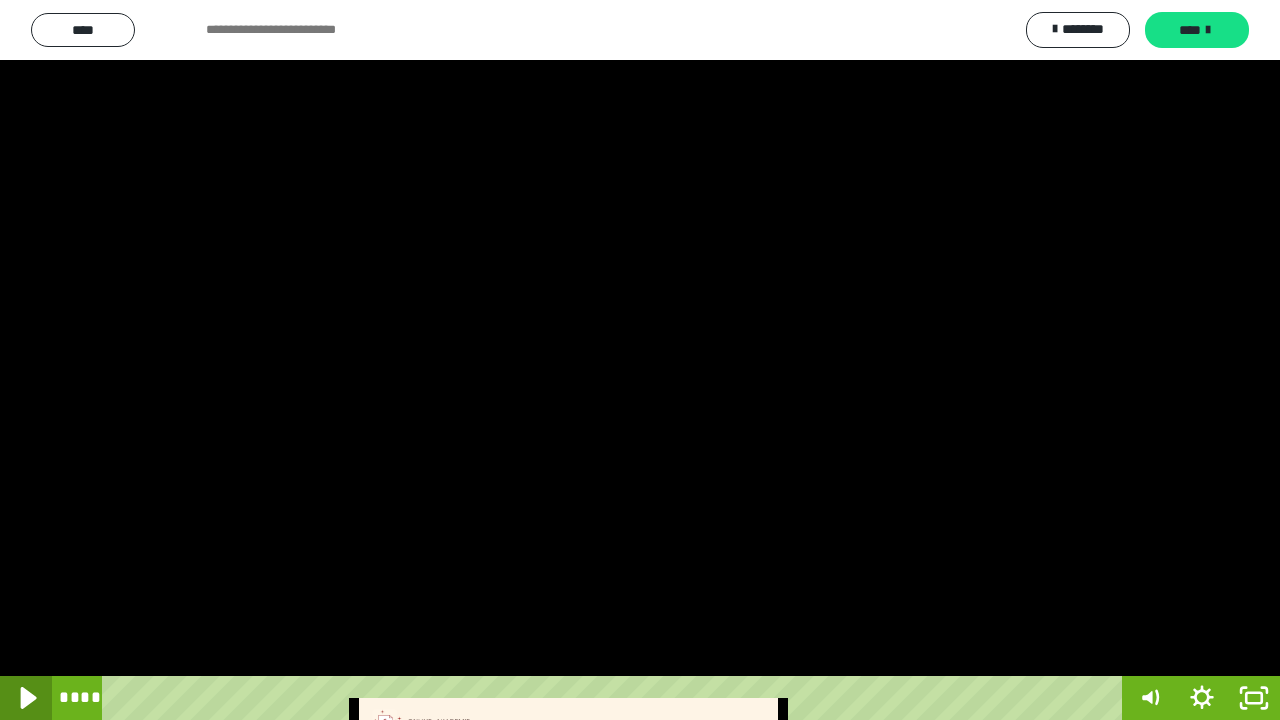 click 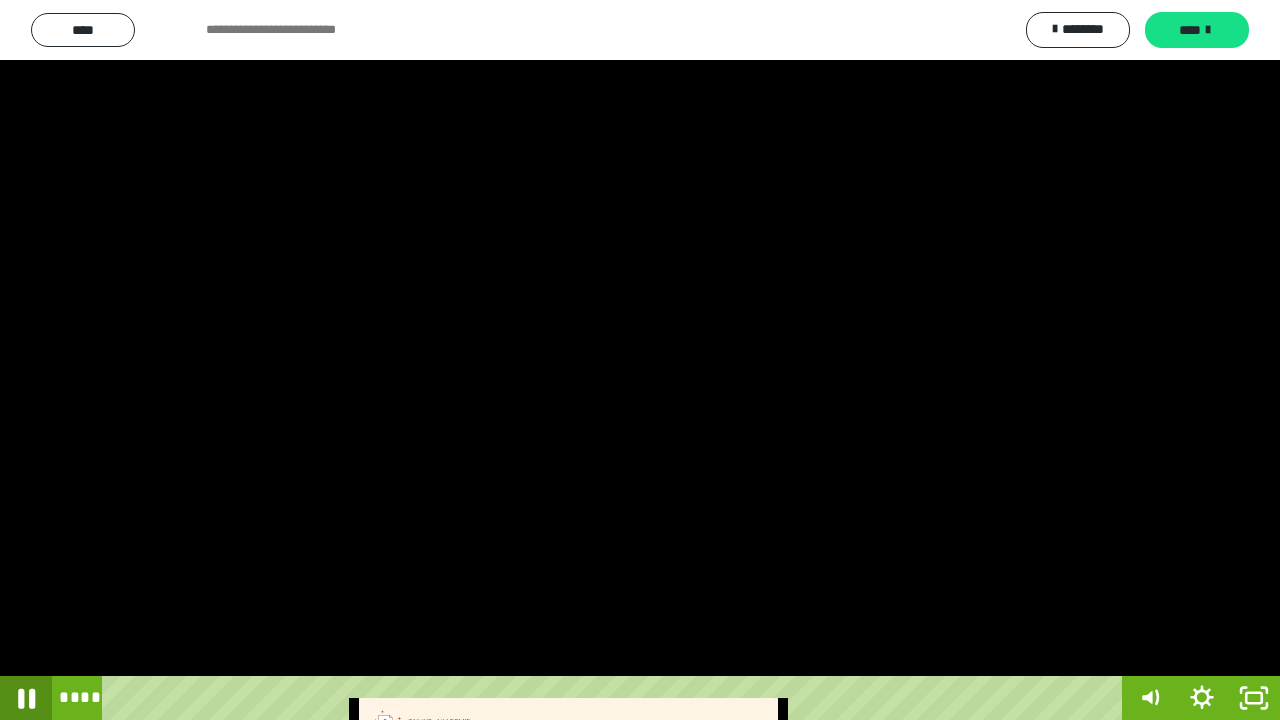click 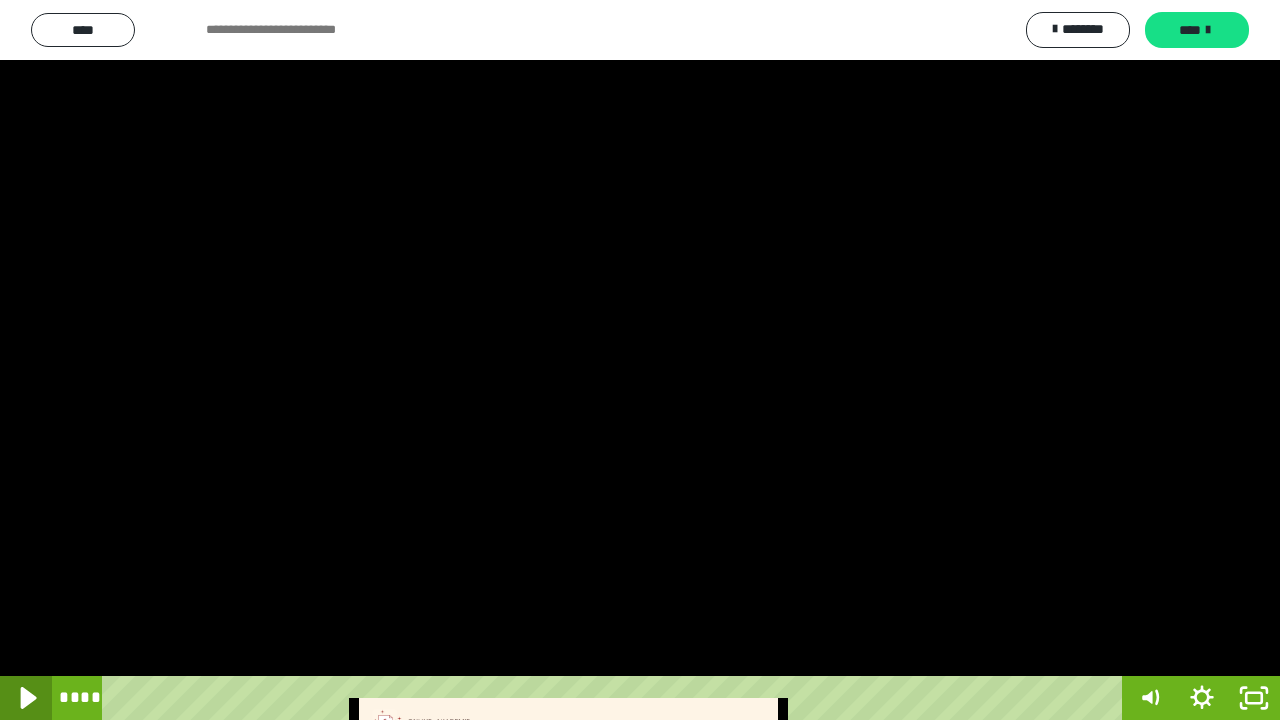 click 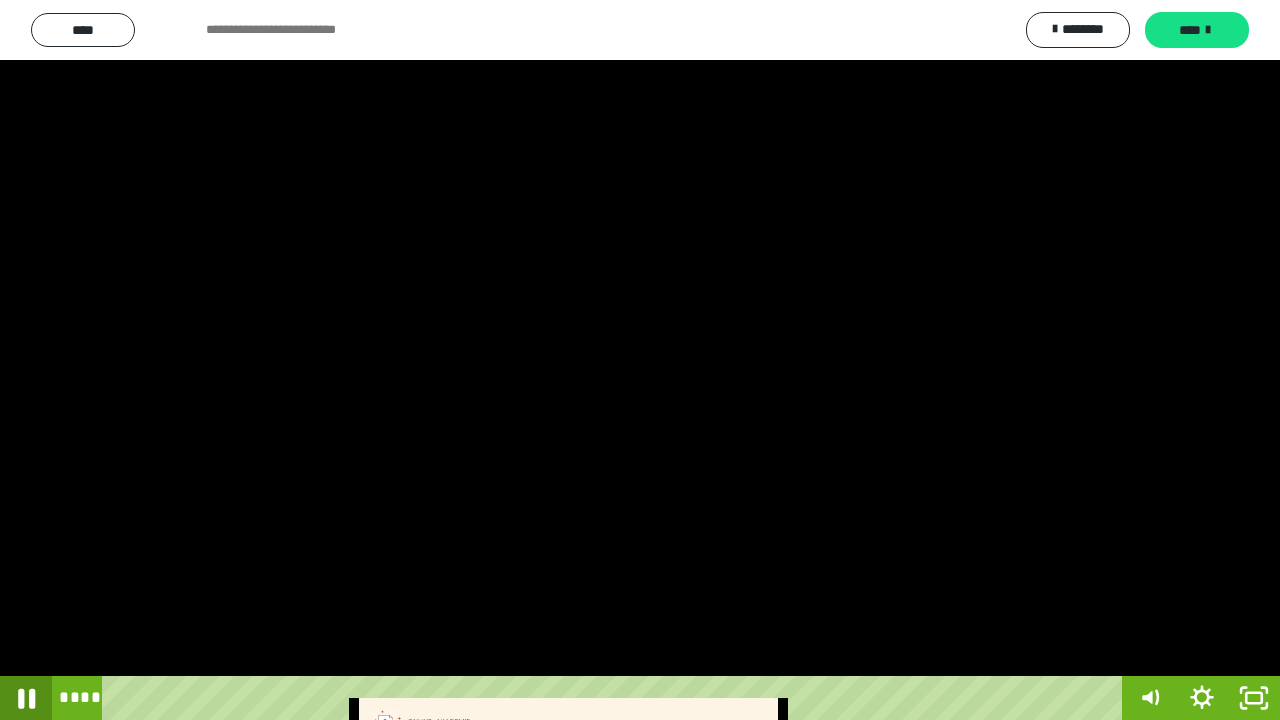 click 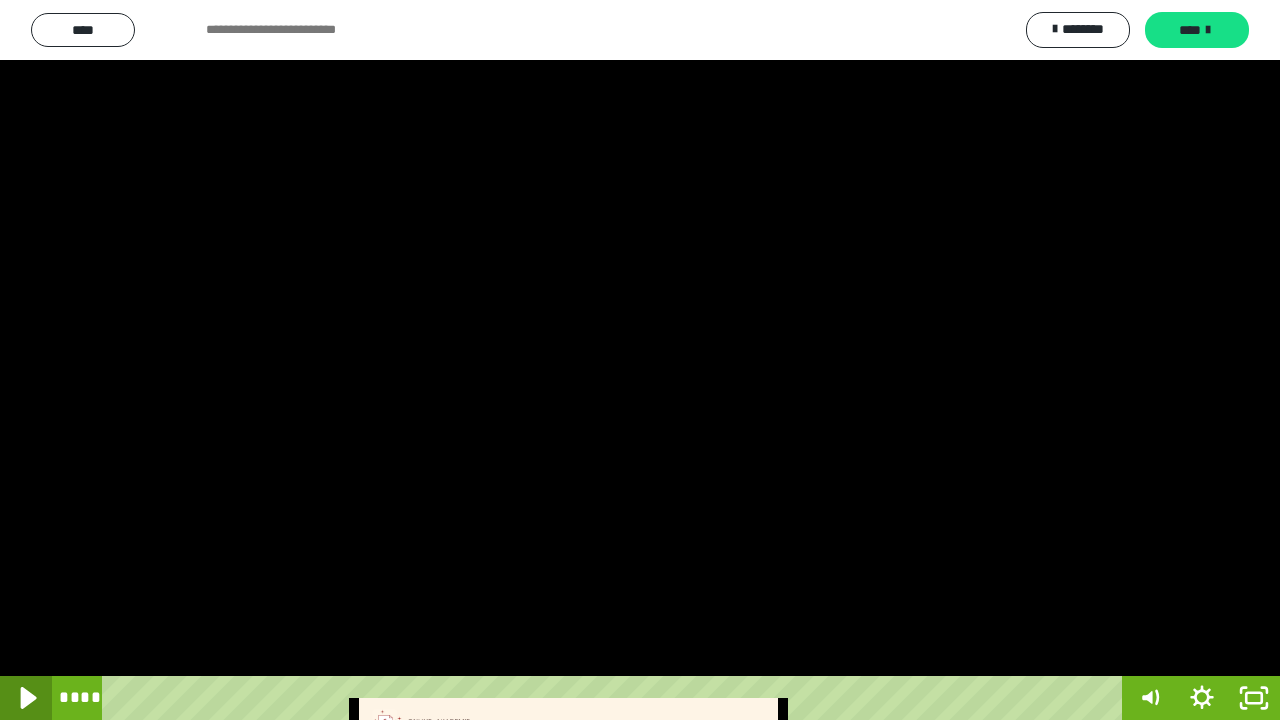 click 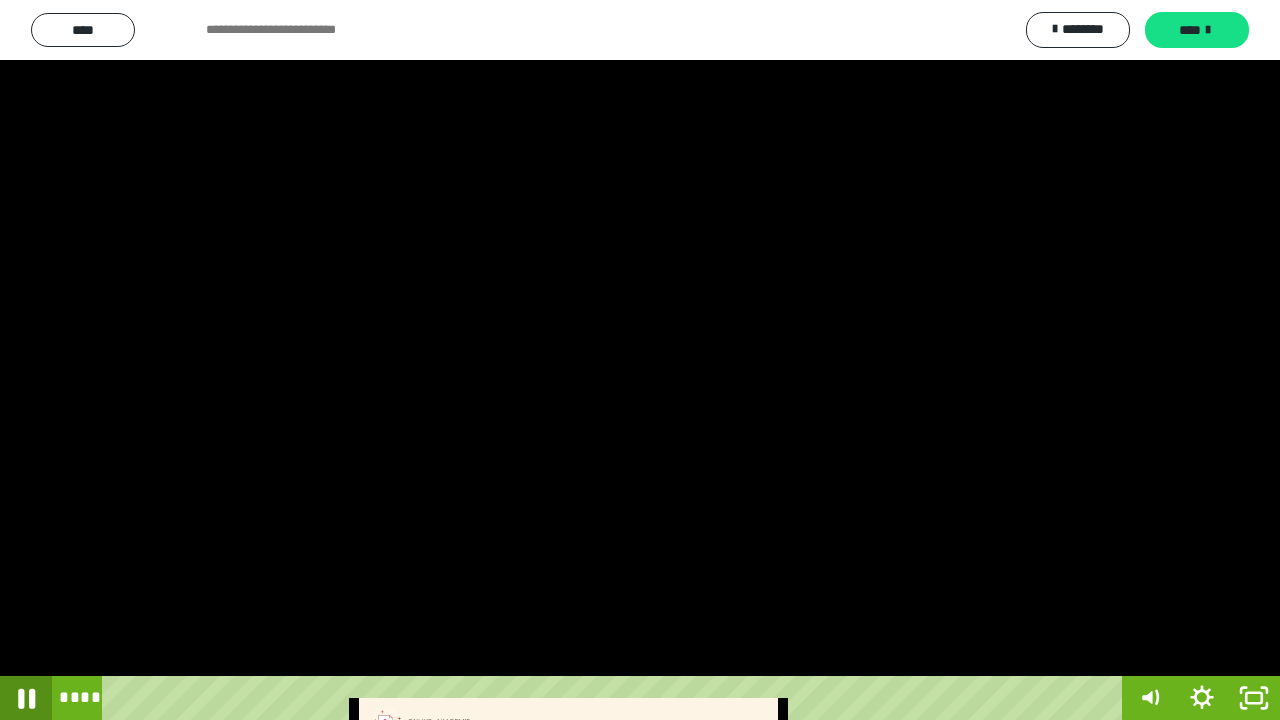 click 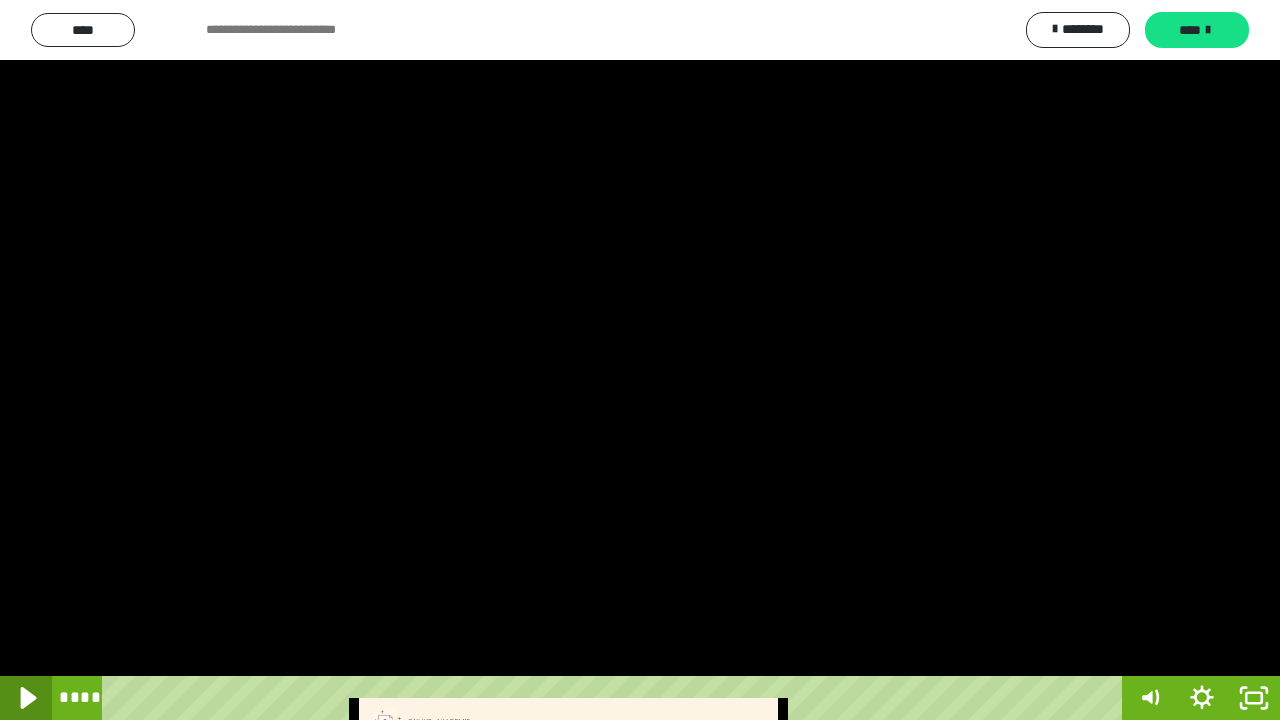 click 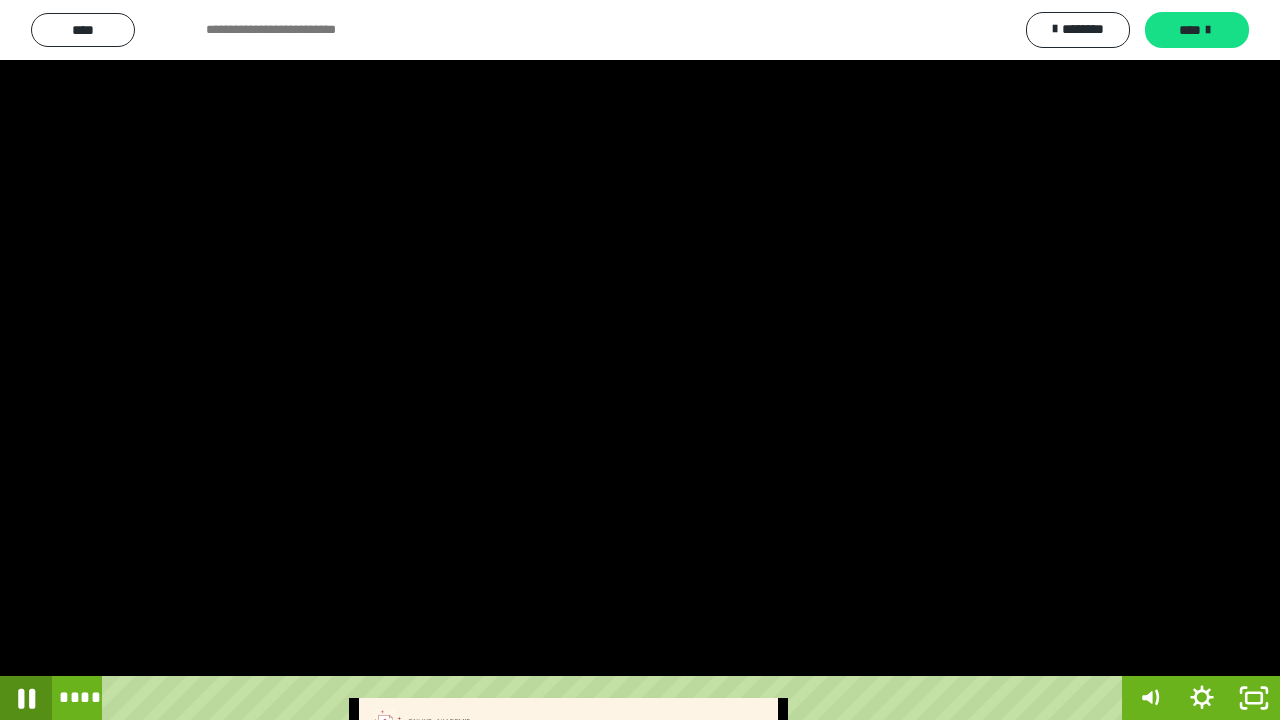 click 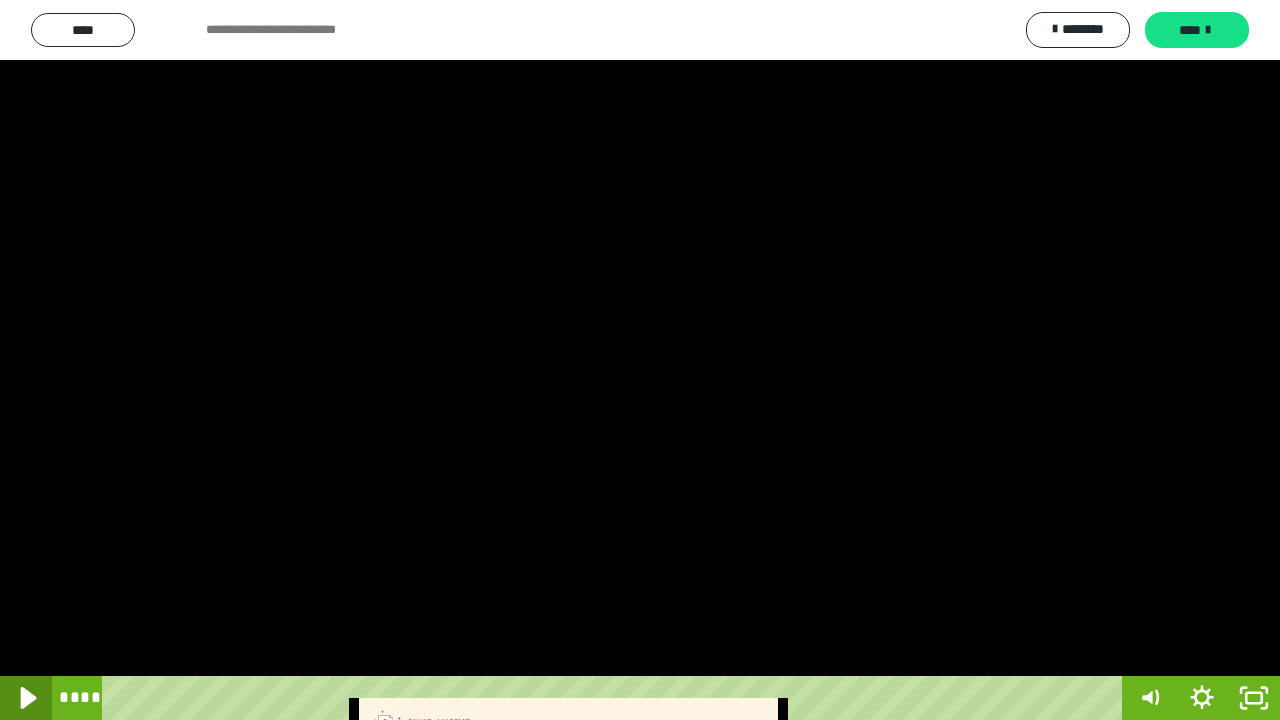 click 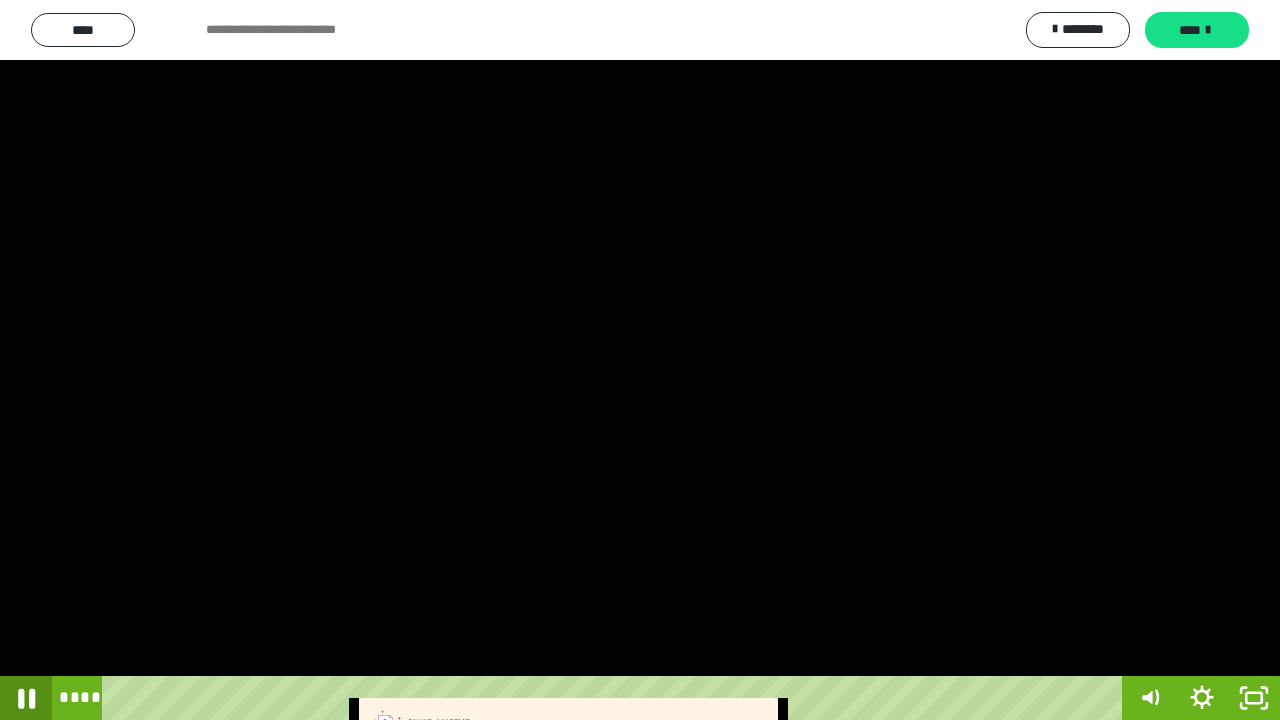 click 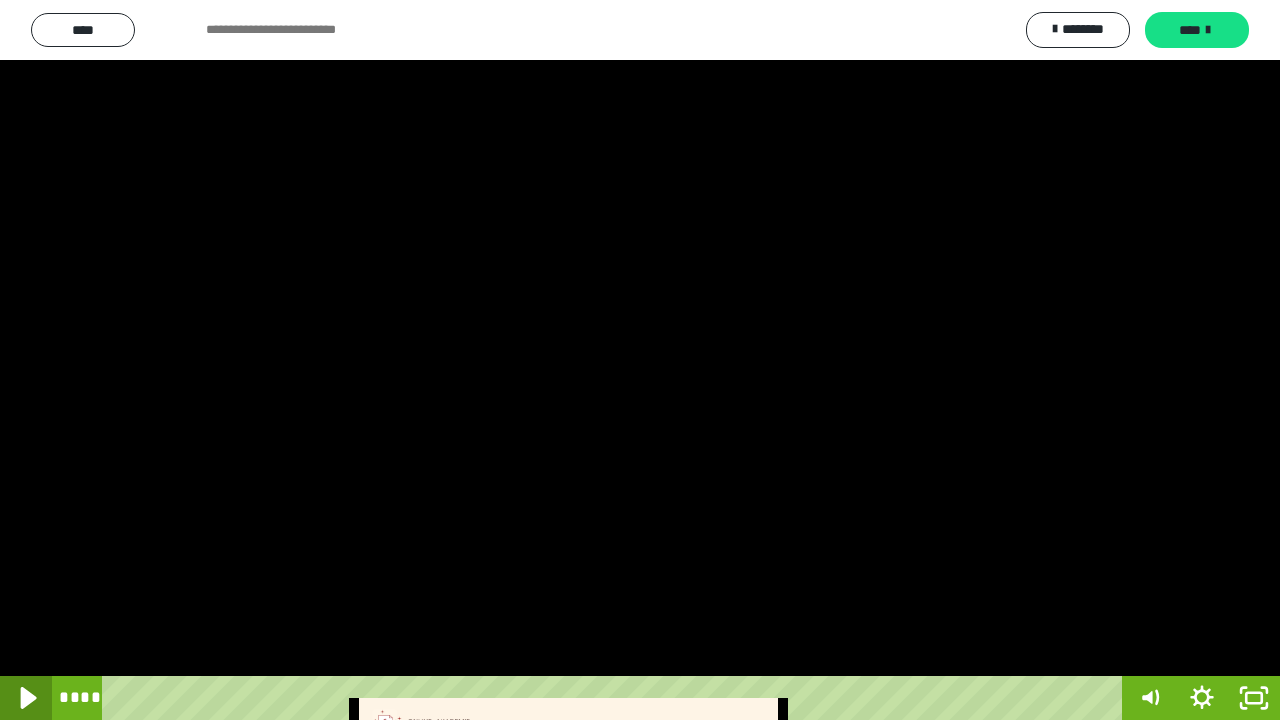 click 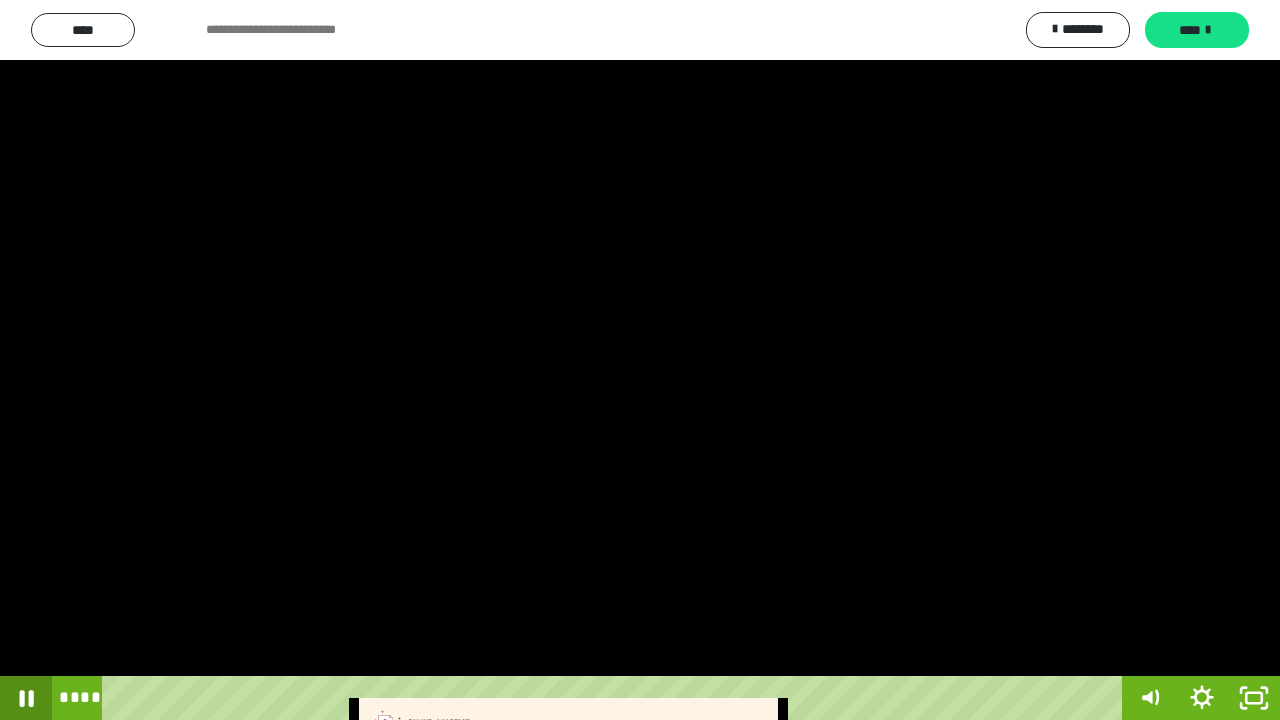 click 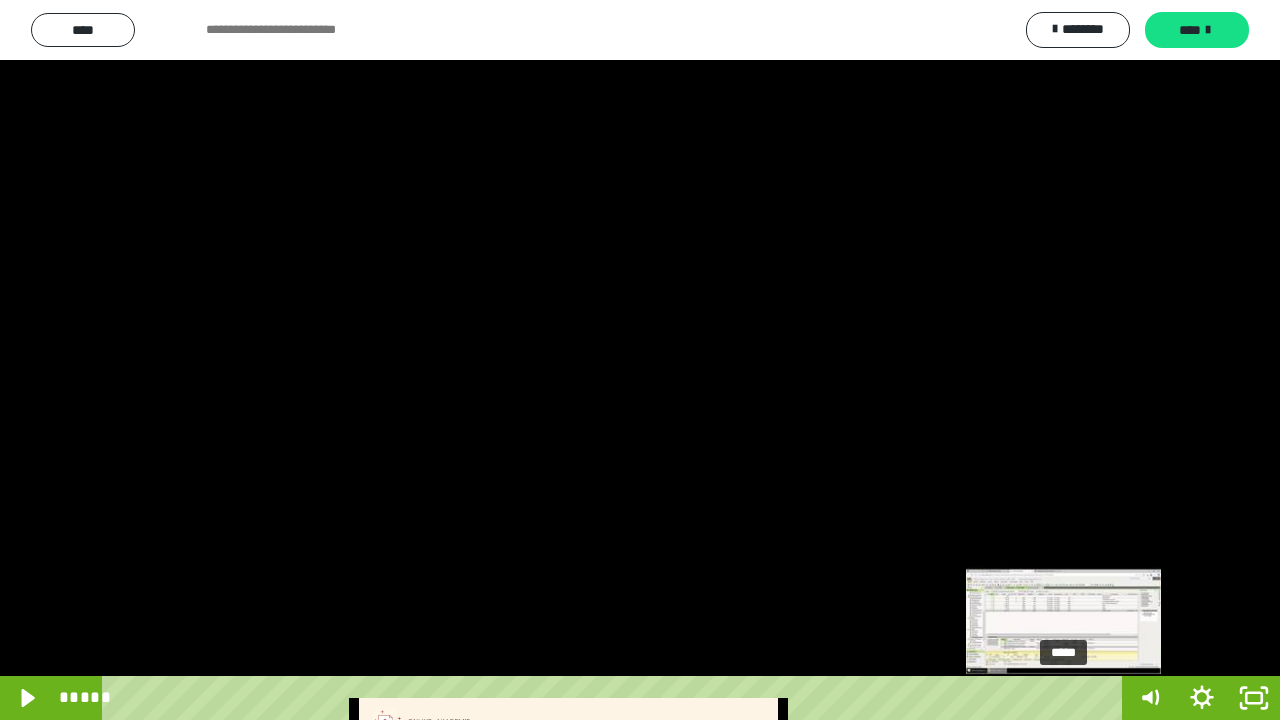 click on "*****" at bounding box center [616, 698] 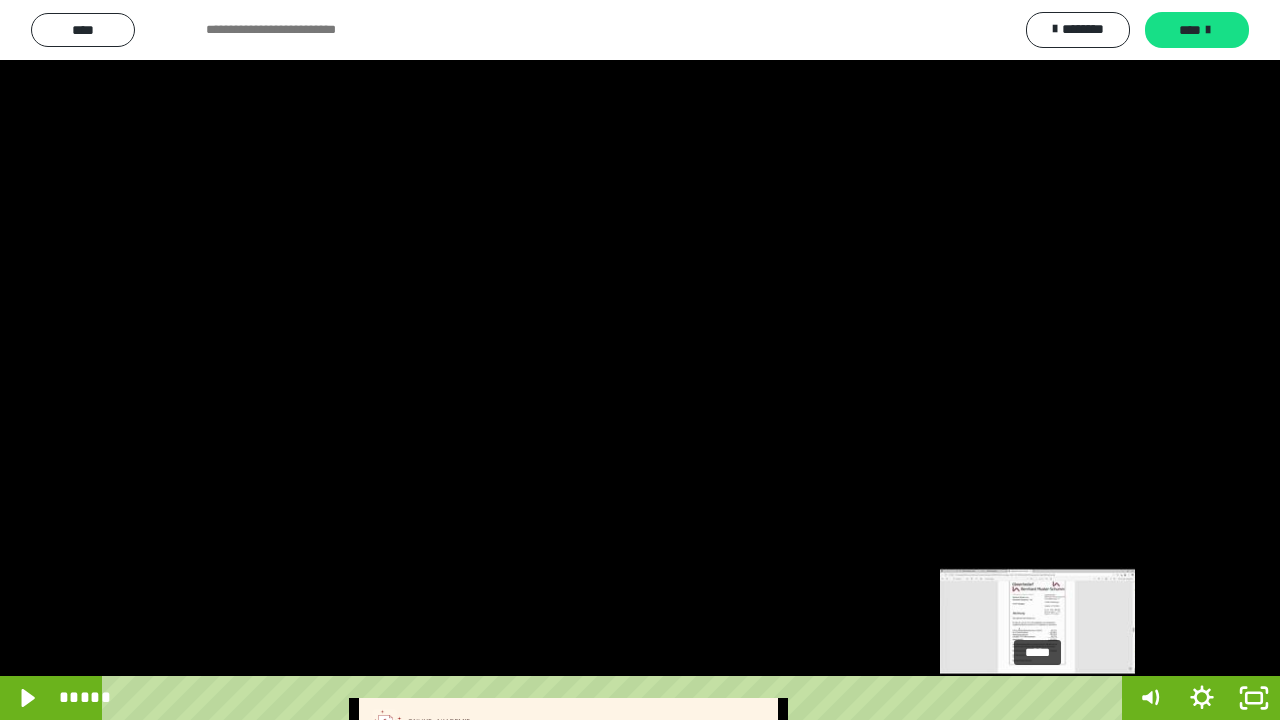 click on "*****" at bounding box center (616, 698) 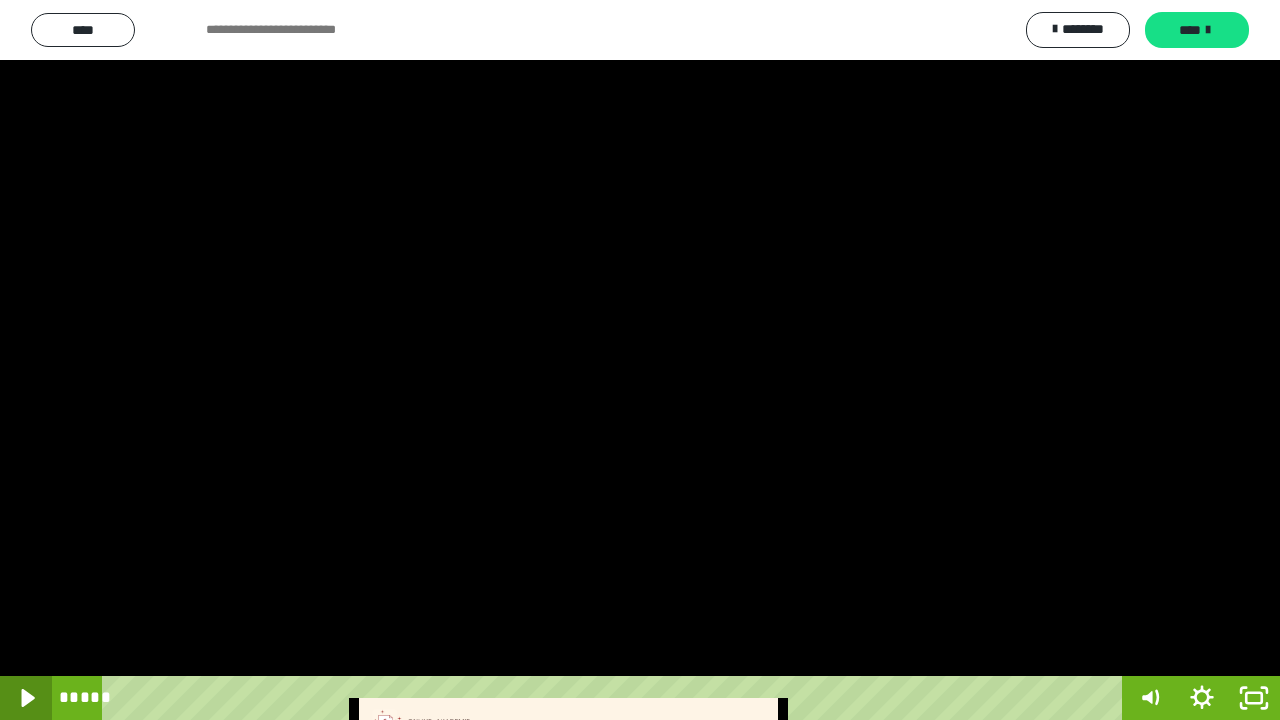 click 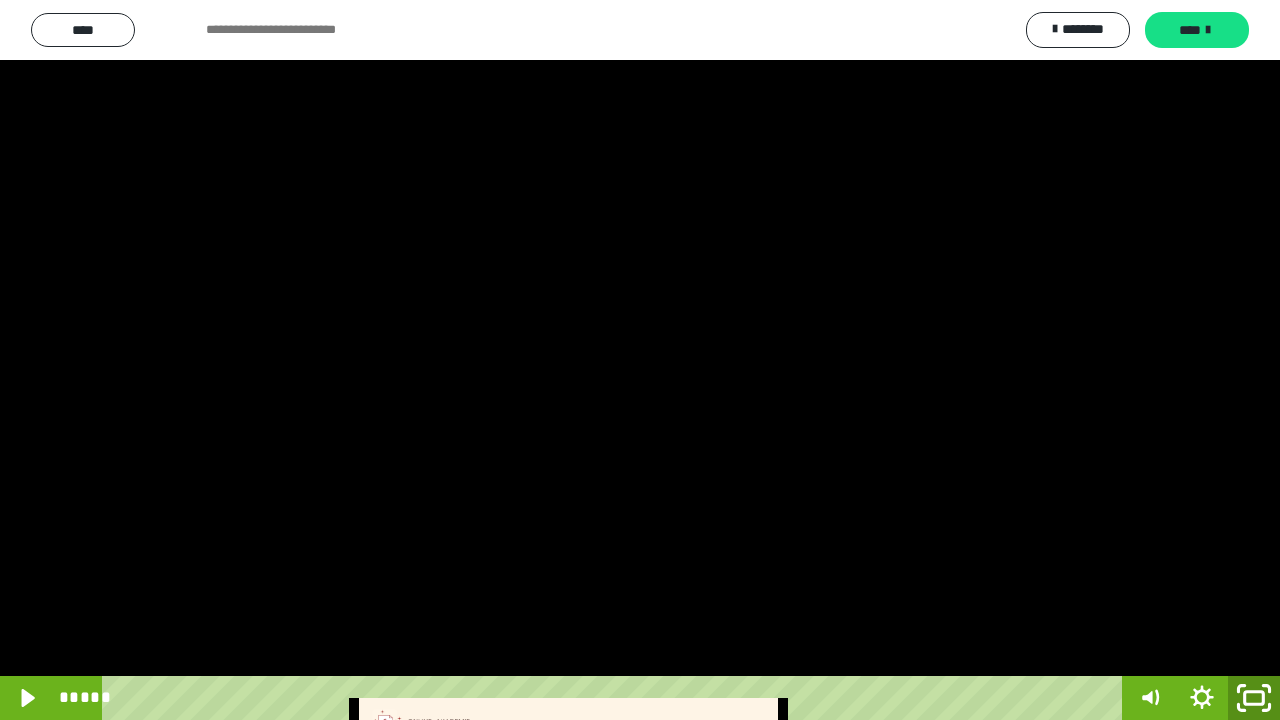 click 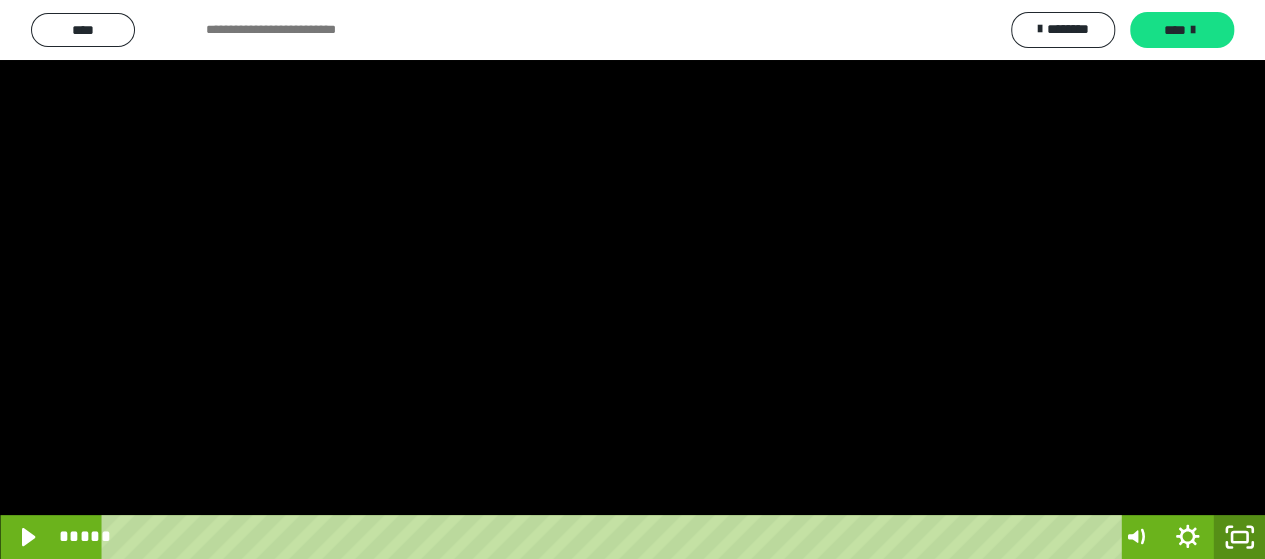 scroll, scrollTop: 4127, scrollLeft: 0, axis: vertical 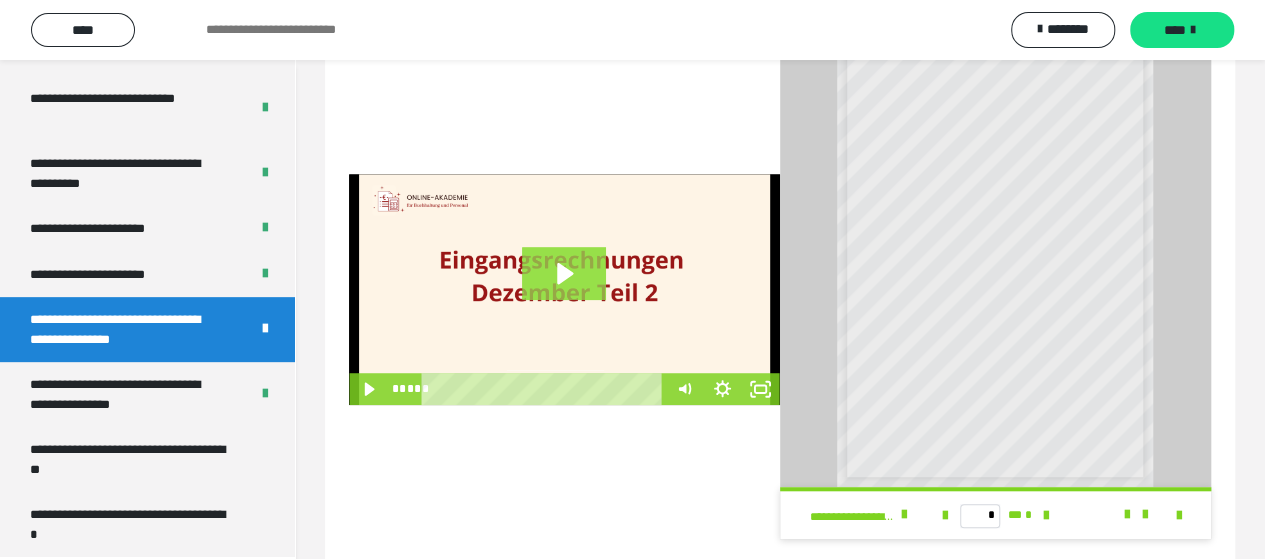 click 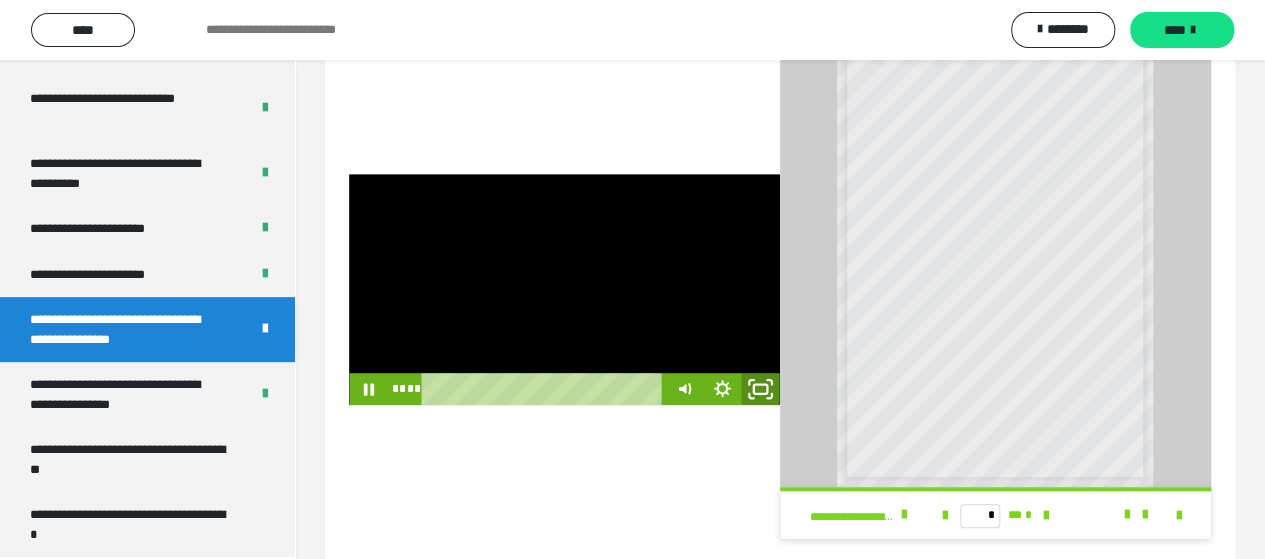 click 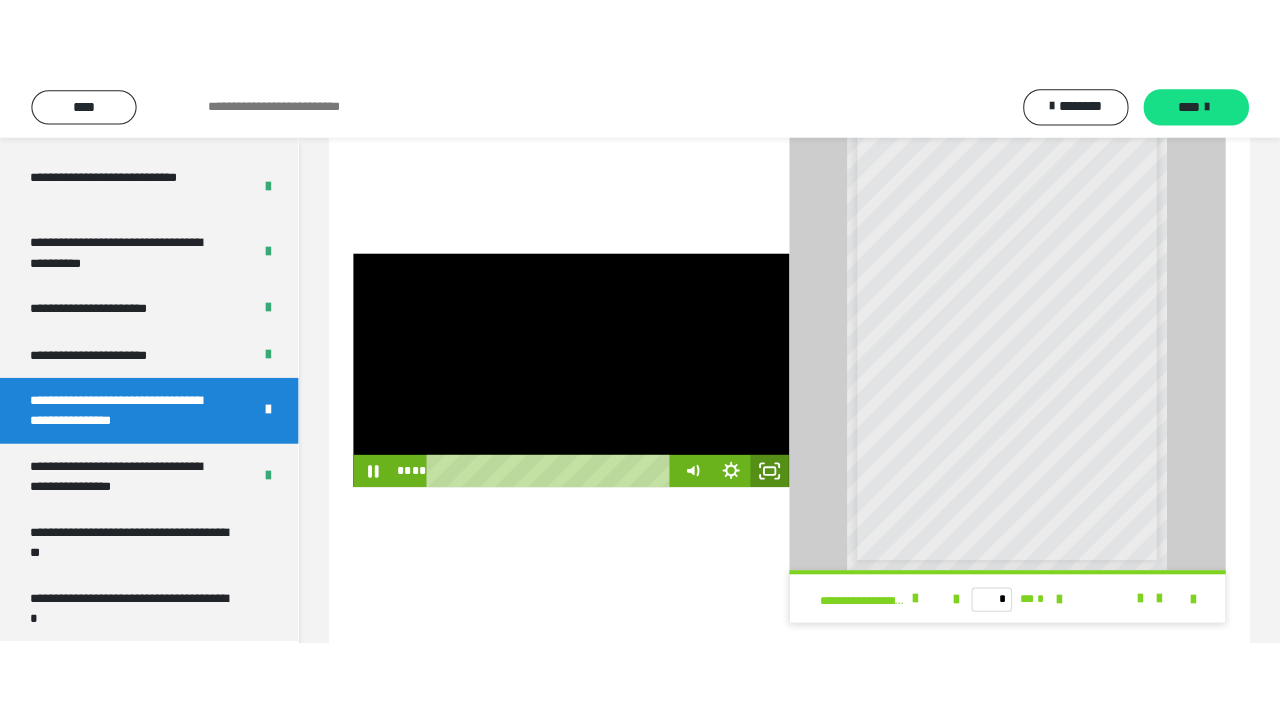 scroll, scrollTop: 399, scrollLeft: 0, axis: vertical 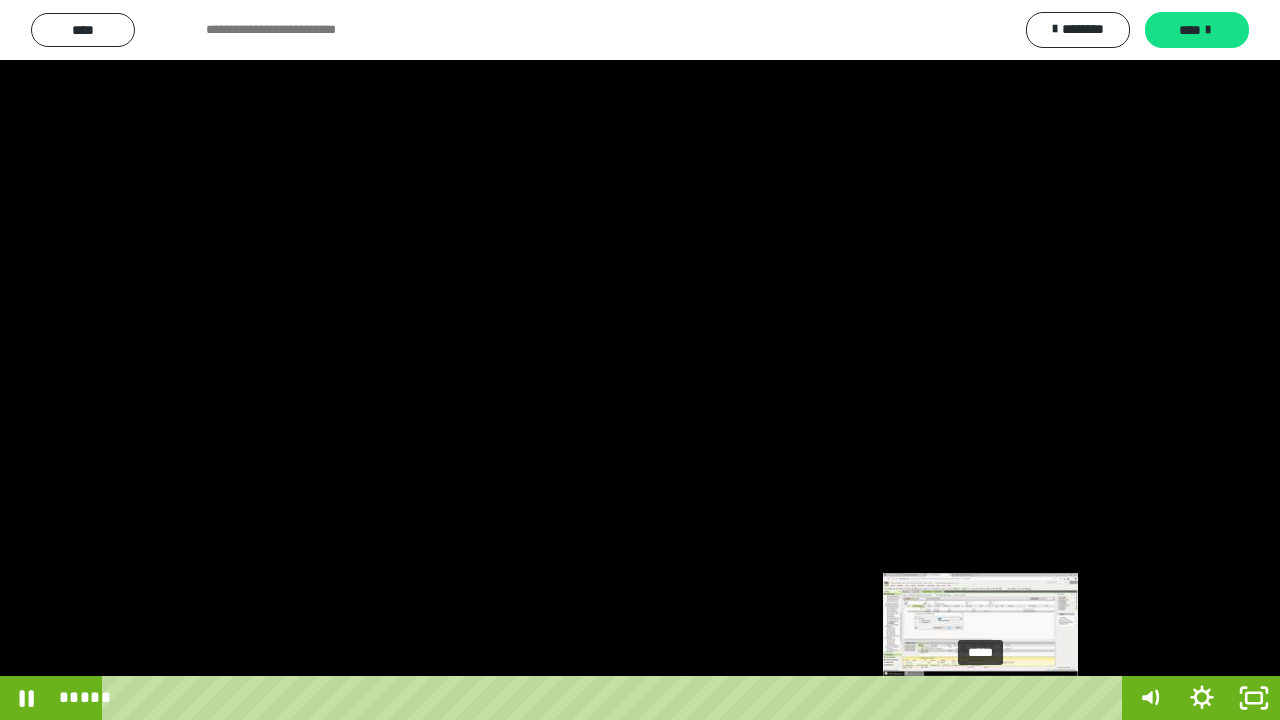 click on "*****" at bounding box center (616, 698) 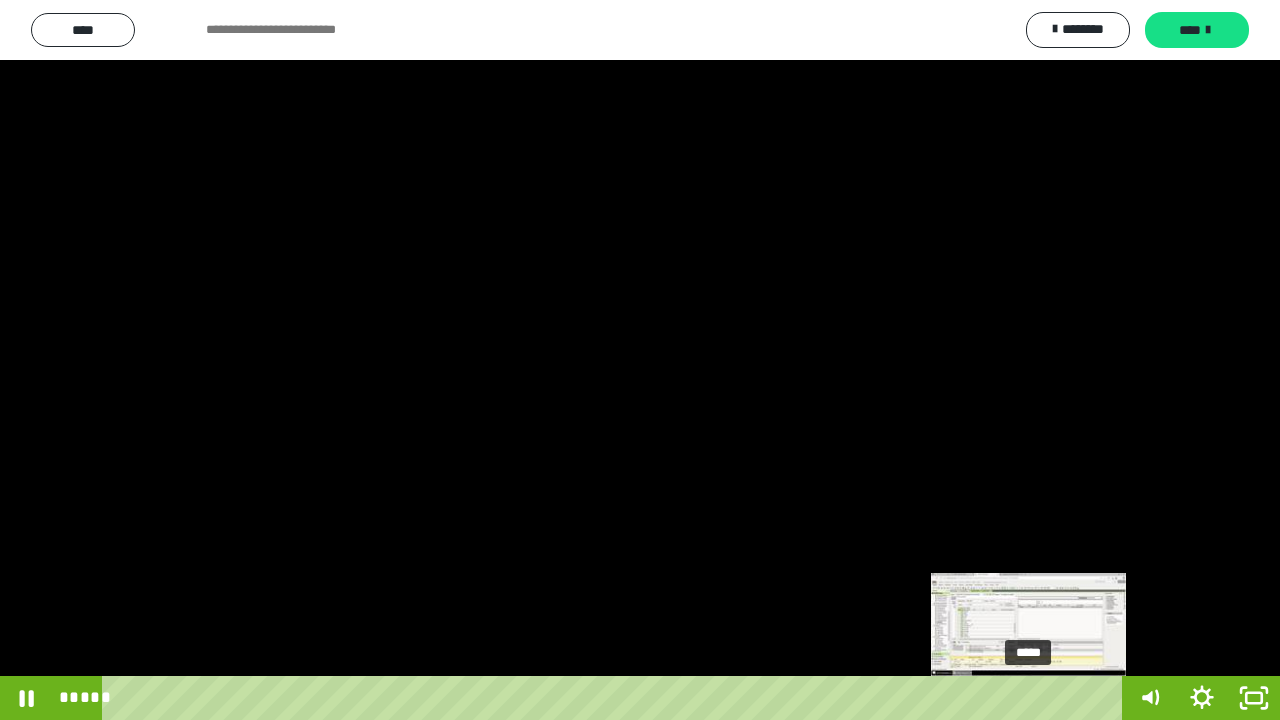 click on "*****" at bounding box center [616, 698] 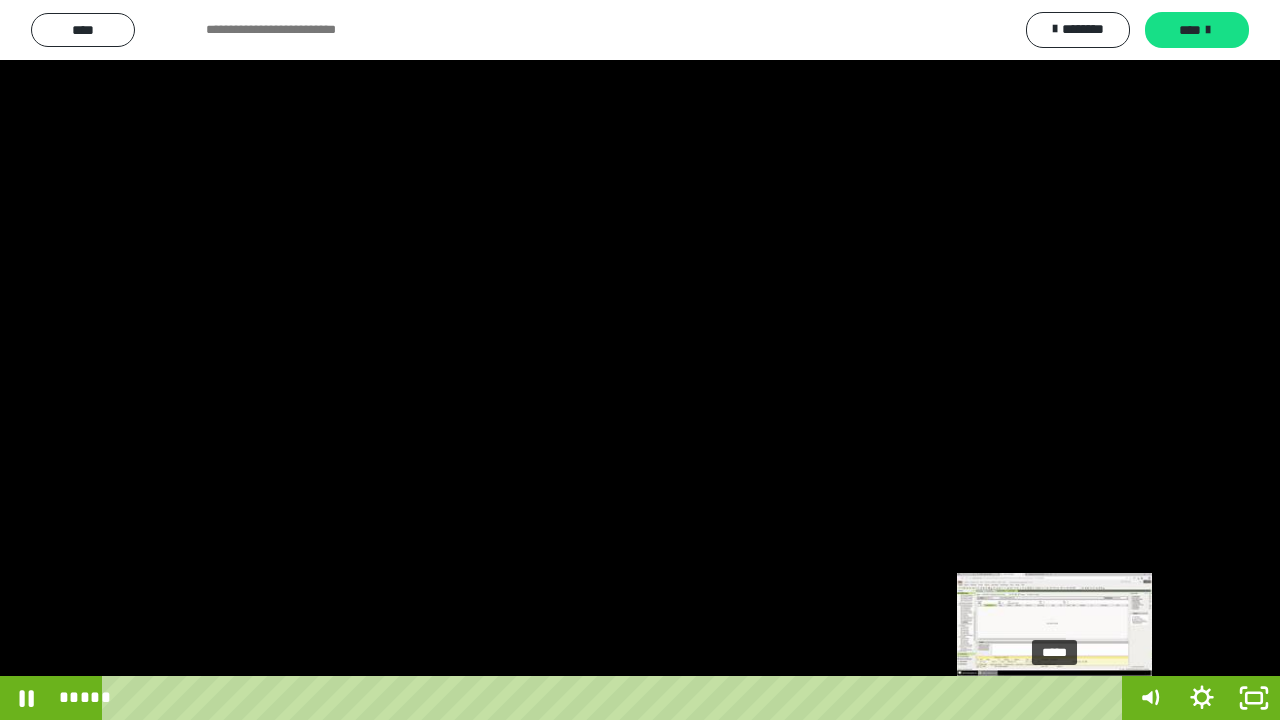 click on "*****" at bounding box center (616, 698) 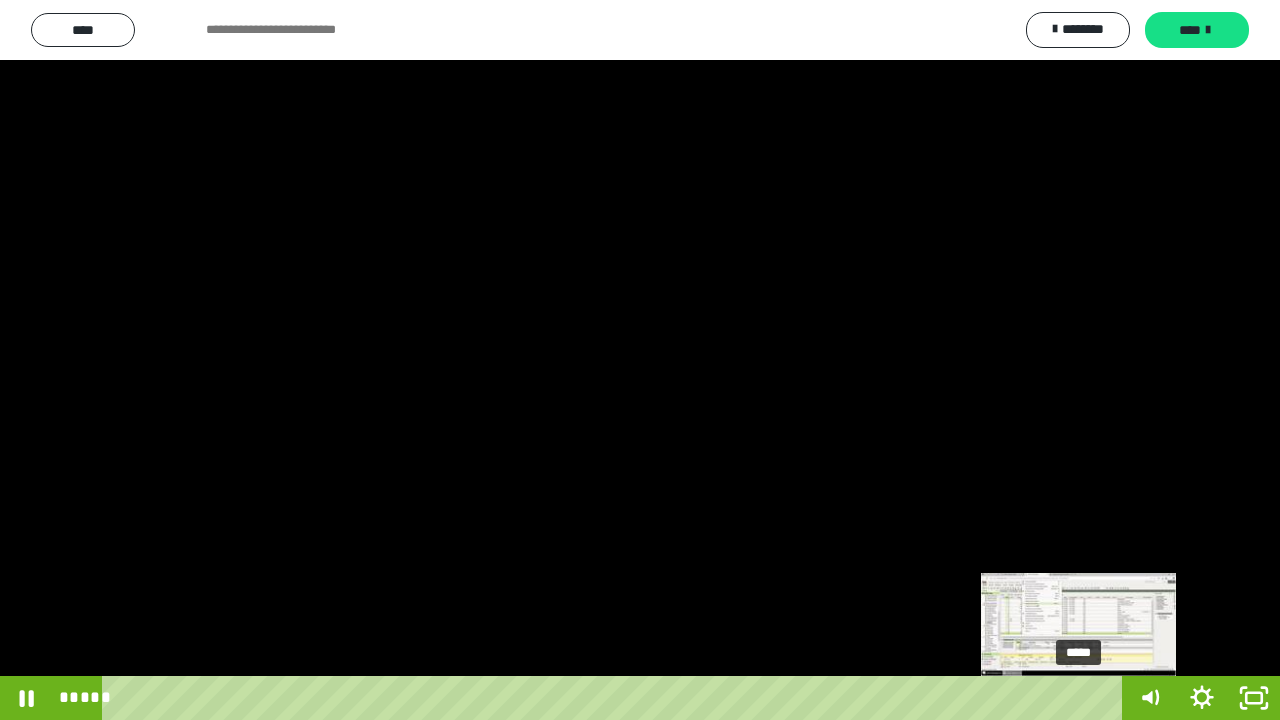 click on "*****" at bounding box center (616, 698) 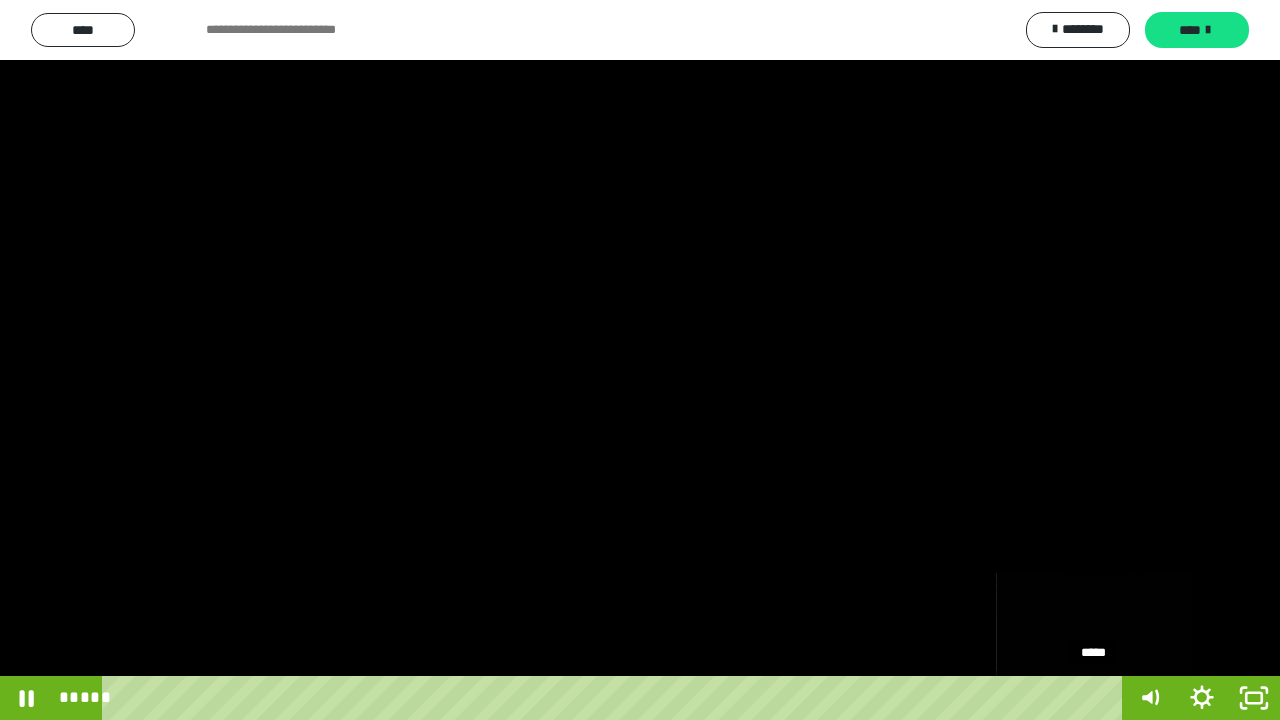 click on "*****" at bounding box center [616, 698] 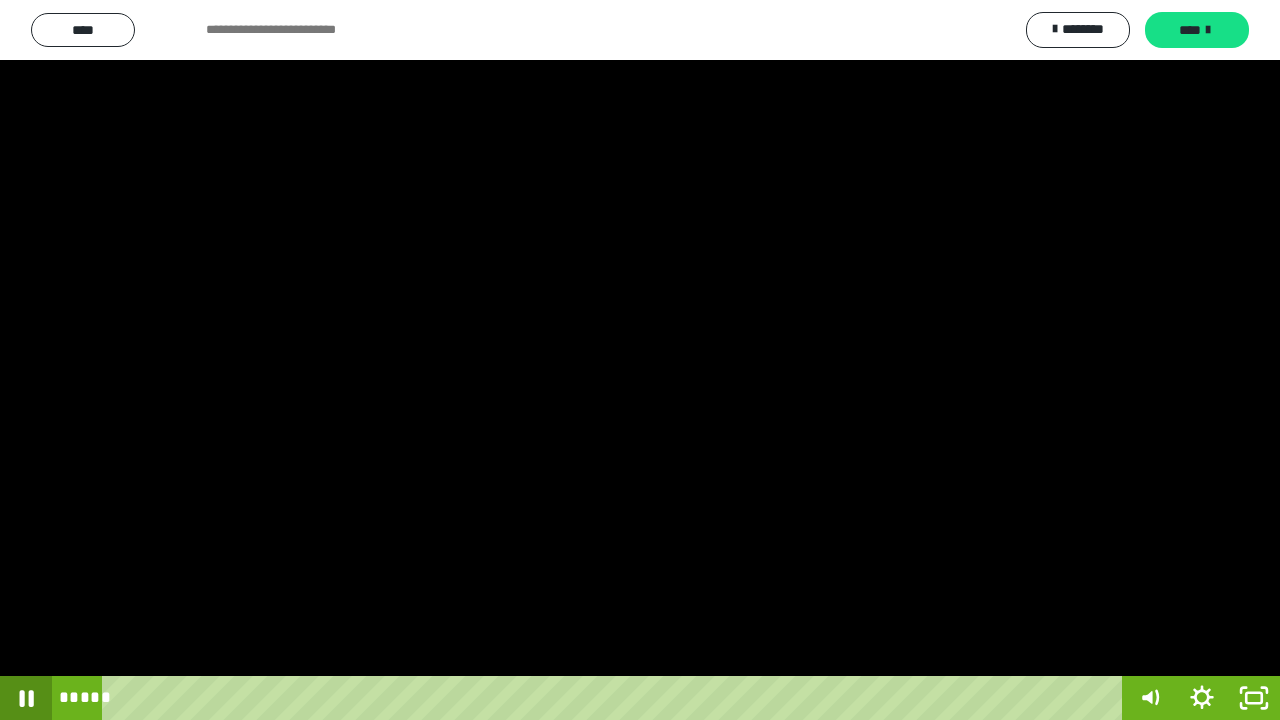 click 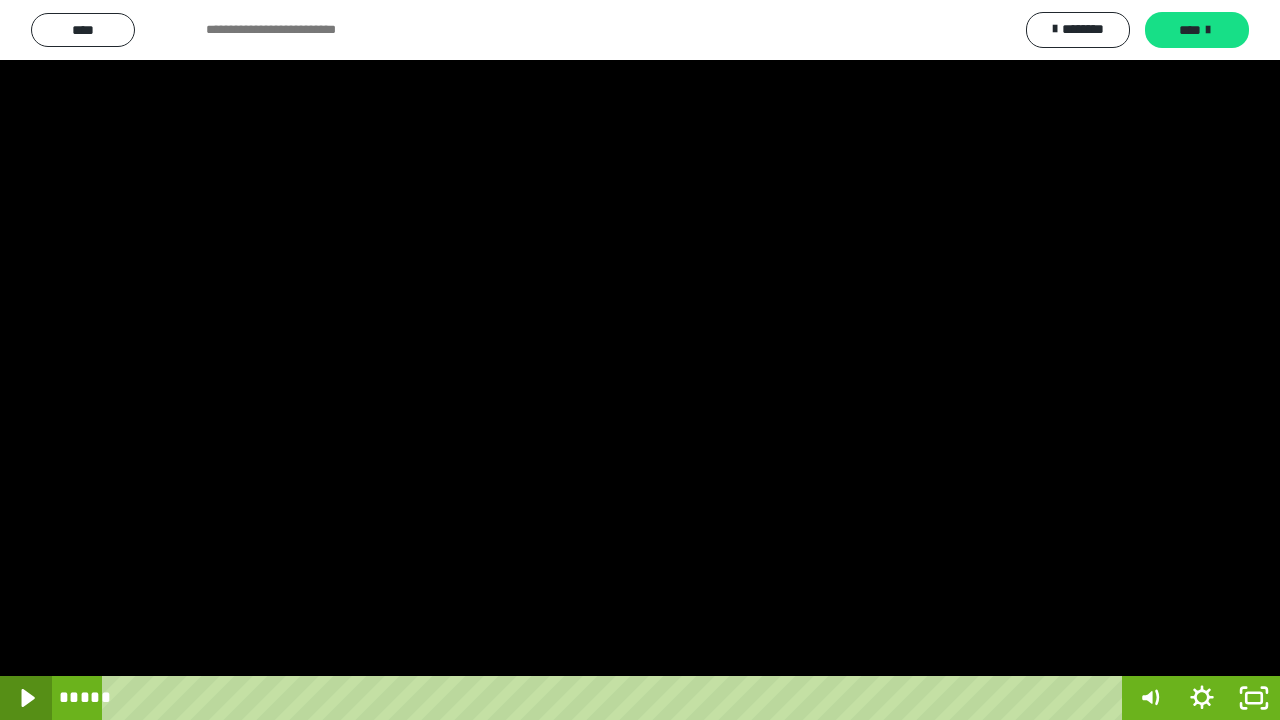 click 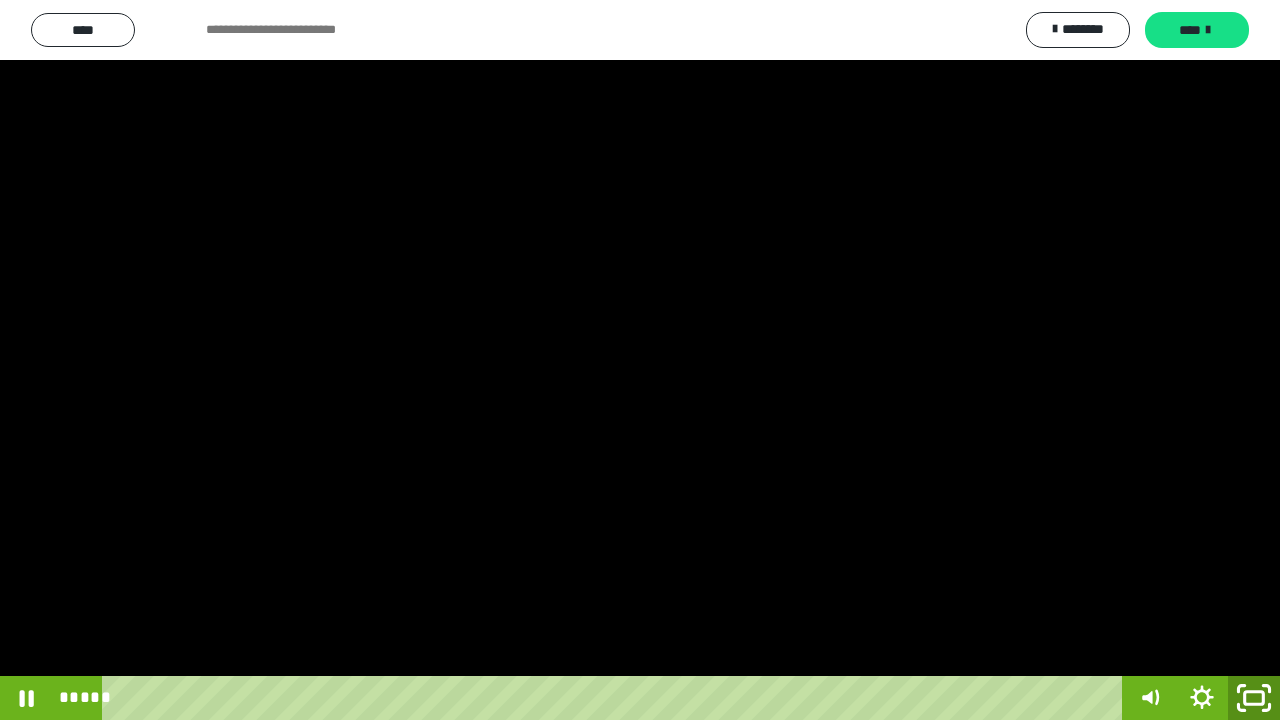 click 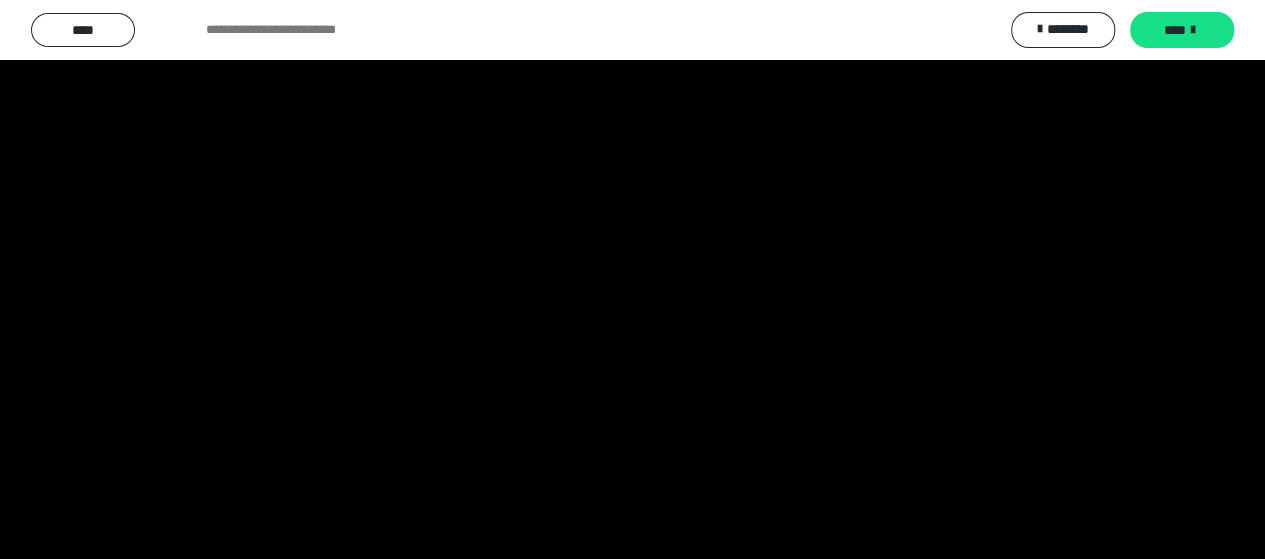 scroll, scrollTop: 4127, scrollLeft: 0, axis: vertical 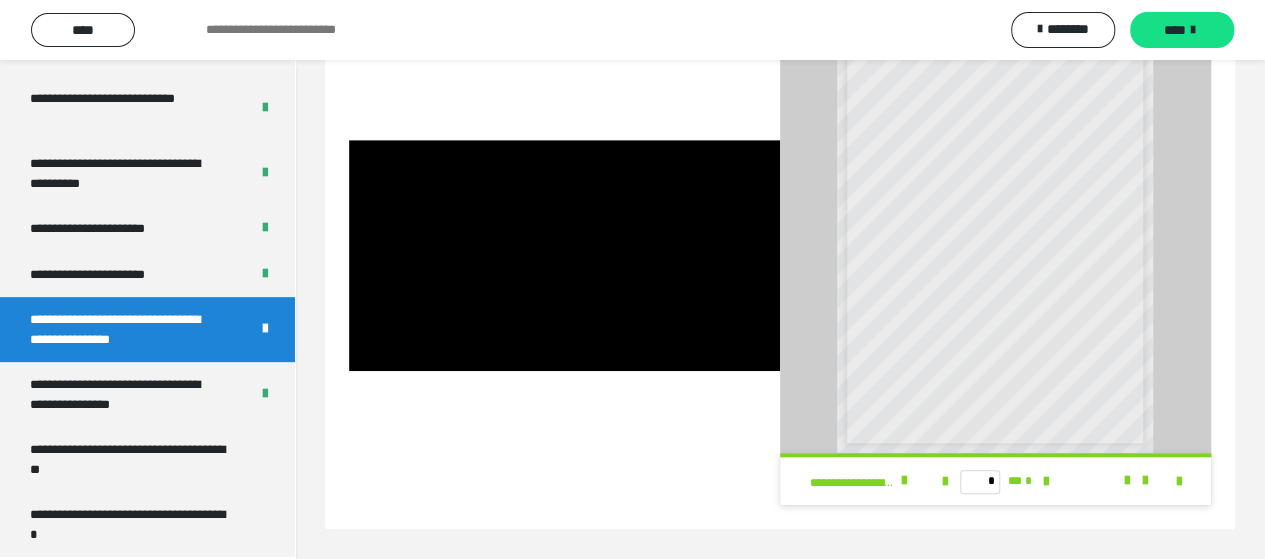 click at bounding box center (1167, 481) 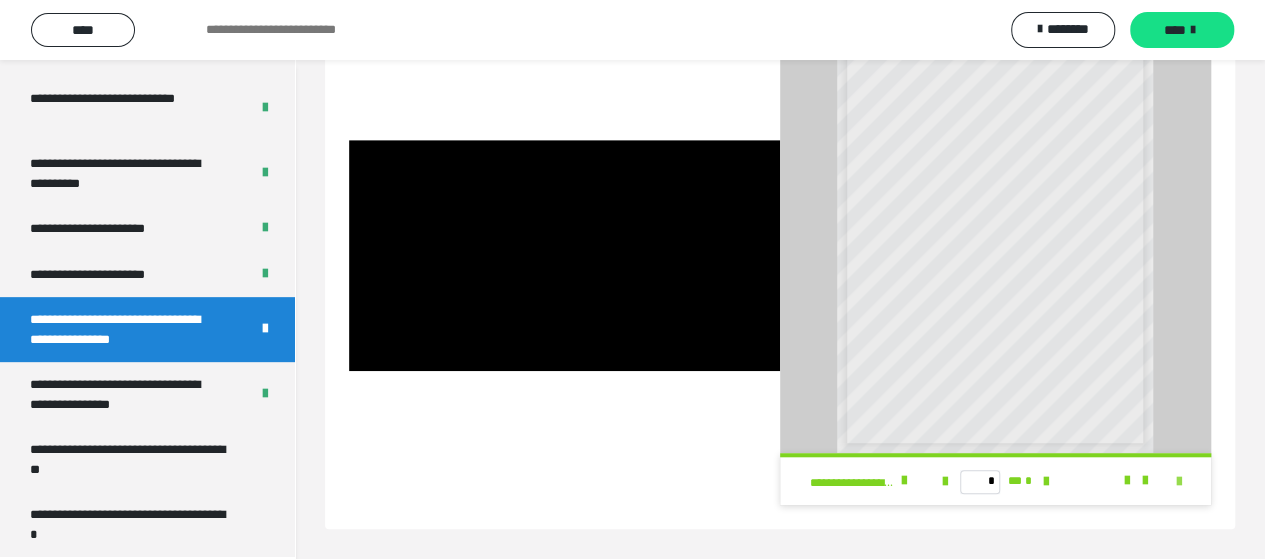 click at bounding box center (1179, 482) 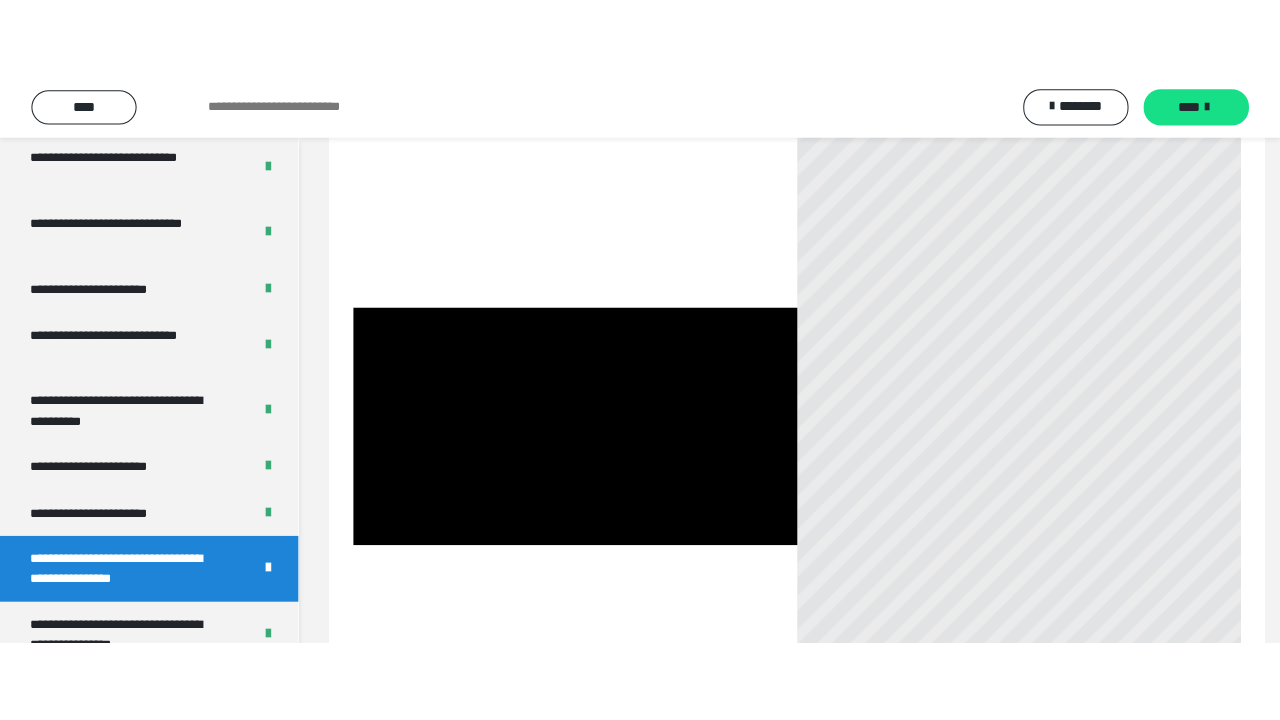 scroll, scrollTop: 399, scrollLeft: 0, axis: vertical 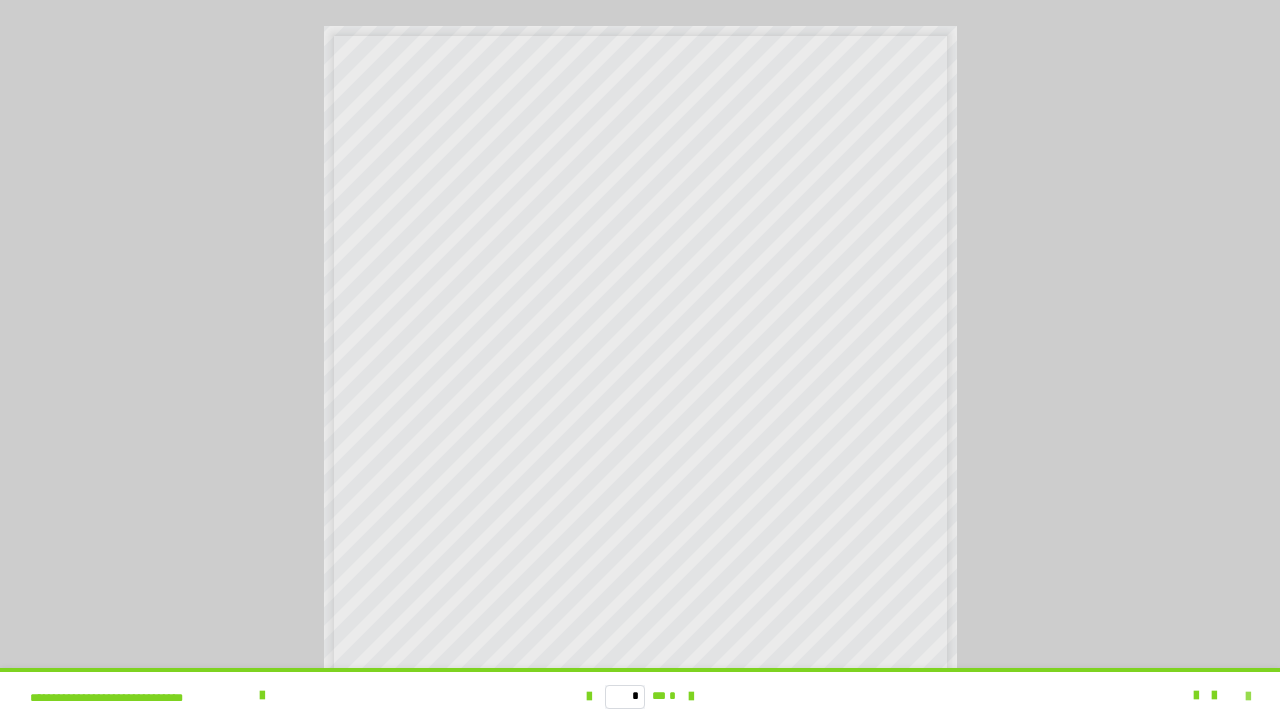 click at bounding box center (1248, 697) 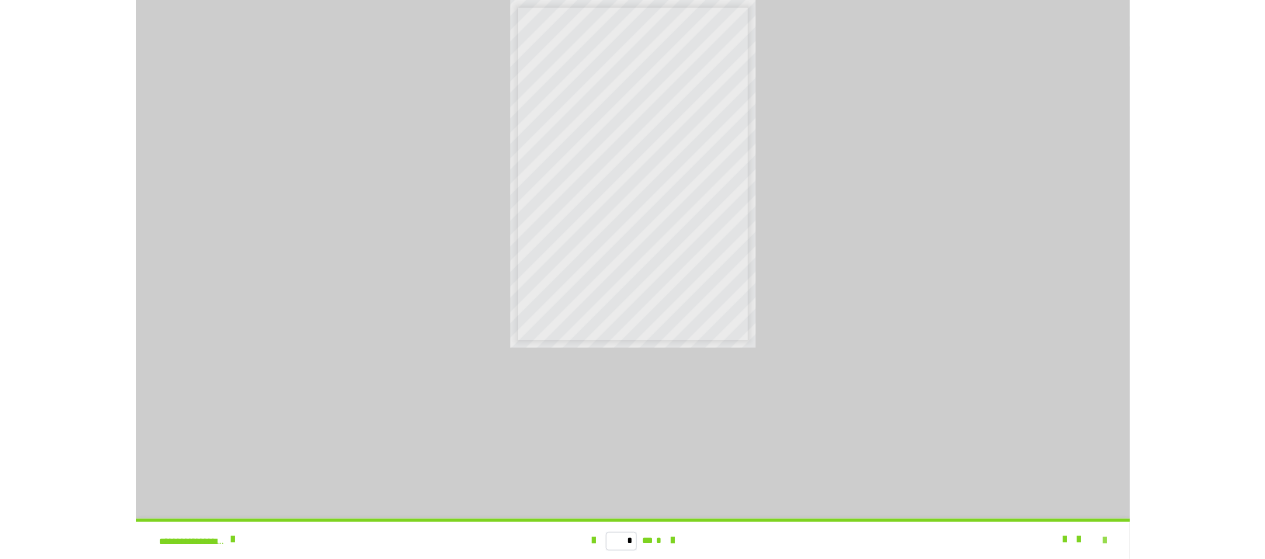 scroll, scrollTop: 4127, scrollLeft: 0, axis: vertical 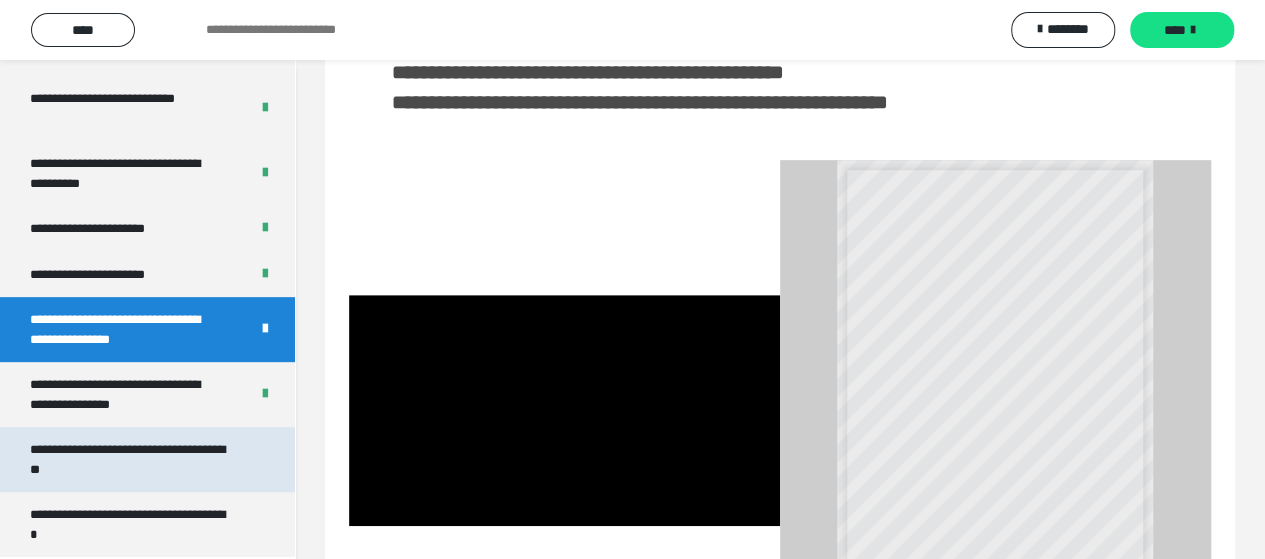 click on "**********" at bounding box center (132, 459) 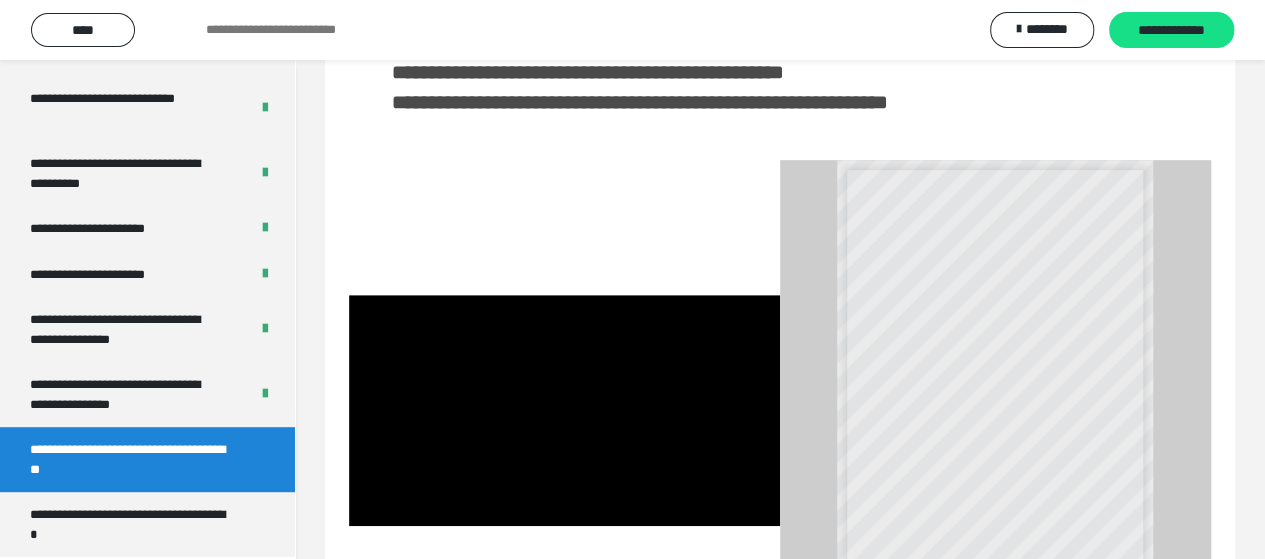 scroll, scrollTop: 136, scrollLeft: 0, axis: vertical 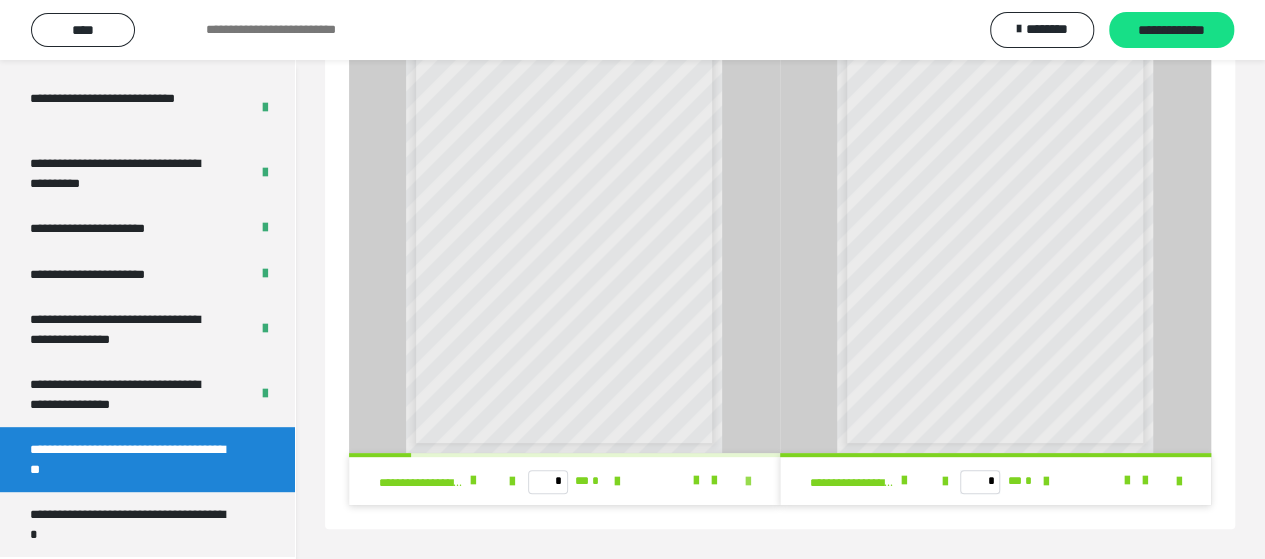 click at bounding box center (748, 482) 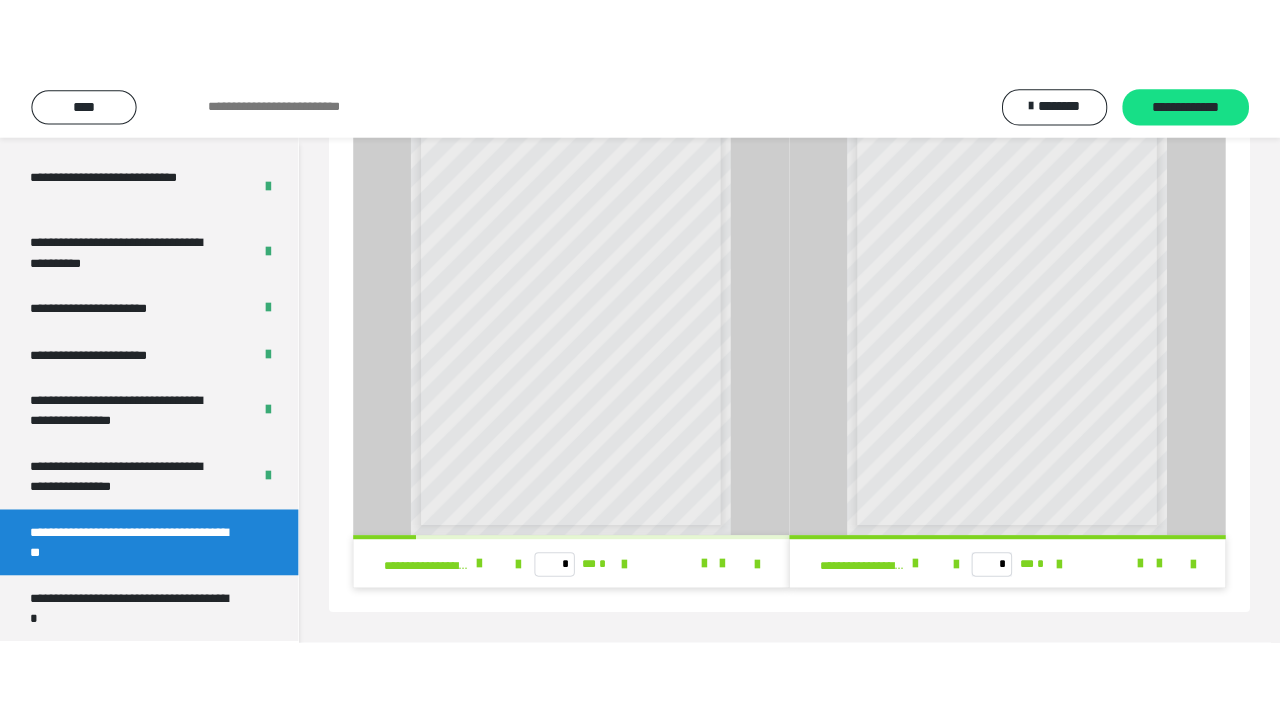 scroll, scrollTop: 60, scrollLeft: 0, axis: vertical 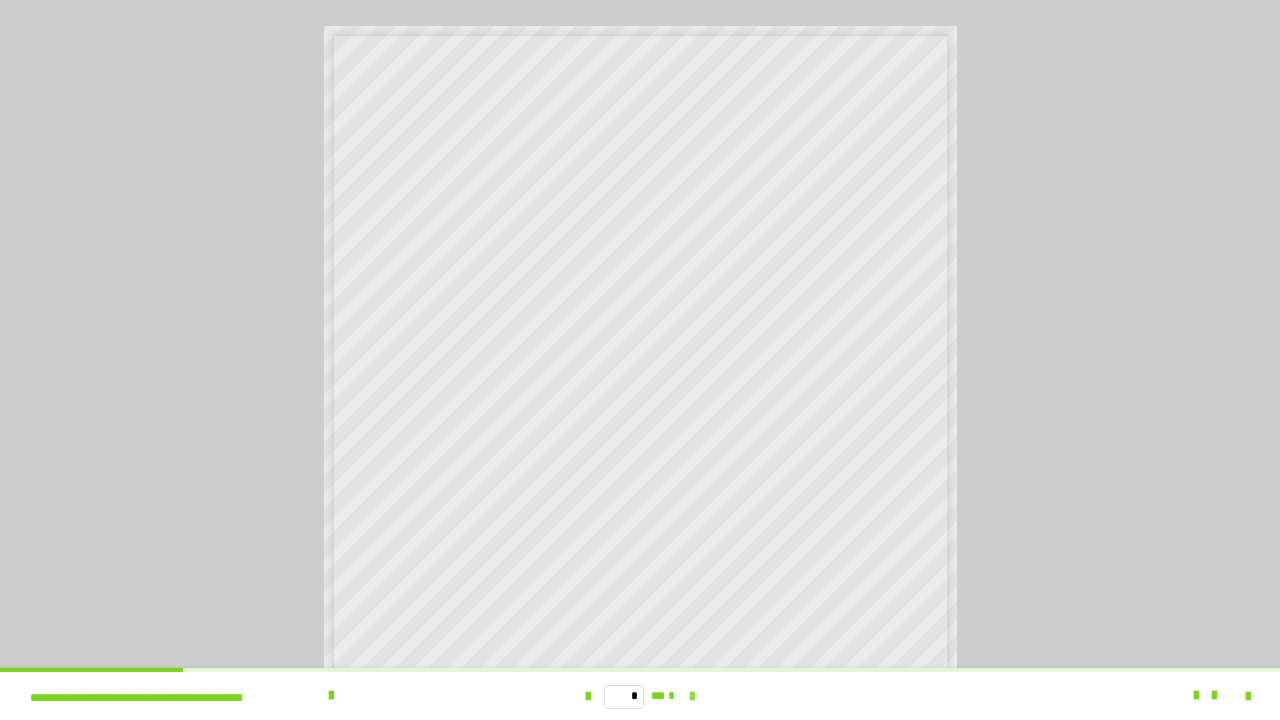 click at bounding box center [692, 697] 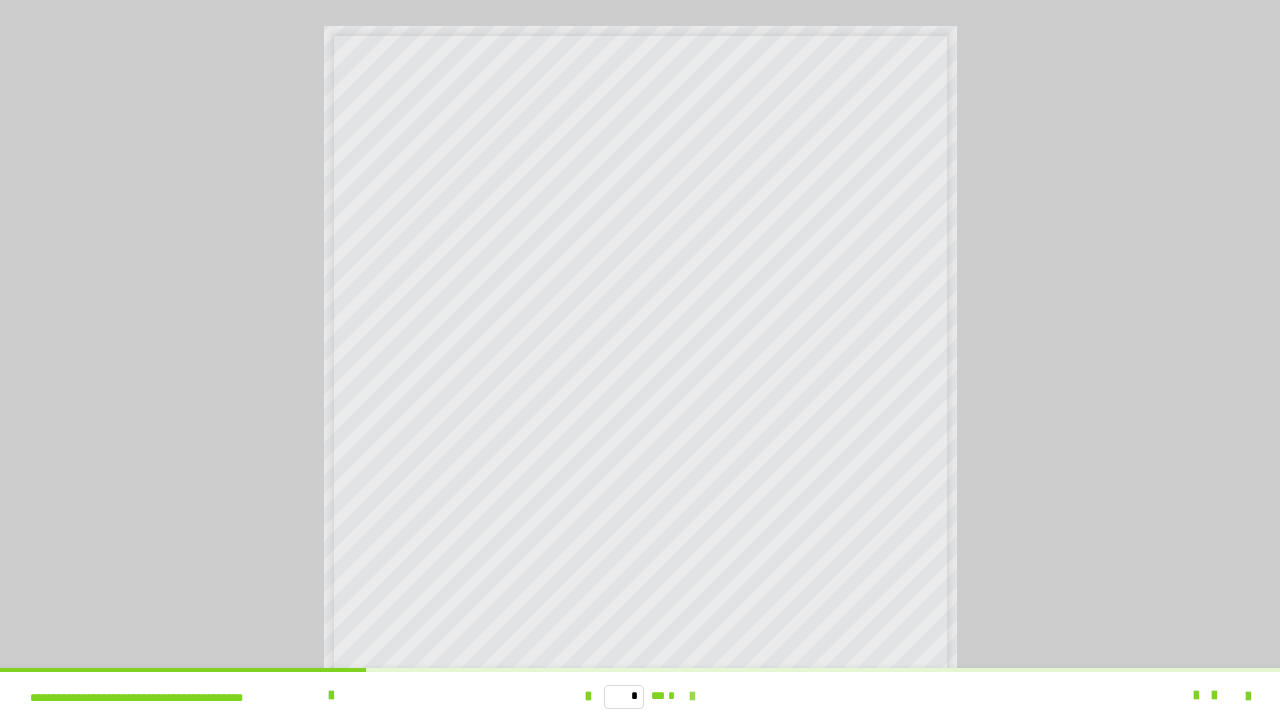 click at bounding box center [692, 697] 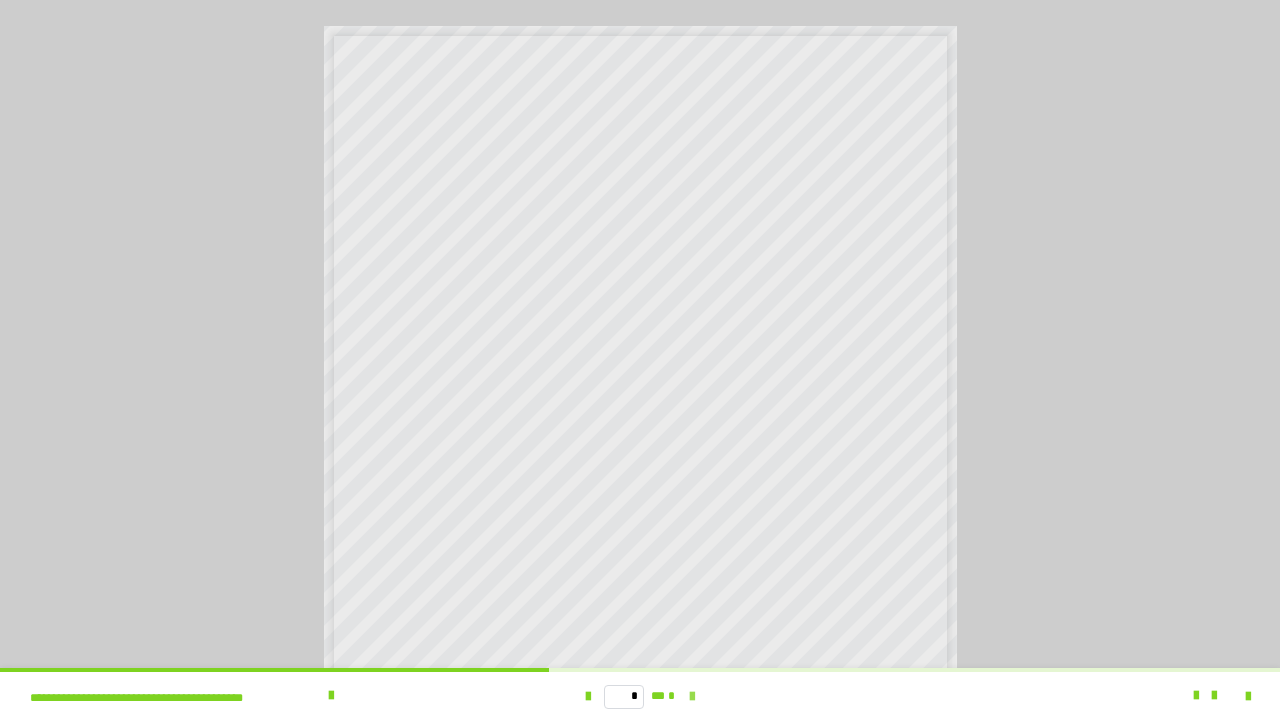 click at bounding box center [692, 697] 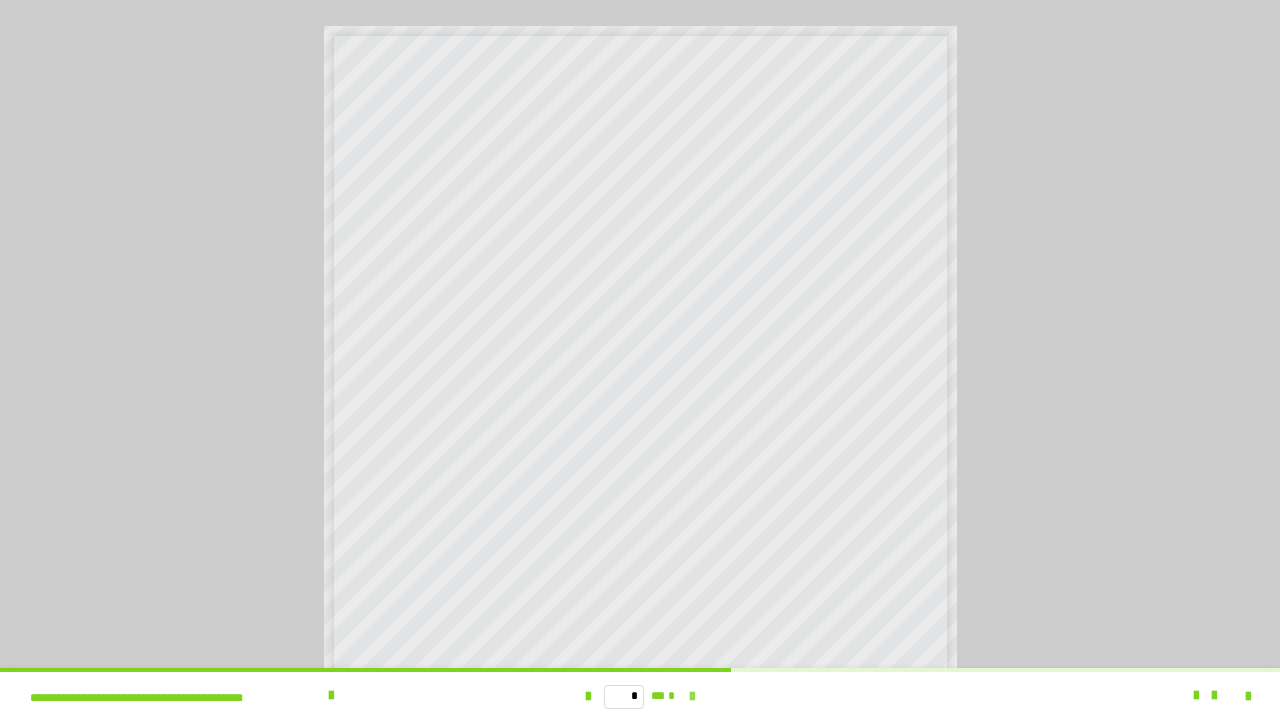 click at bounding box center [692, 697] 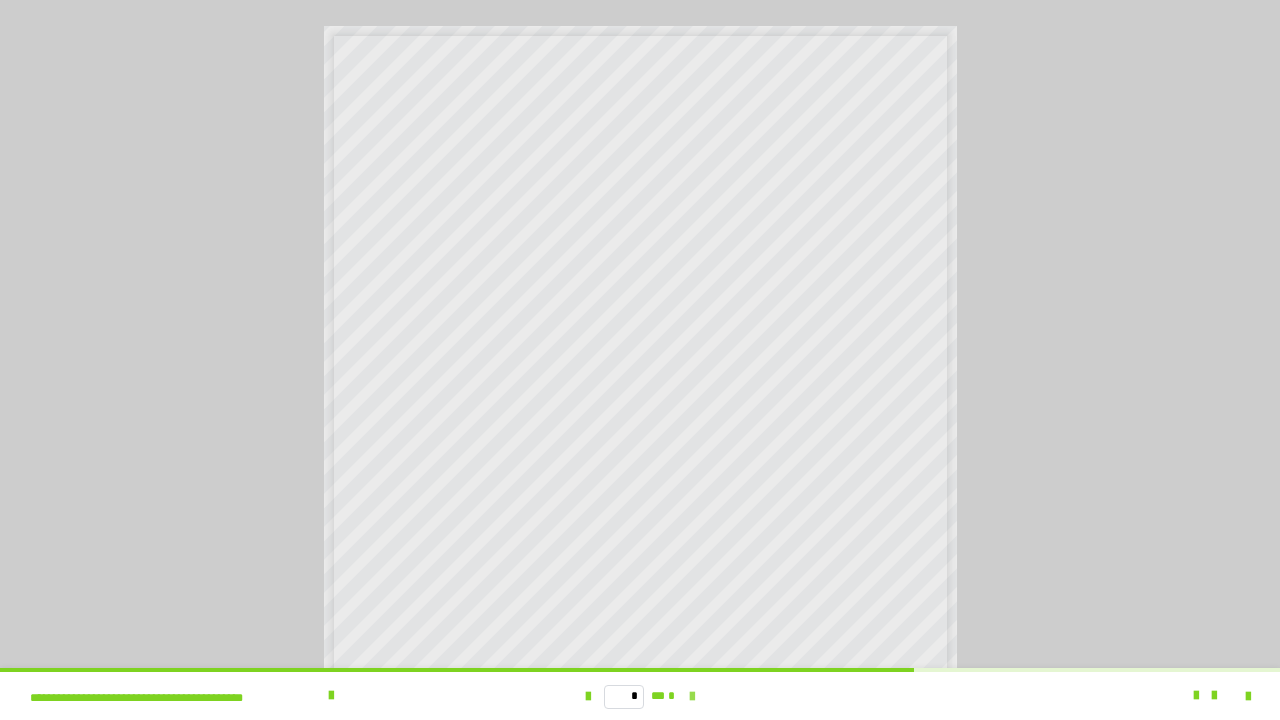 click at bounding box center [692, 697] 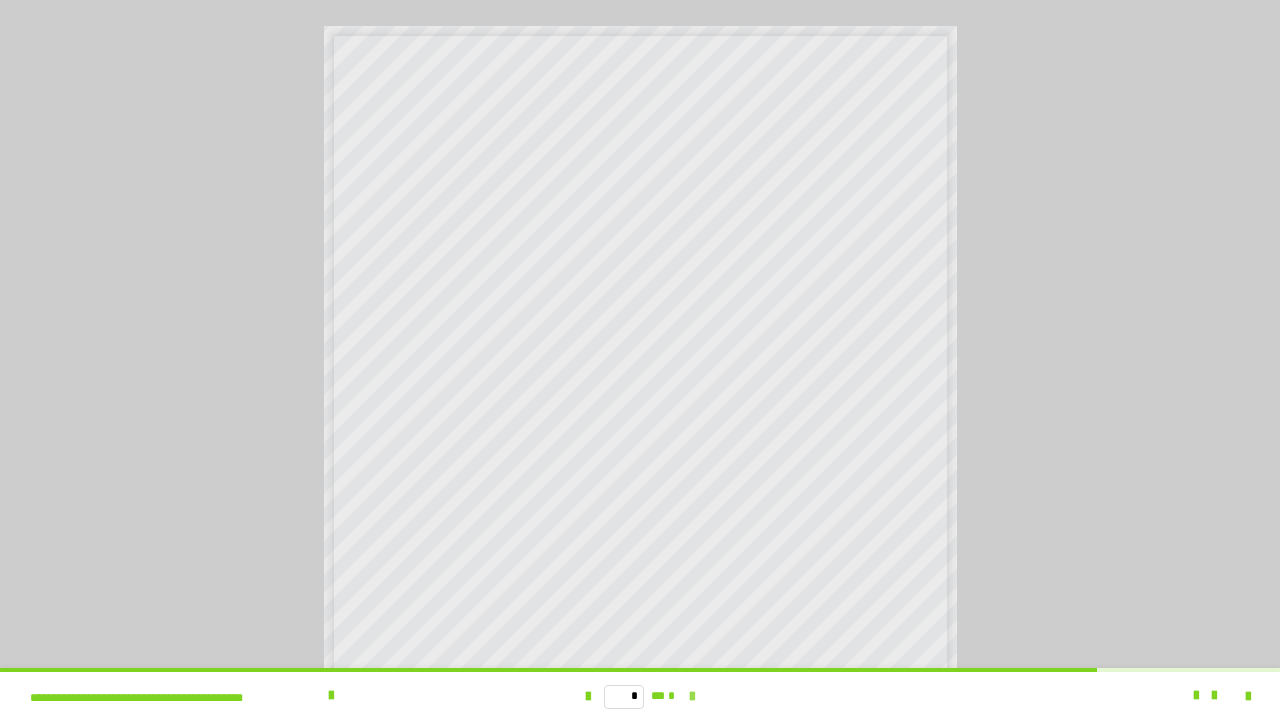 click at bounding box center (692, 697) 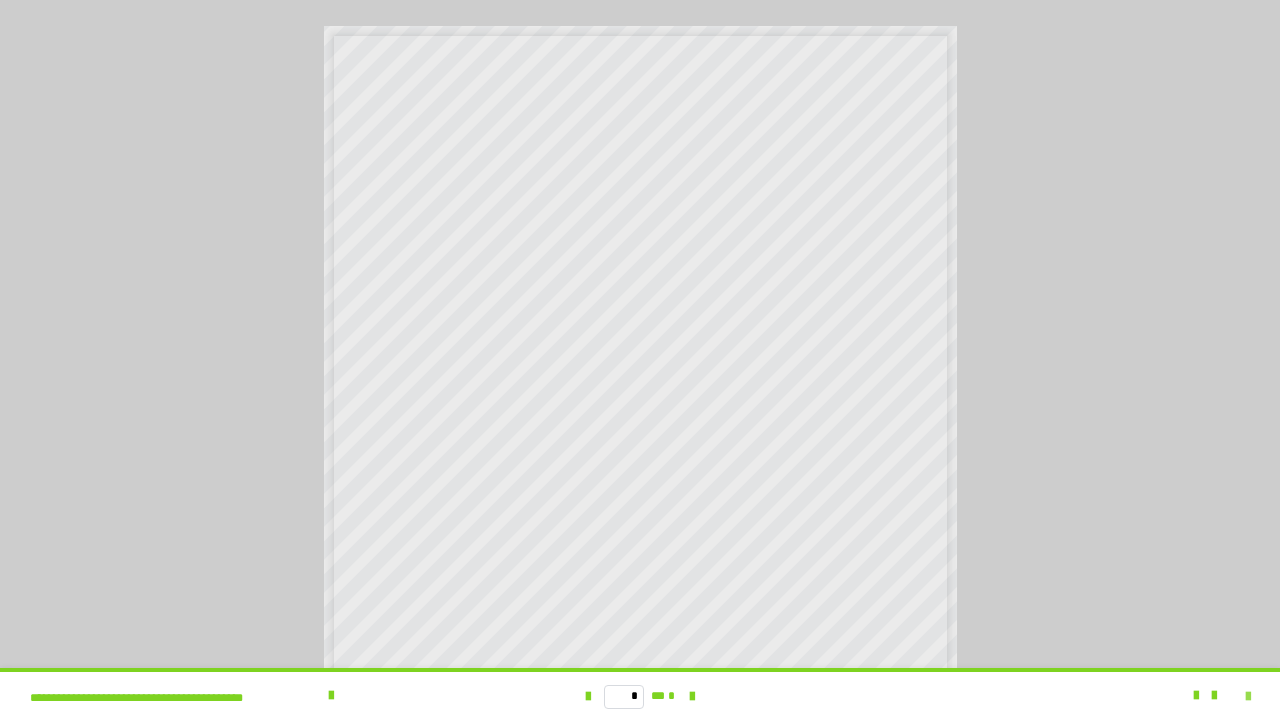click at bounding box center (1248, 697) 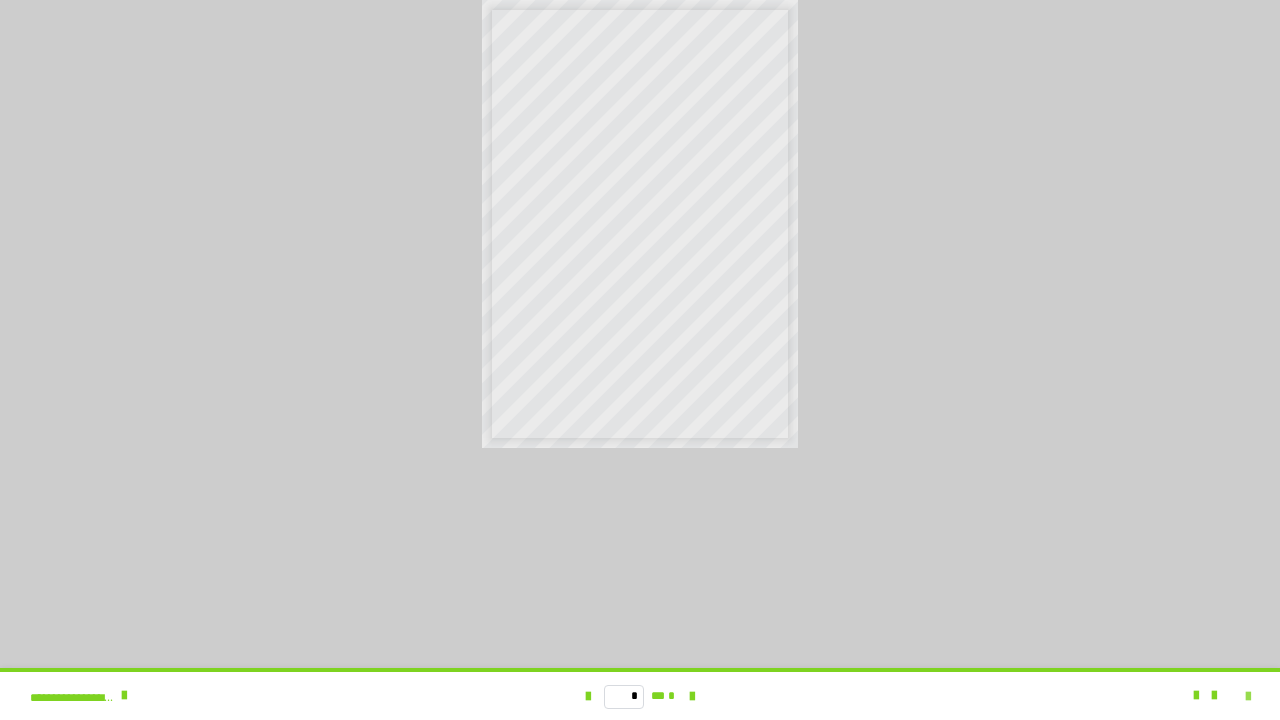 scroll, scrollTop: 4127, scrollLeft: 0, axis: vertical 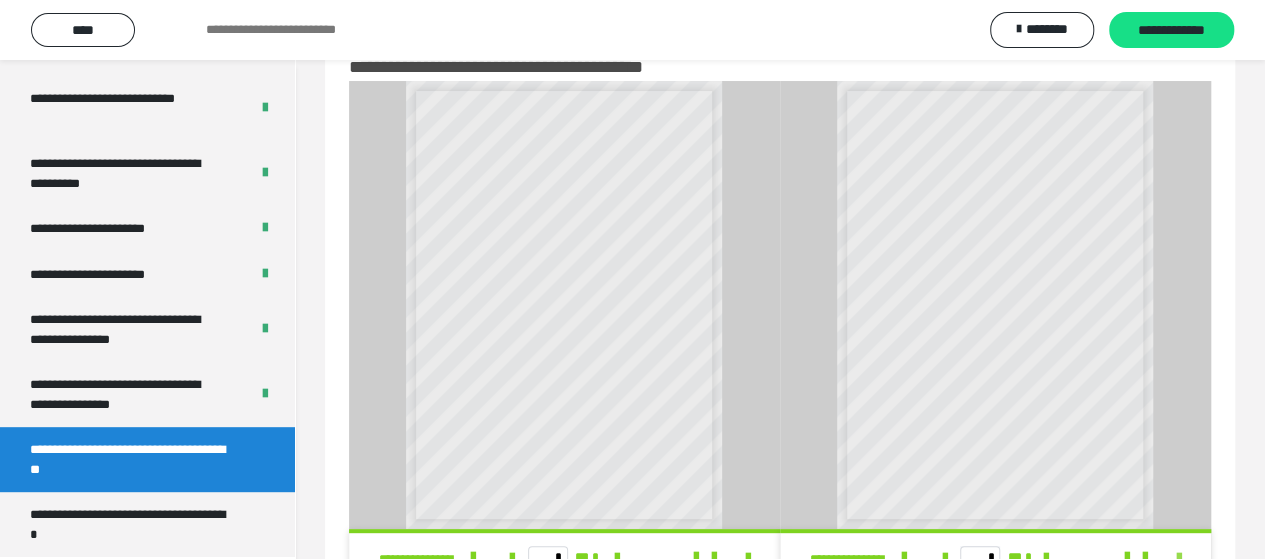 click at bounding box center [1179, 558] 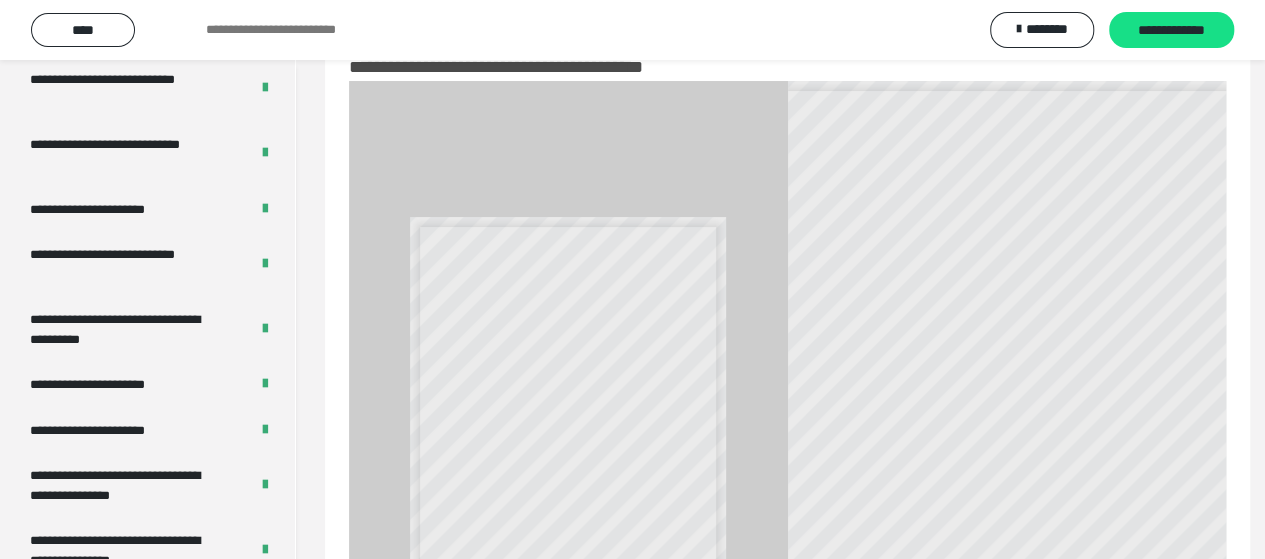 scroll, scrollTop: 3966, scrollLeft: 0, axis: vertical 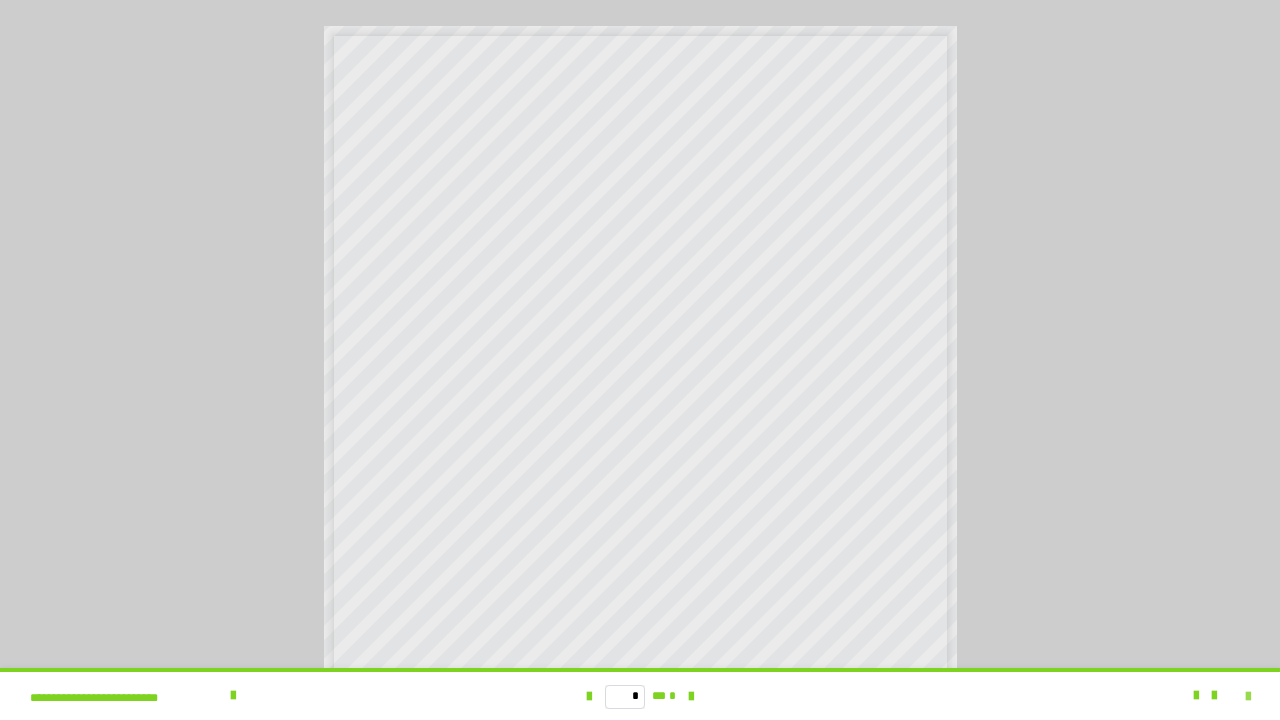 click at bounding box center (1248, 697) 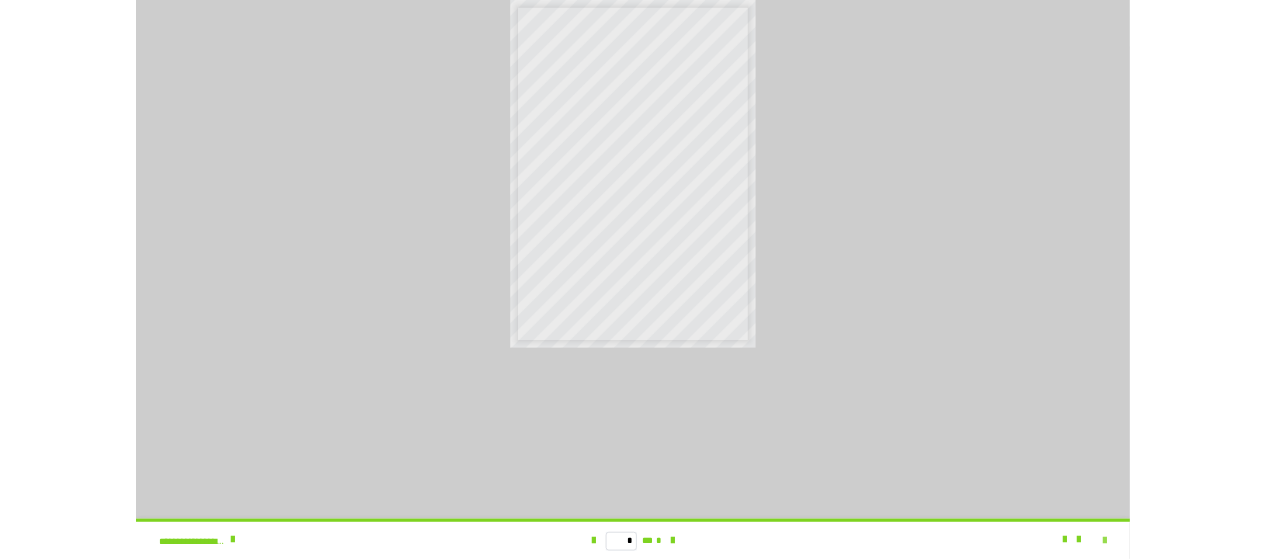 scroll, scrollTop: 4127, scrollLeft: 0, axis: vertical 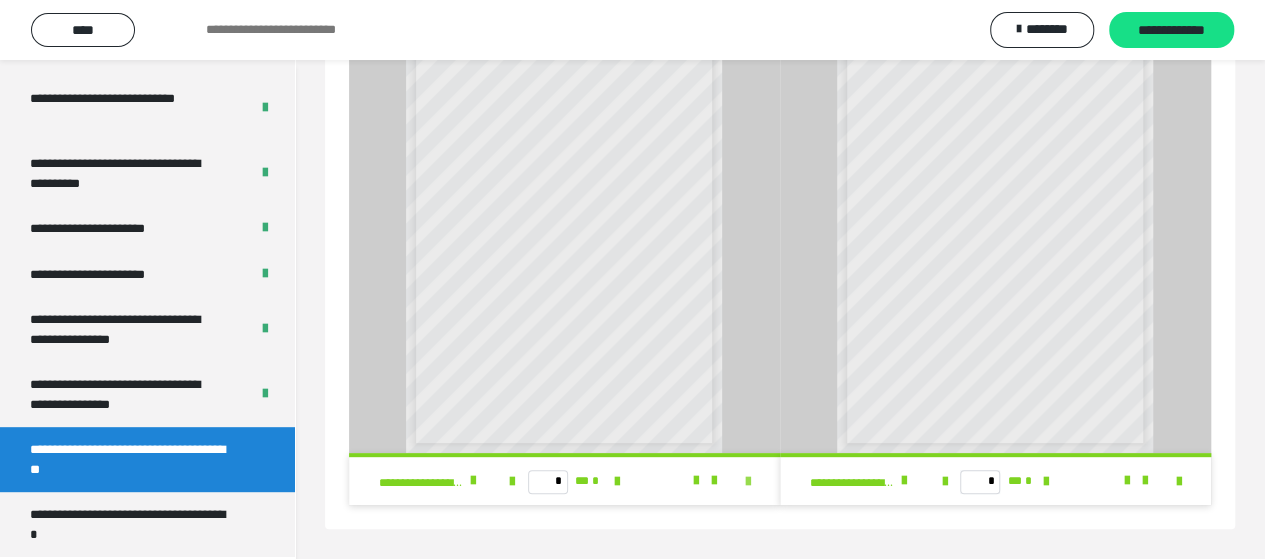 click at bounding box center (748, 482) 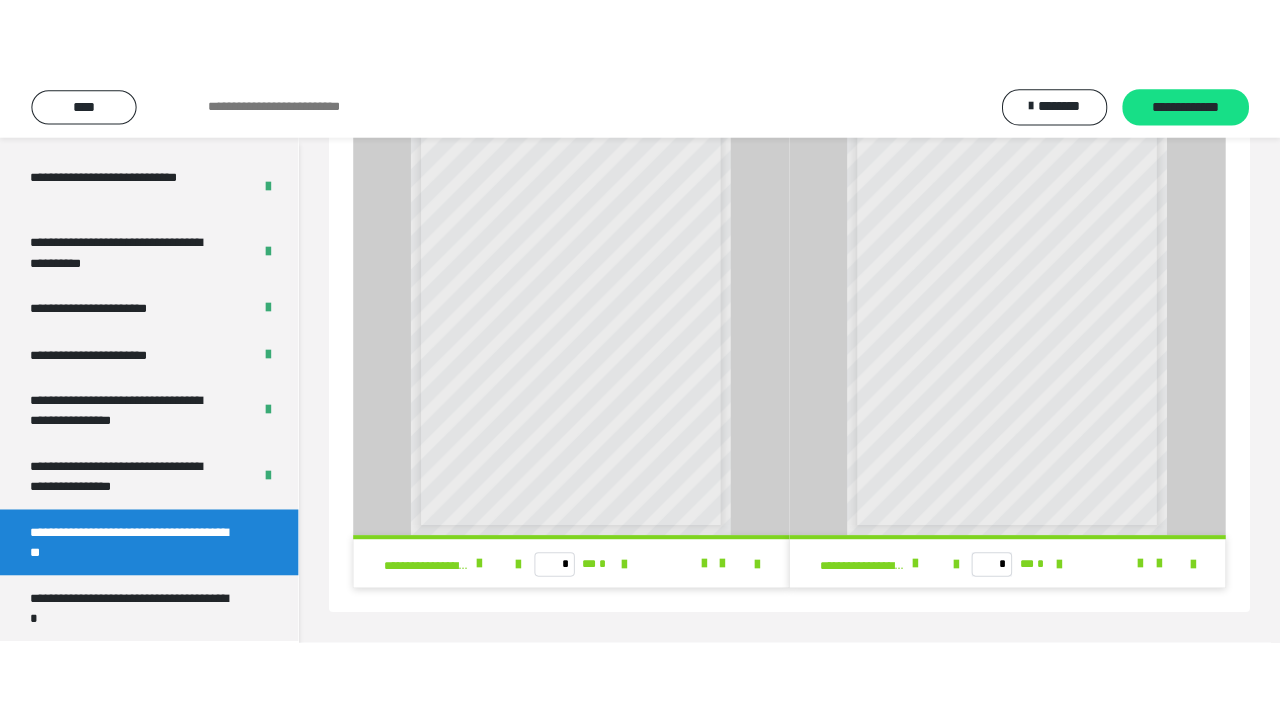 scroll, scrollTop: 60, scrollLeft: 0, axis: vertical 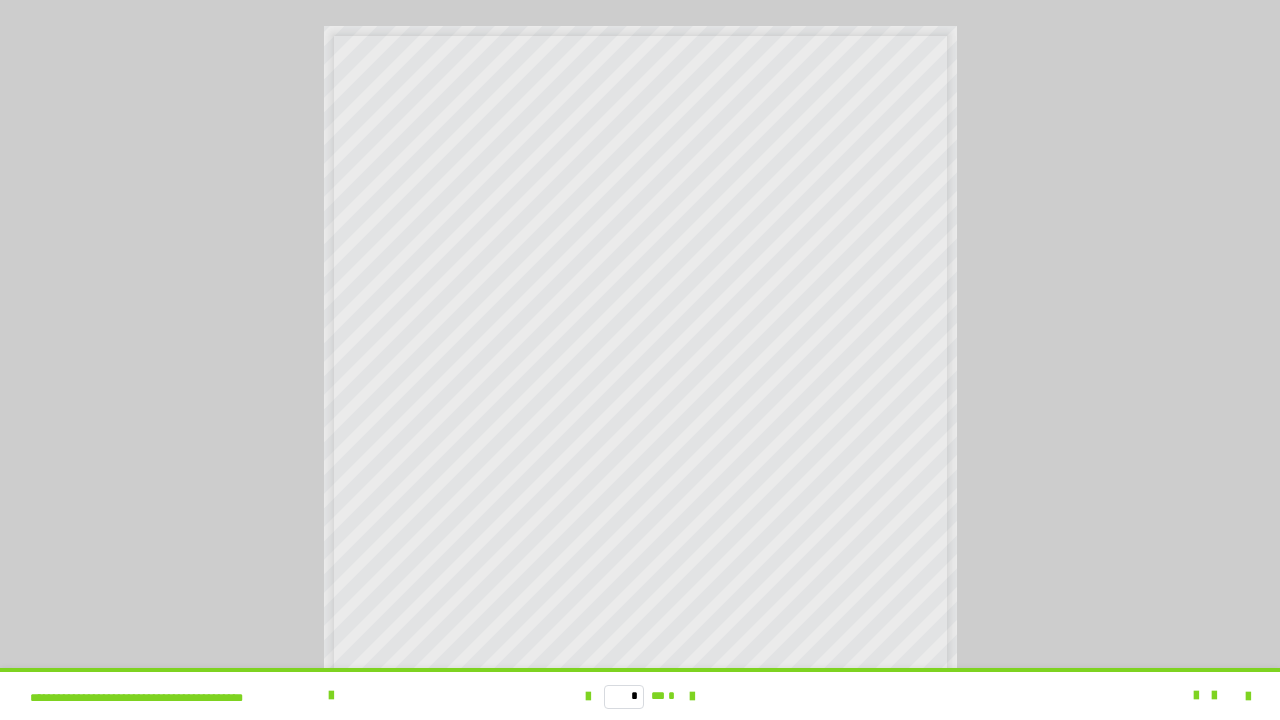 click on "* ** *" at bounding box center (640, 696) 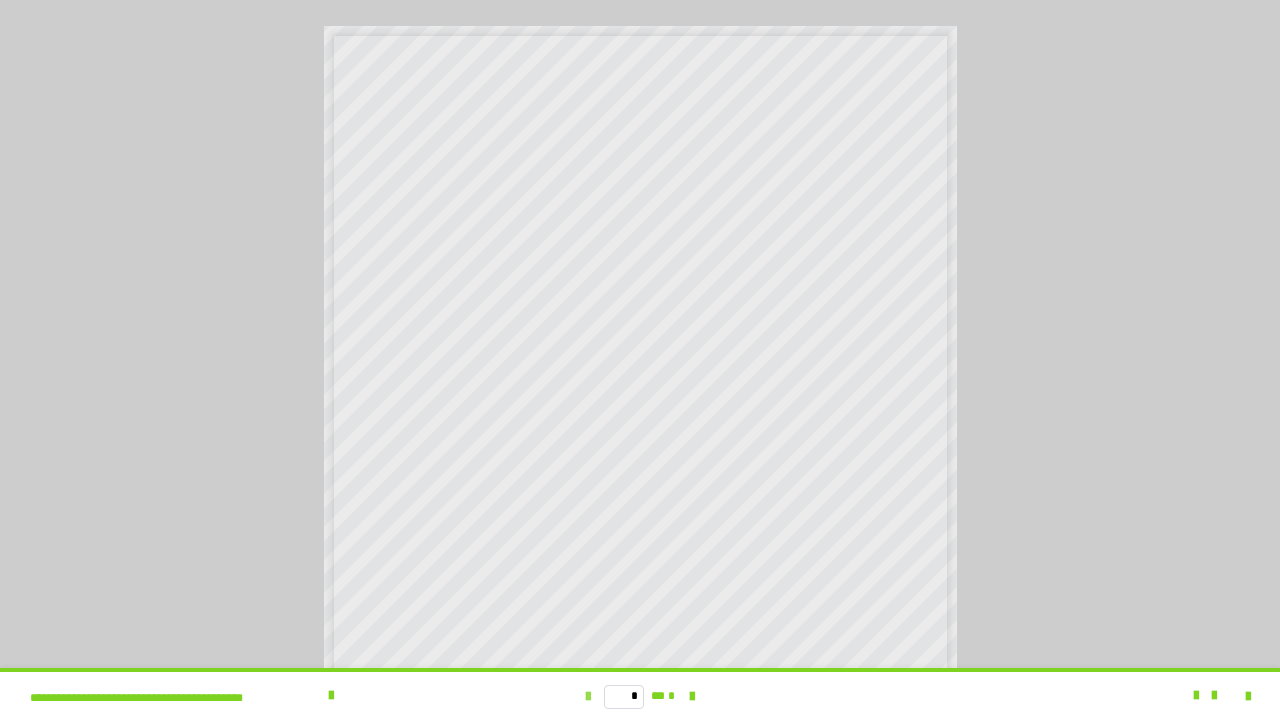 click at bounding box center [588, 697] 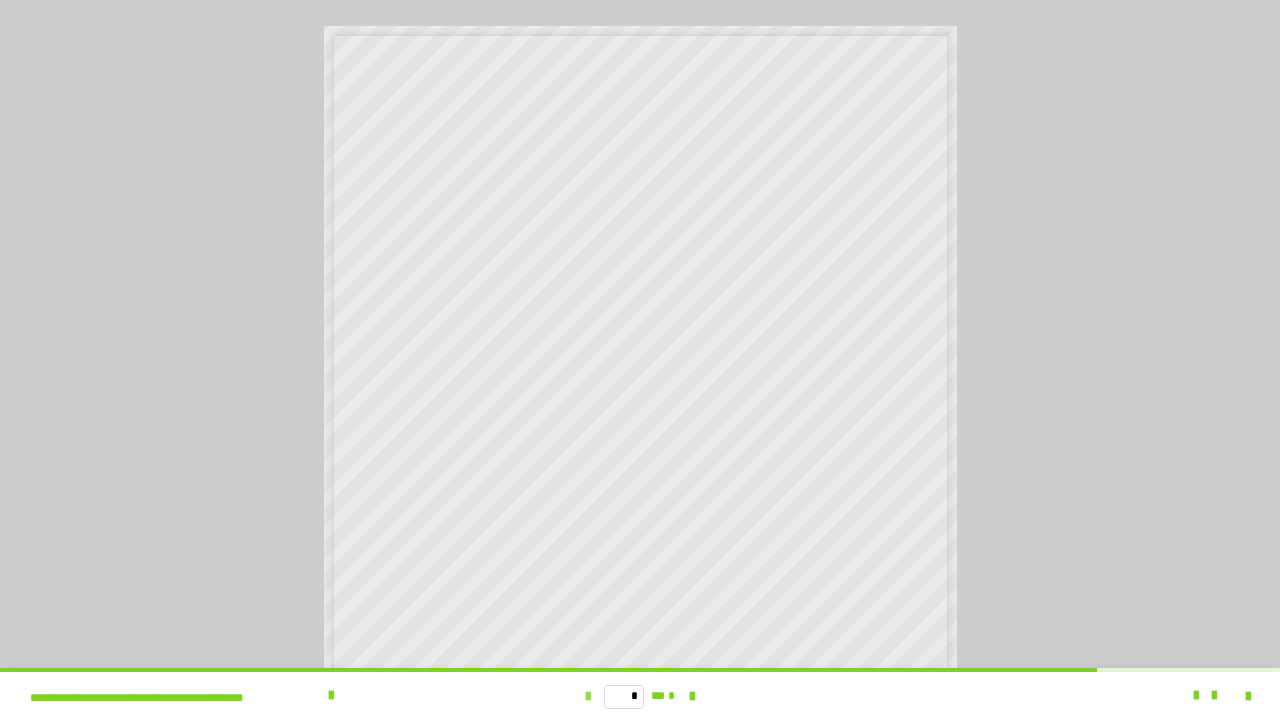 click at bounding box center [588, 697] 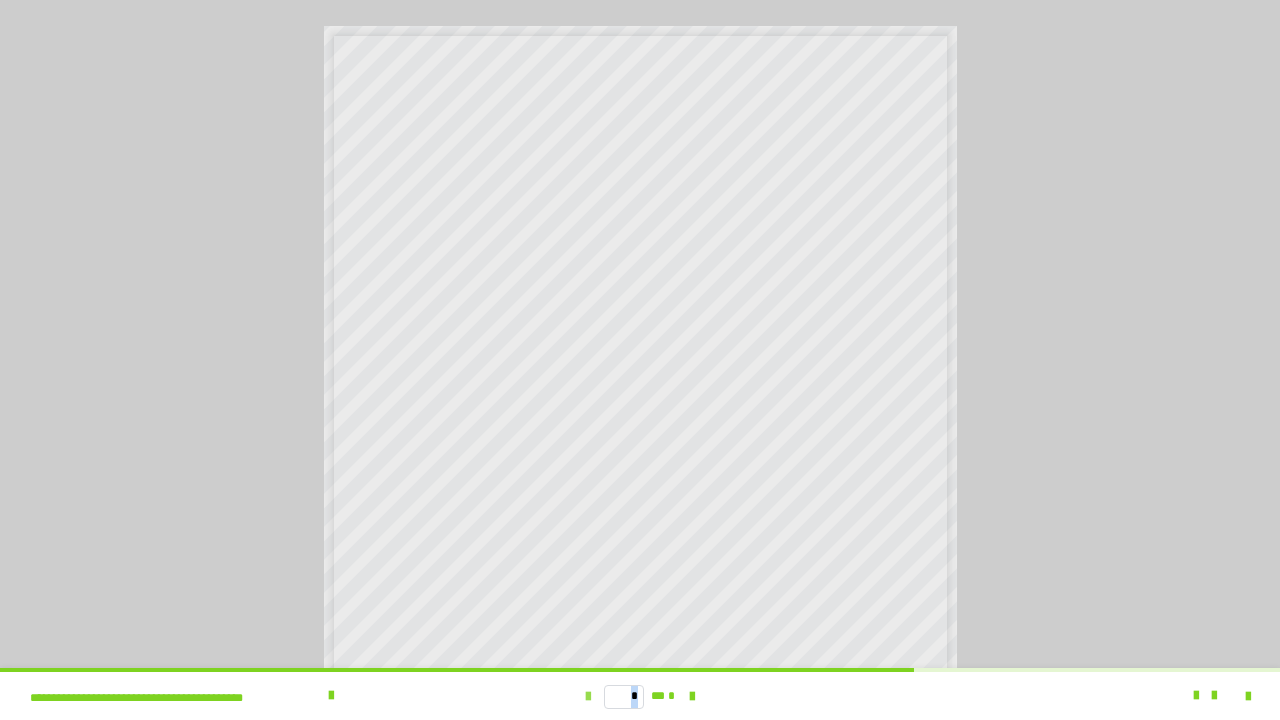 click at bounding box center [588, 697] 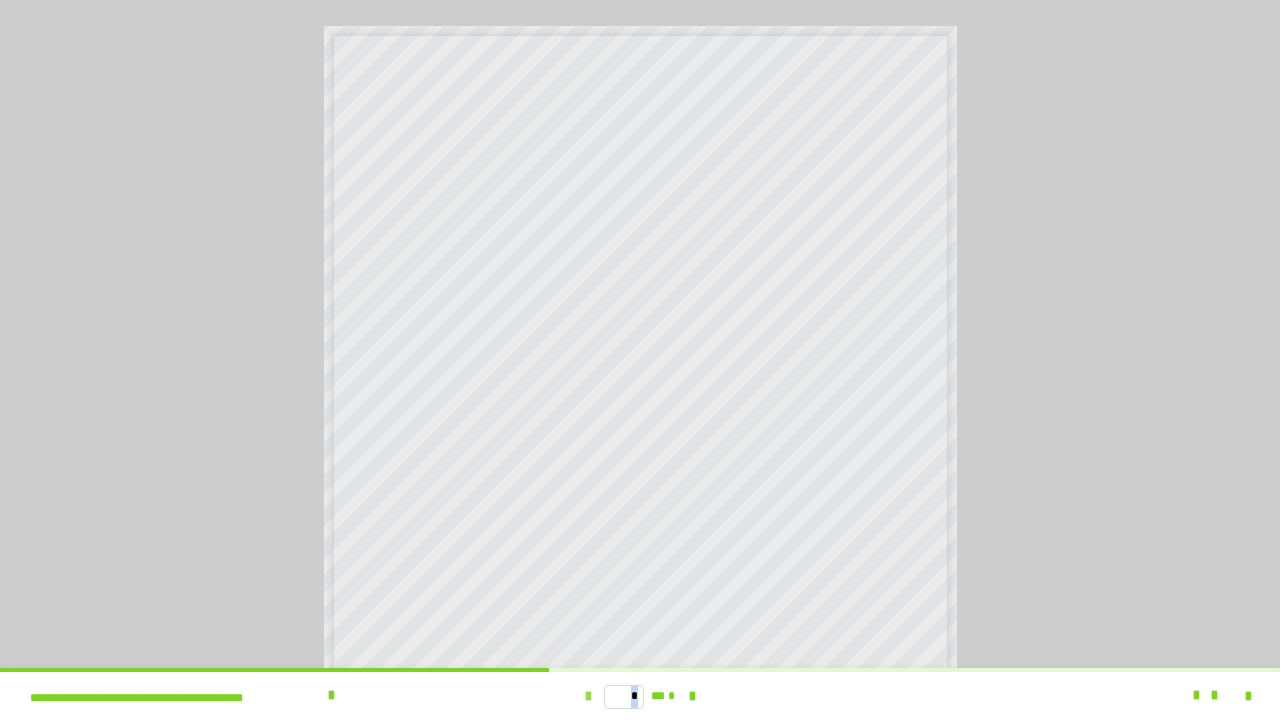 click at bounding box center (588, 697) 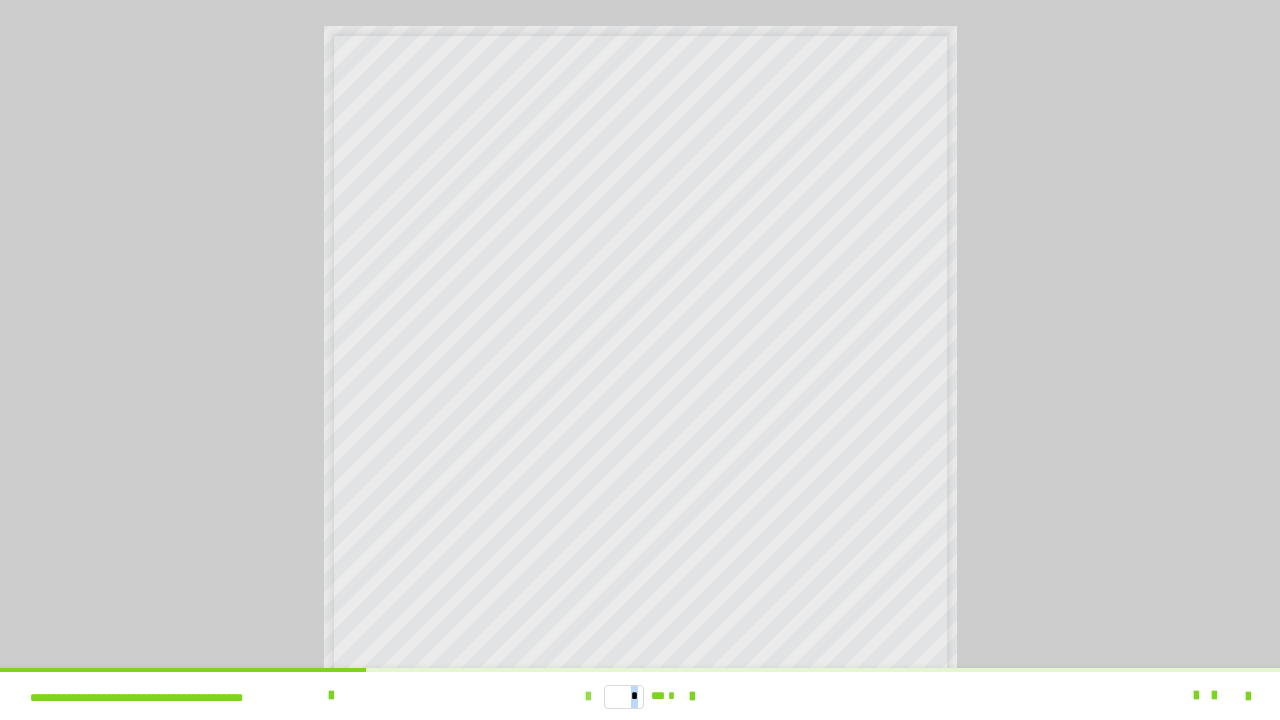 click at bounding box center [588, 697] 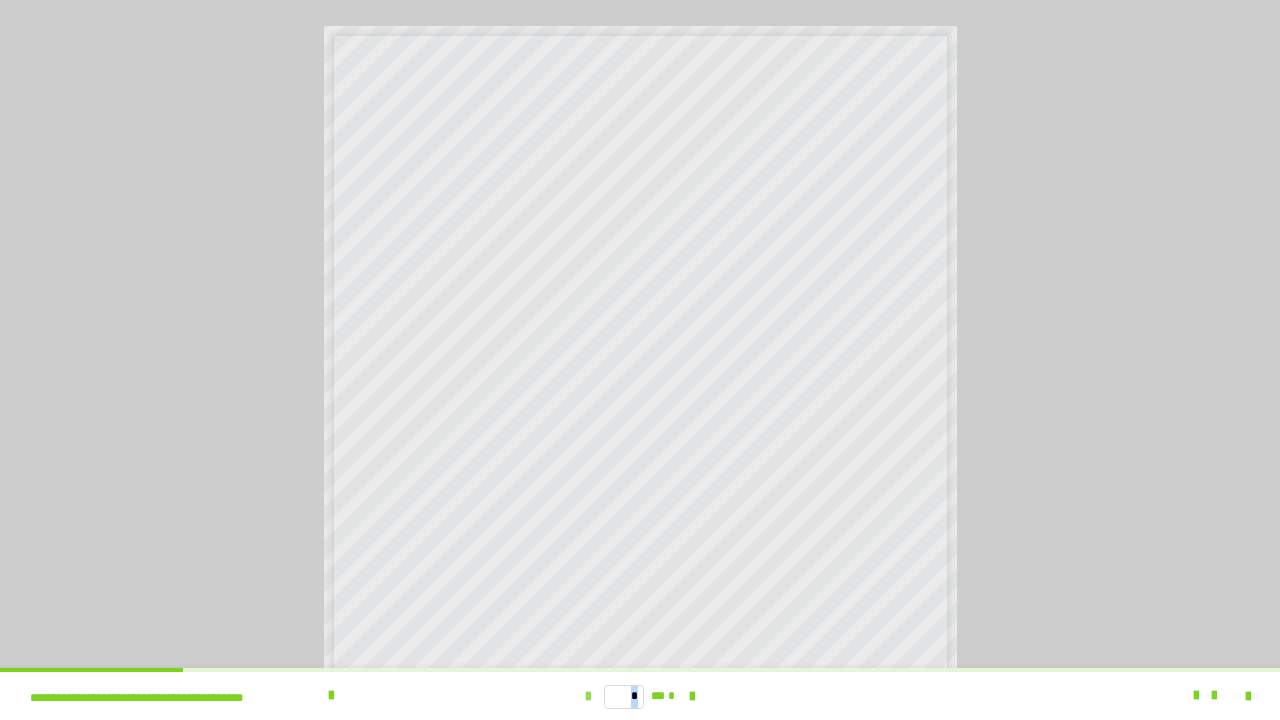 click on "* ** *" at bounding box center [640, 696] 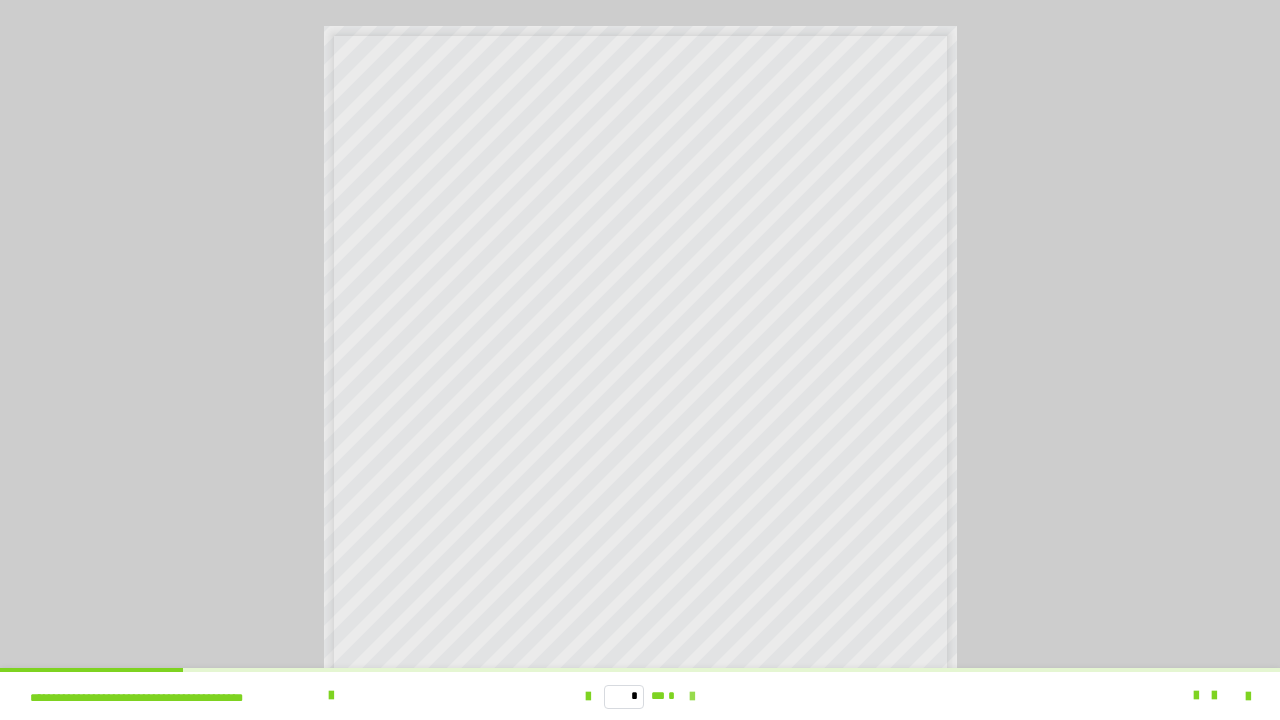 click at bounding box center (692, 697) 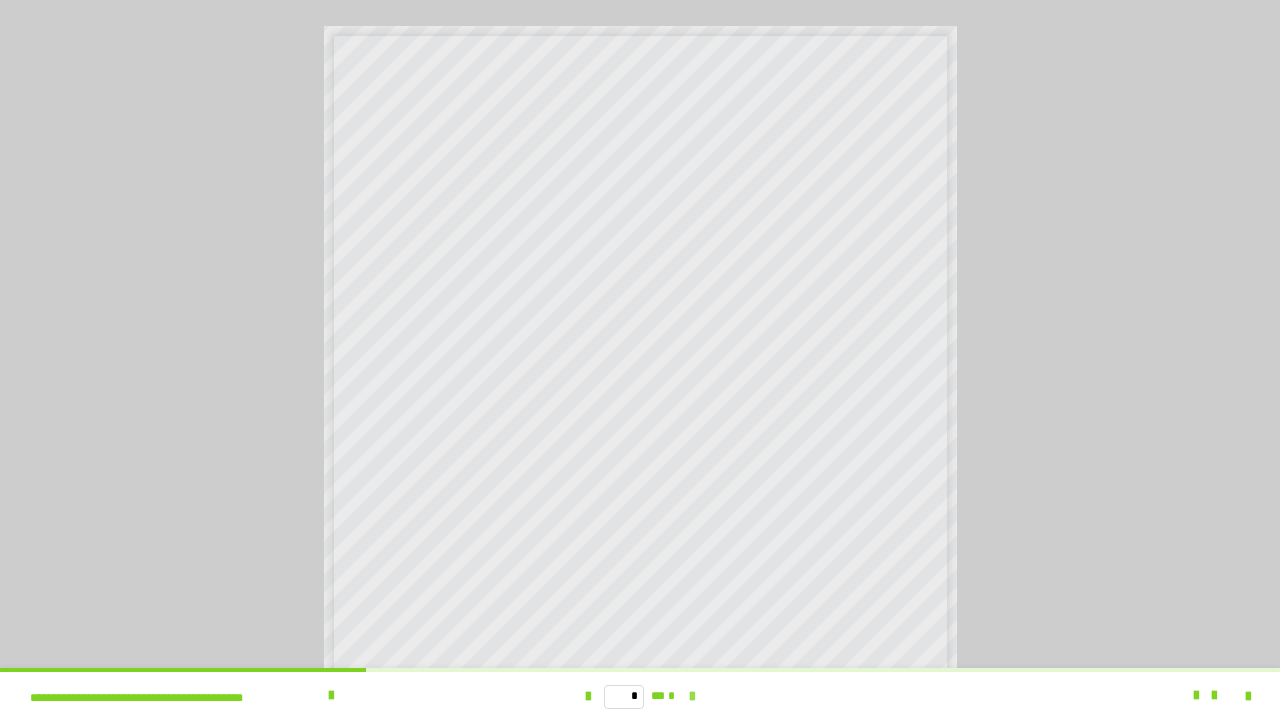 click at bounding box center [692, 697] 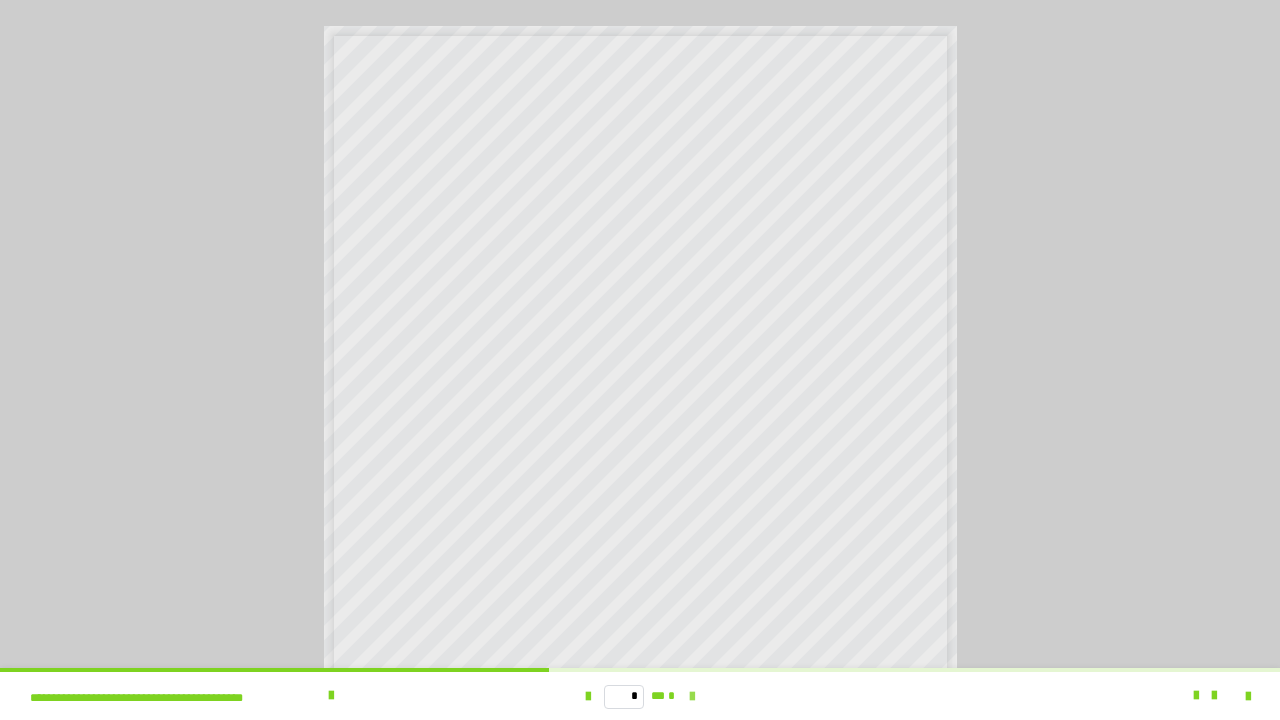 click at bounding box center [692, 697] 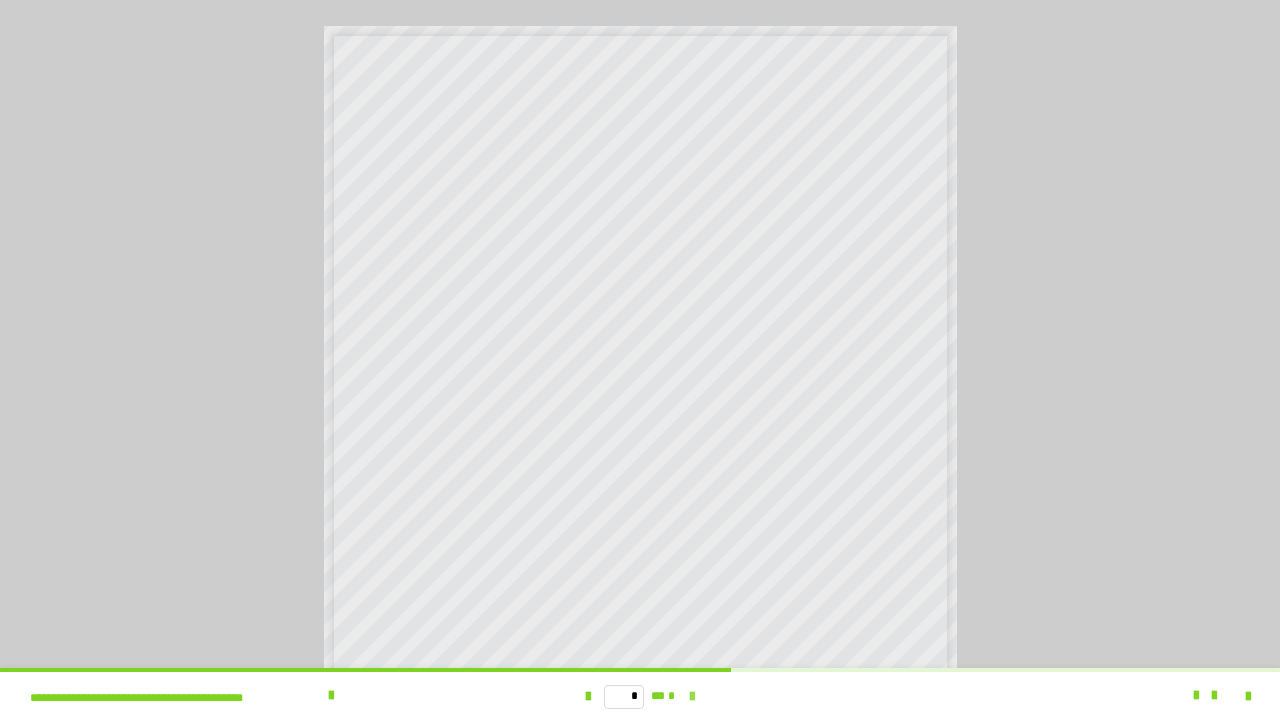 click at bounding box center (692, 697) 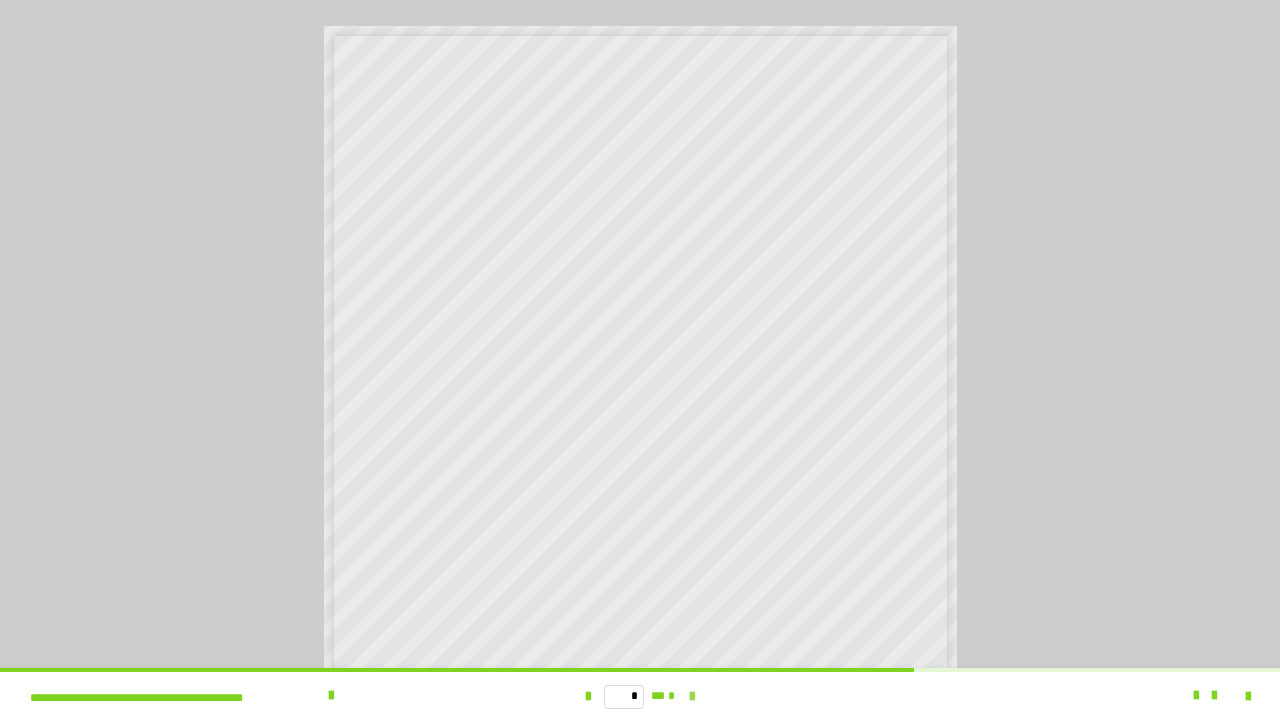 click at bounding box center (692, 697) 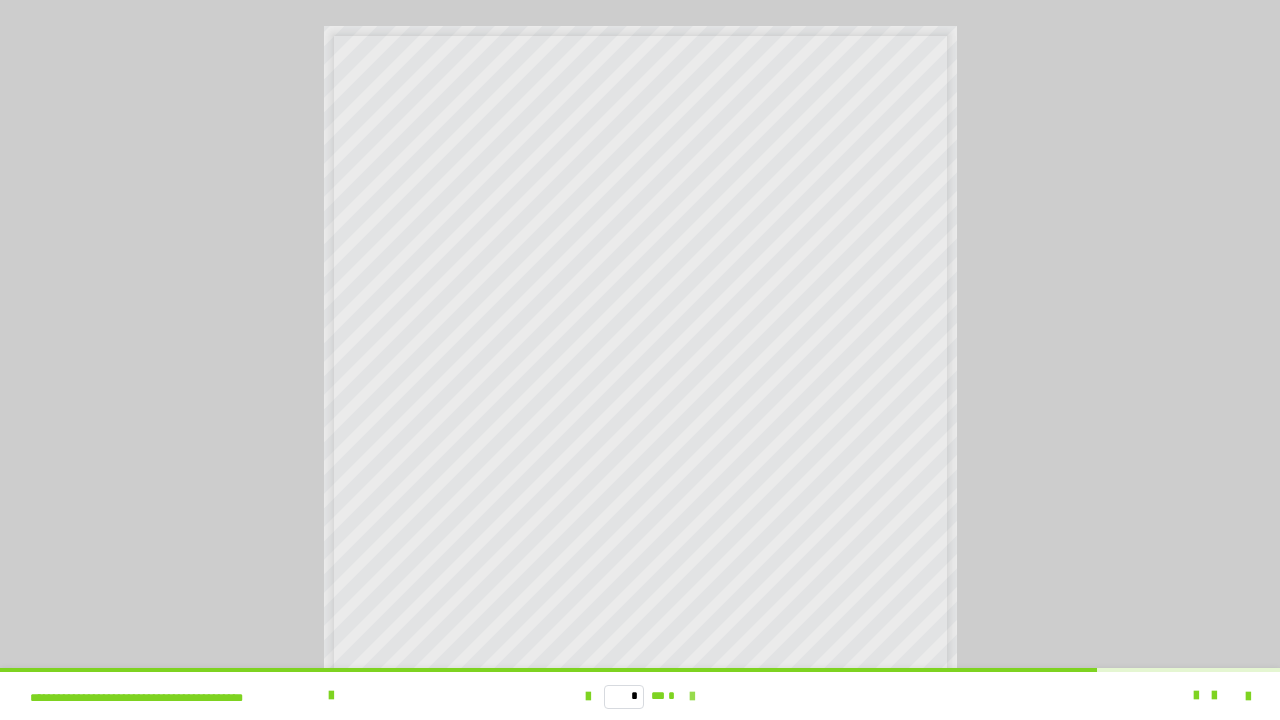 click at bounding box center (692, 697) 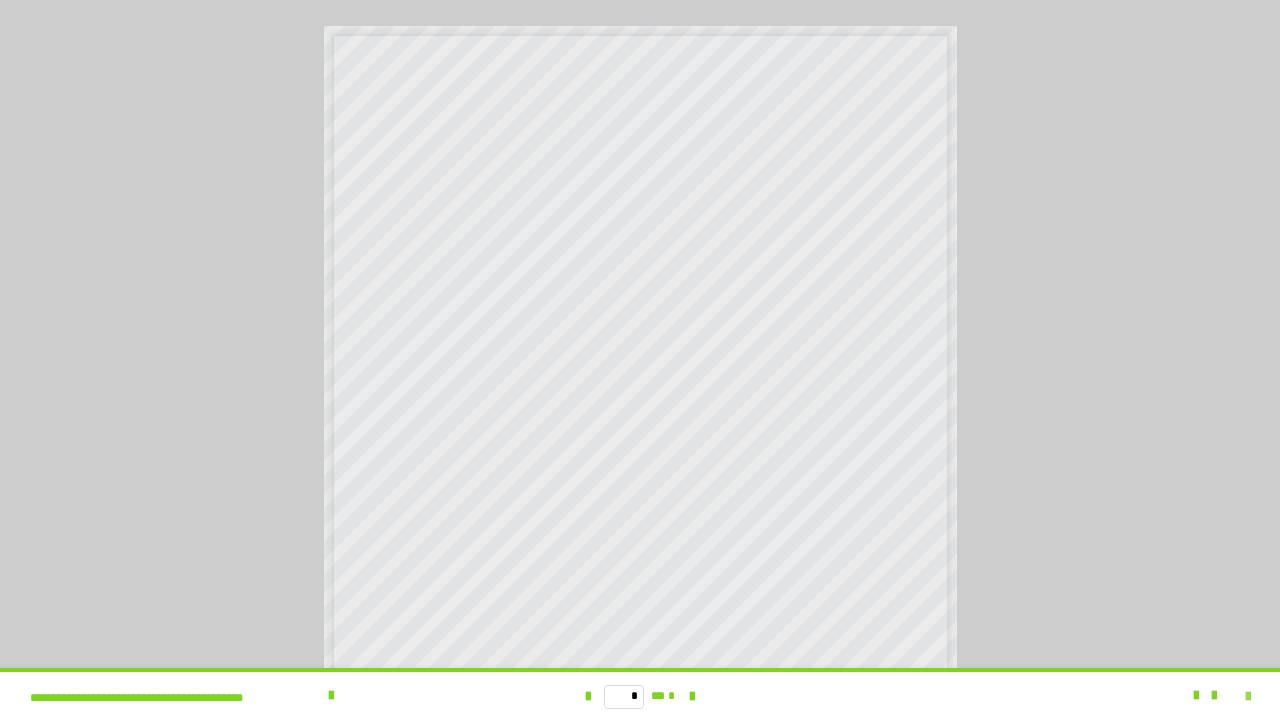 click at bounding box center [1248, 697] 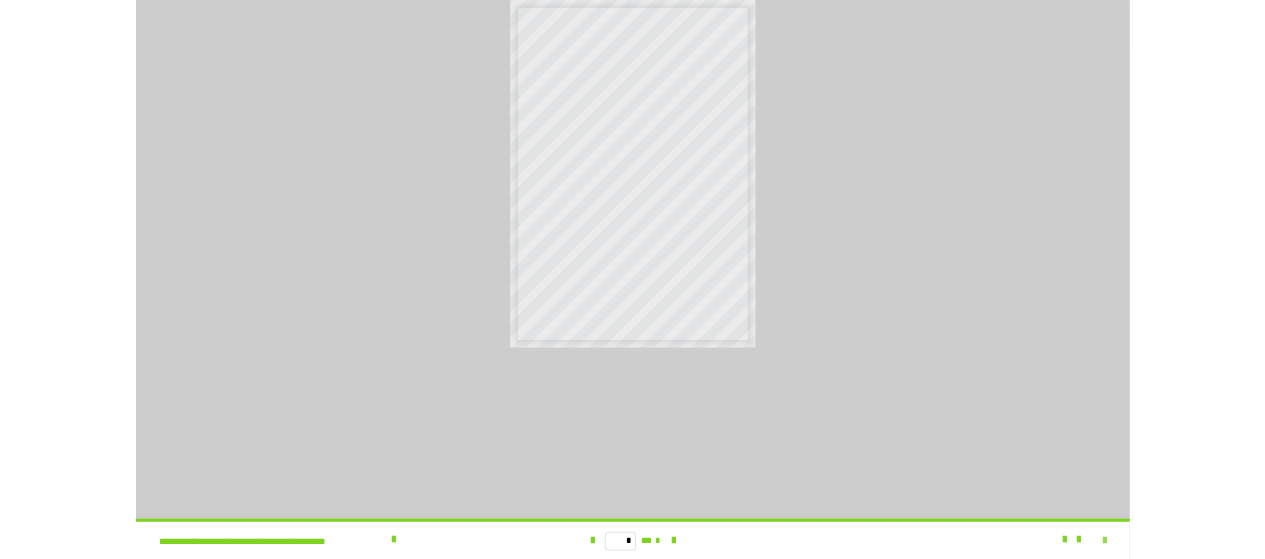 scroll, scrollTop: 4127, scrollLeft: 0, axis: vertical 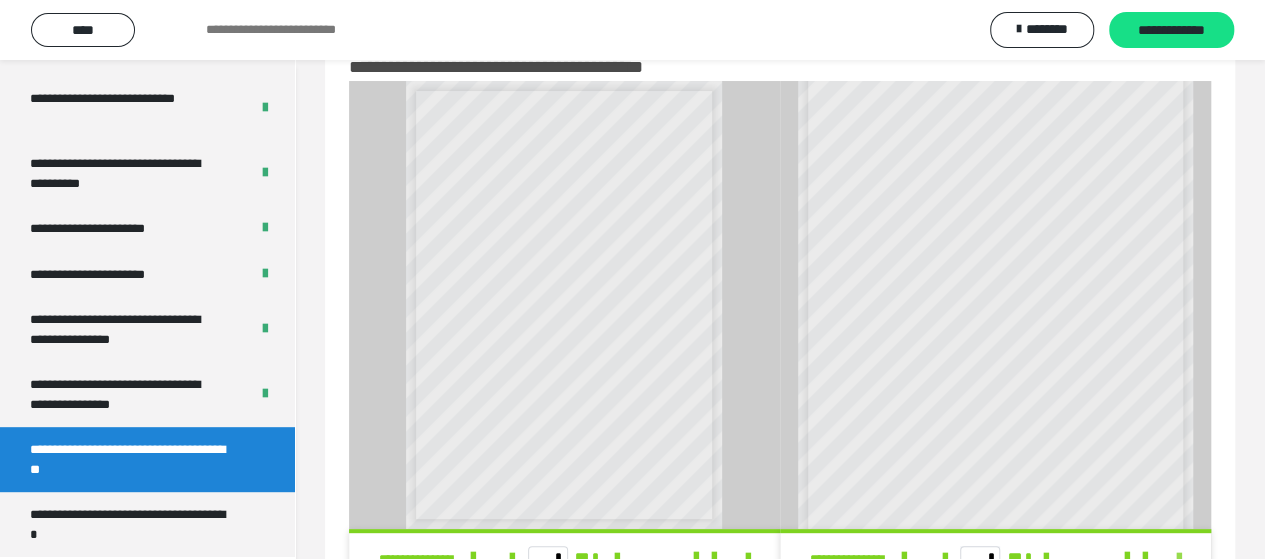 click at bounding box center [1179, 558] 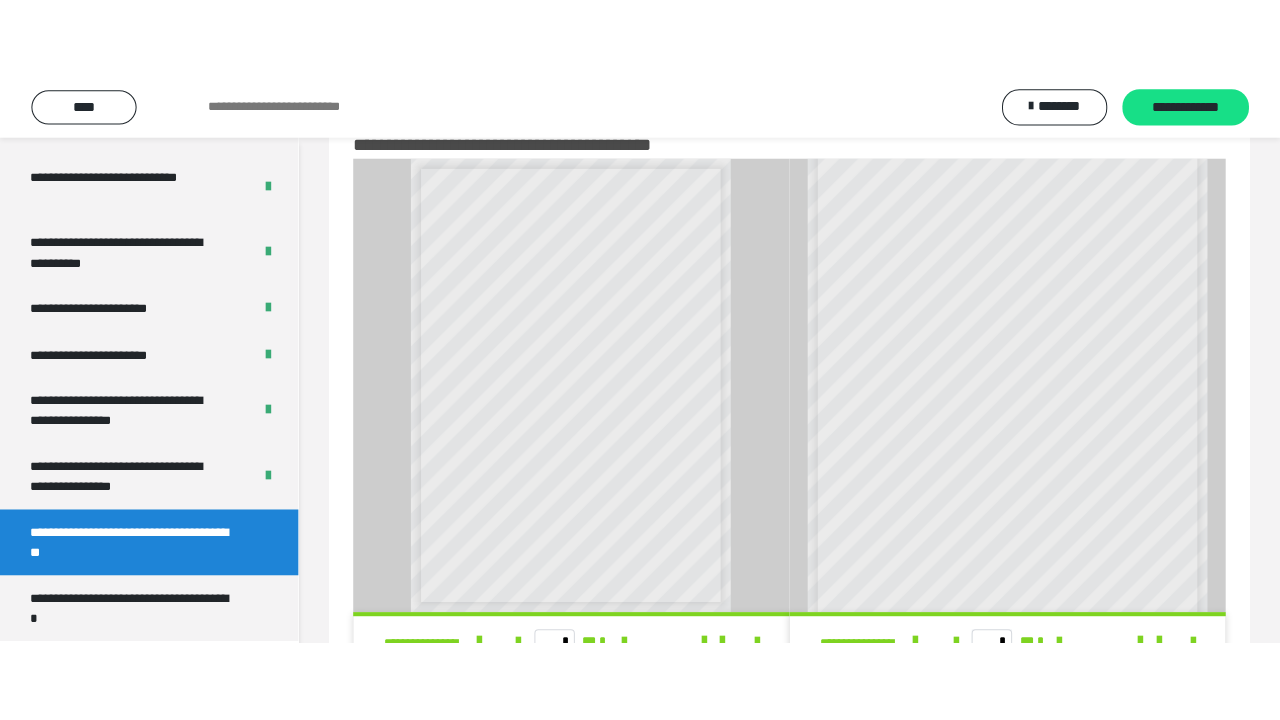 scroll, scrollTop: 3966, scrollLeft: 0, axis: vertical 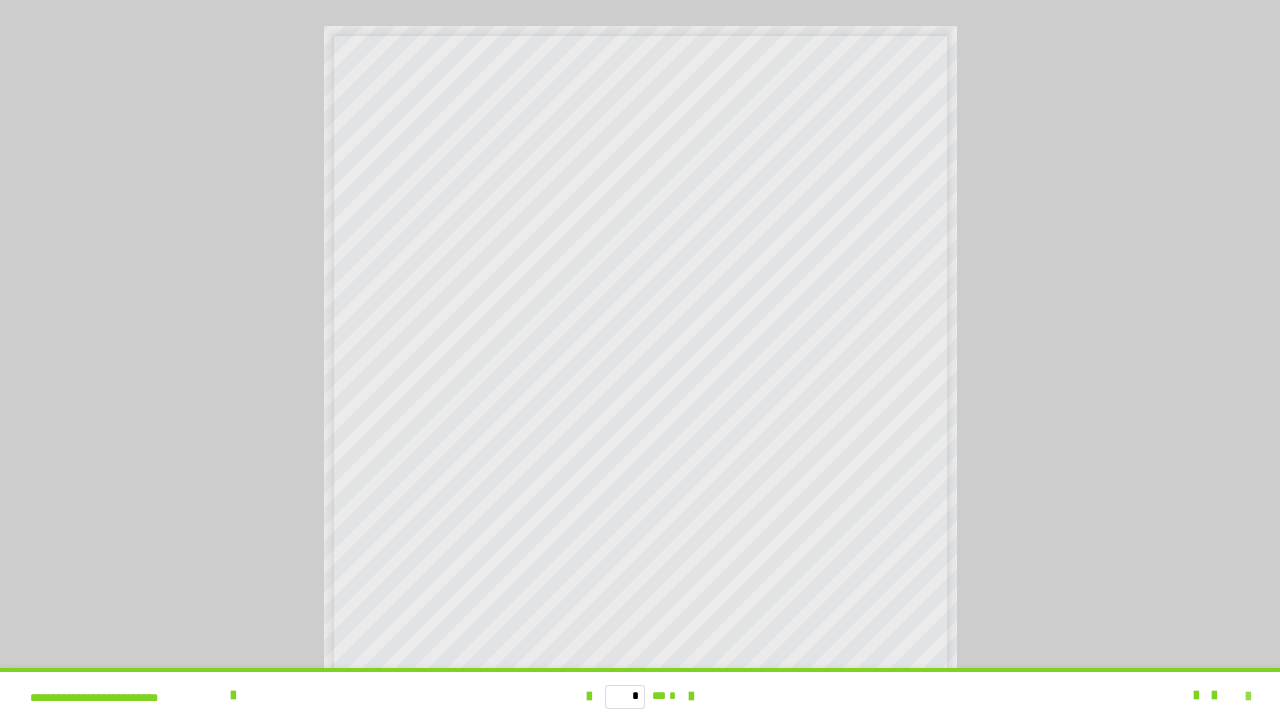 click at bounding box center (1248, 697) 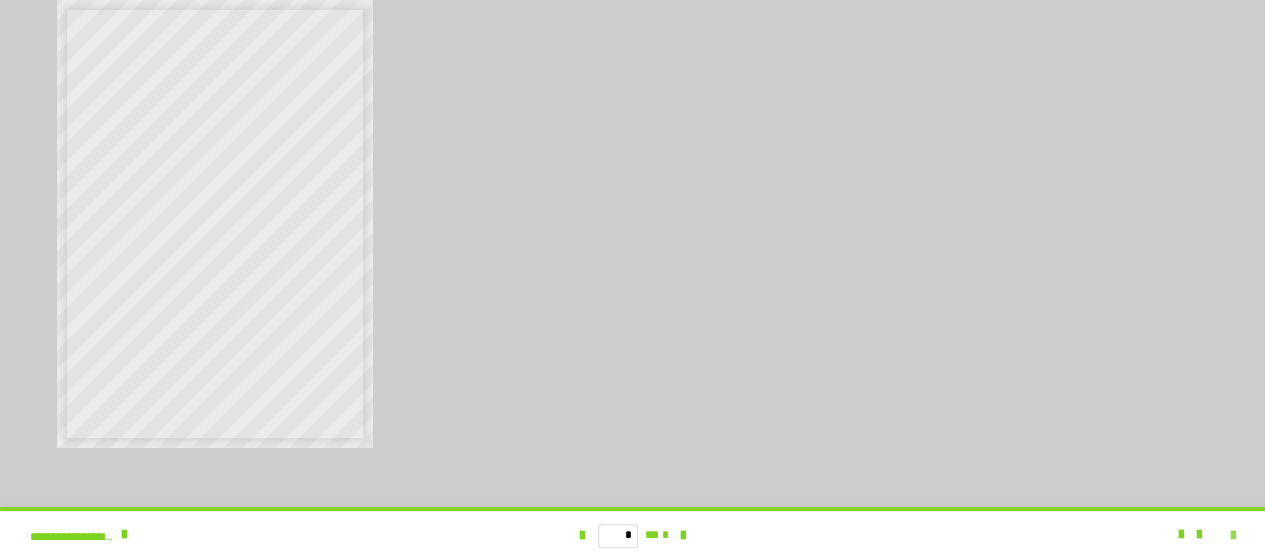 scroll, scrollTop: 4127, scrollLeft: 0, axis: vertical 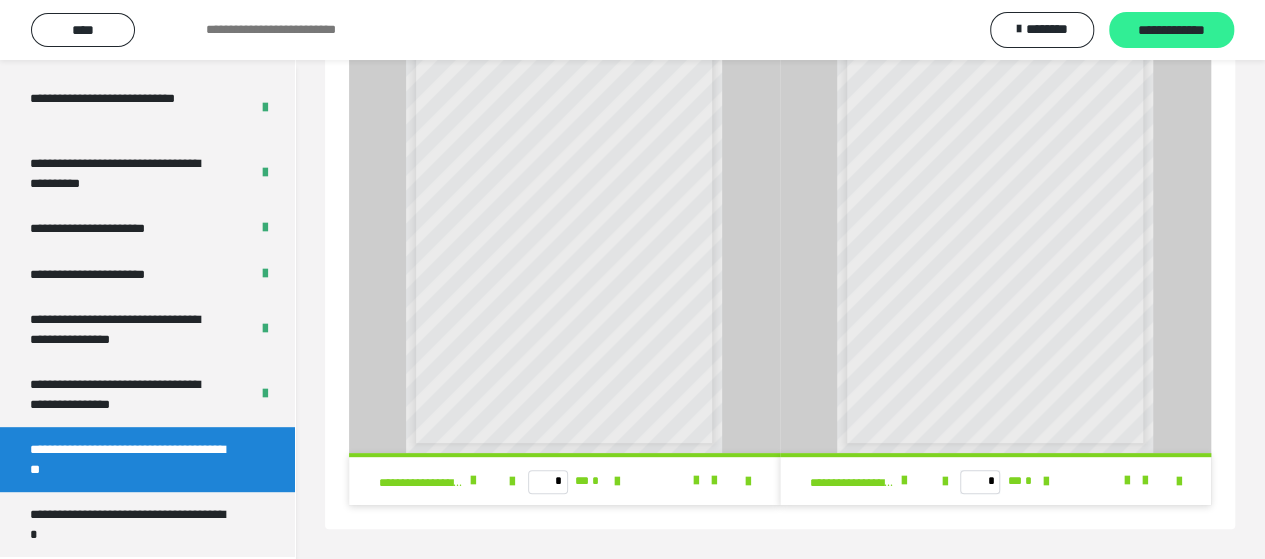 click on "**********" at bounding box center (1171, 31) 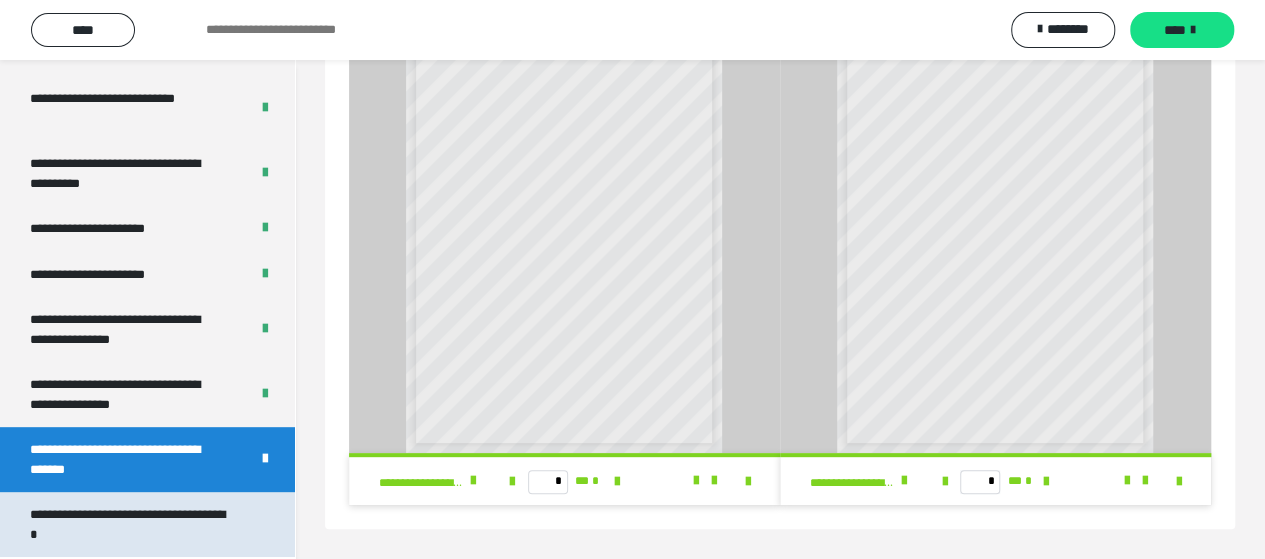 click on "**********" at bounding box center (132, 524) 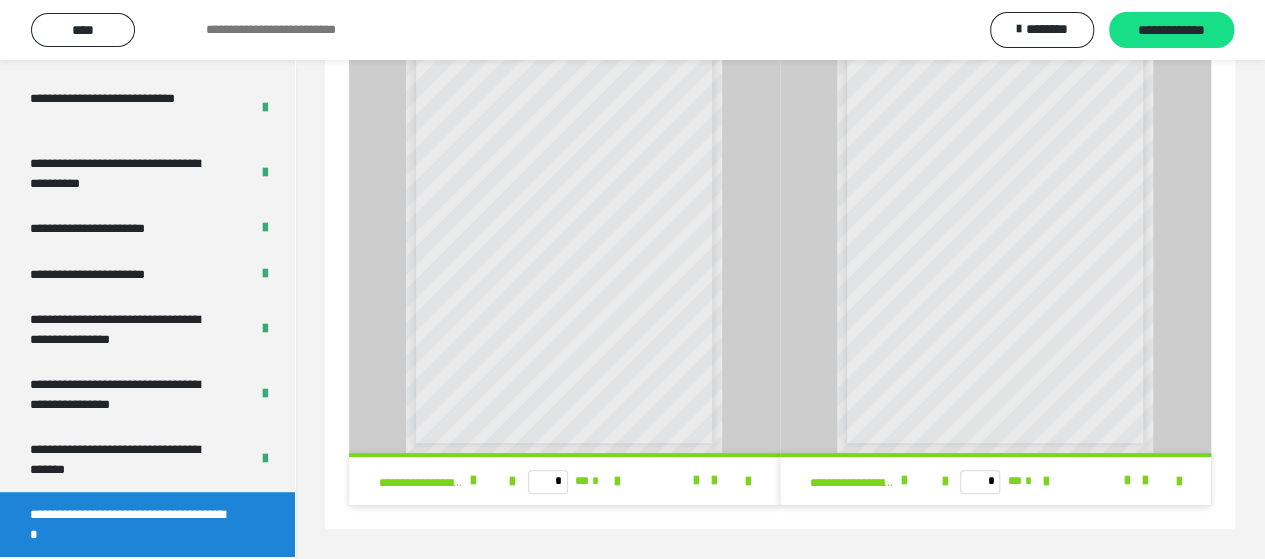 scroll, scrollTop: 60, scrollLeft: 0, axis: vertical 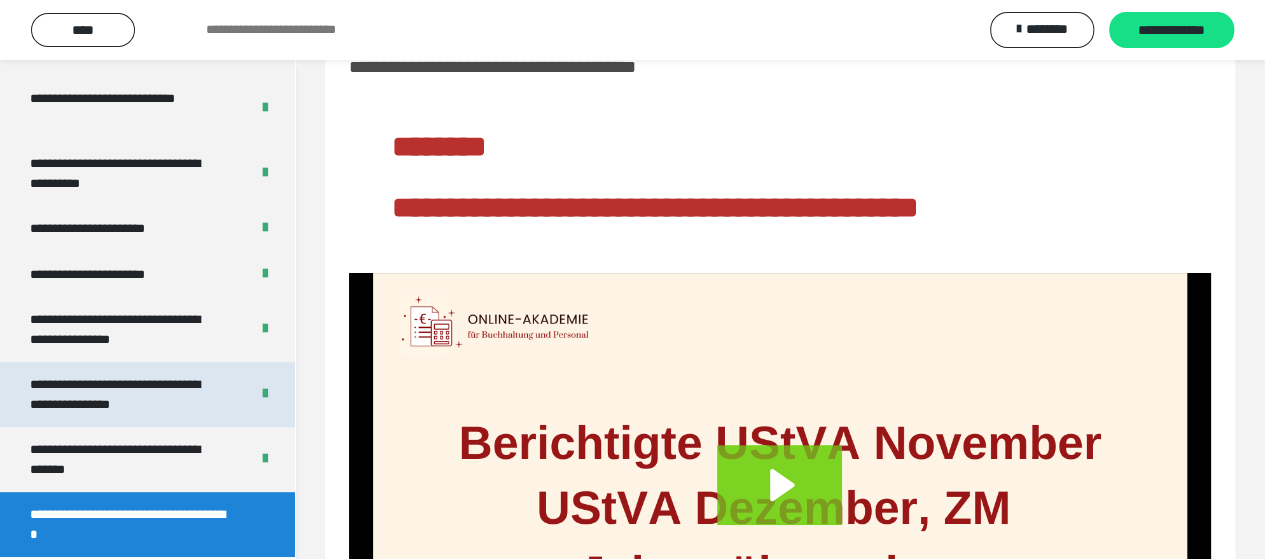 click on "**********" at bounding box center [124, 394] 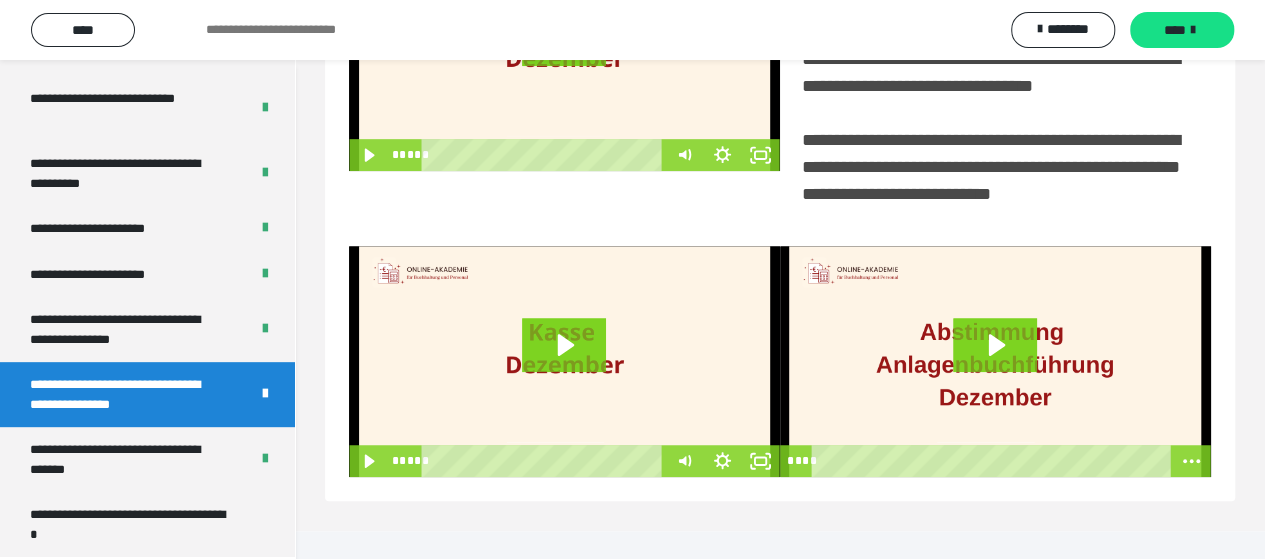 scroll, scrollTop: 534, scrollLeft: 0, axis: vertical 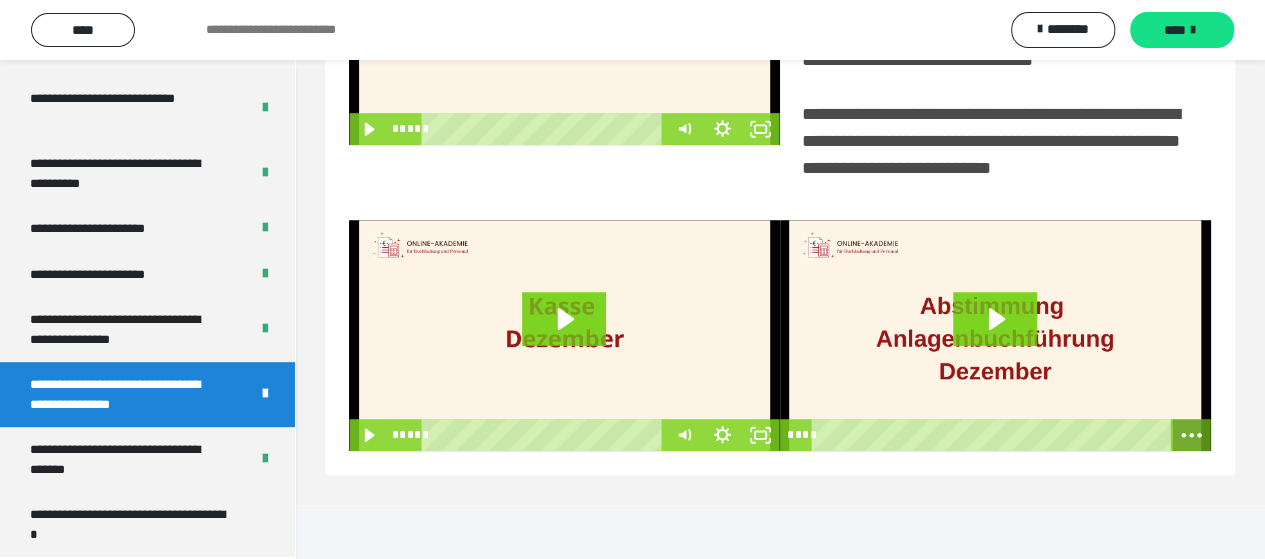 click 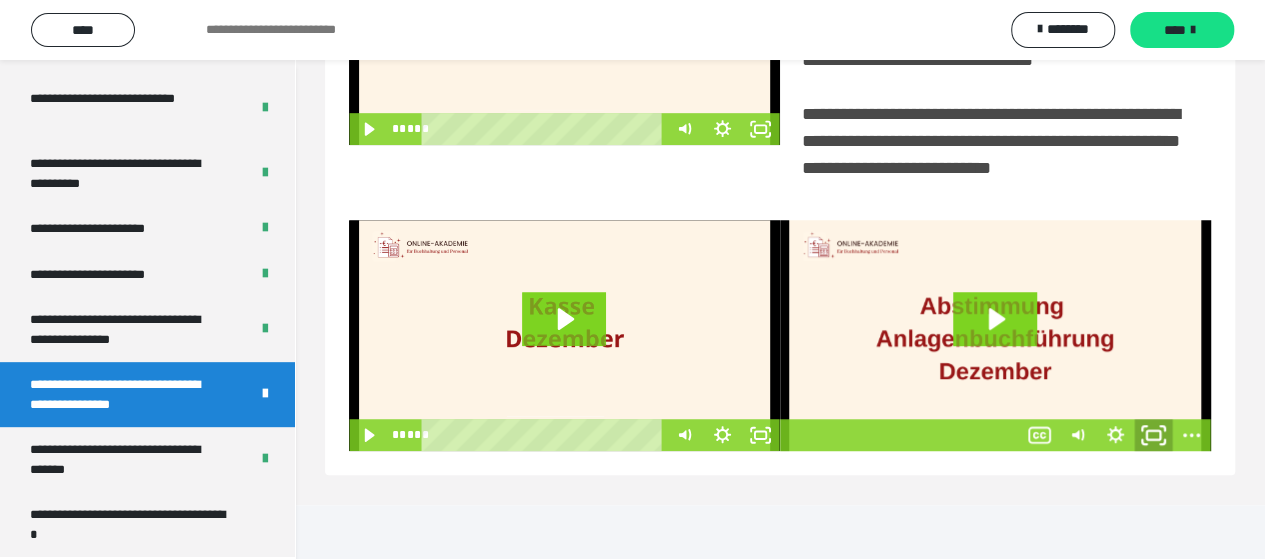 click 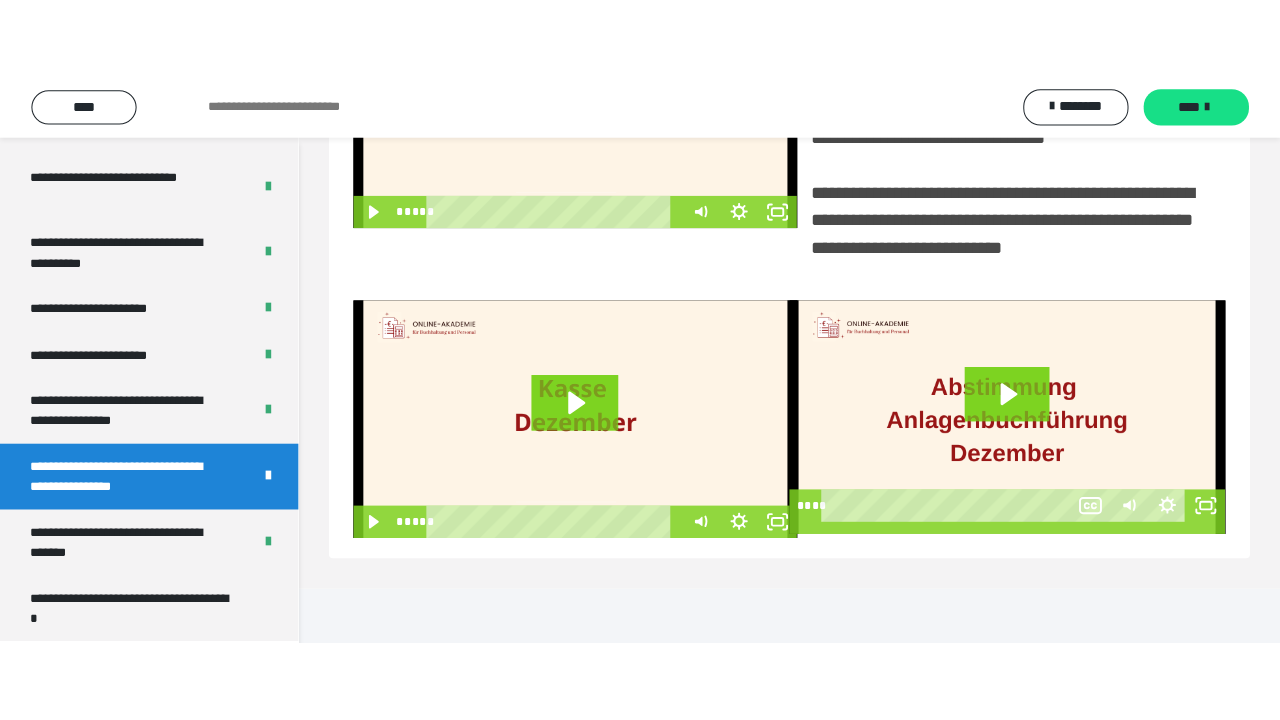 scroll, scrollTop: 382, scrollLeft: 0, axis: vertical 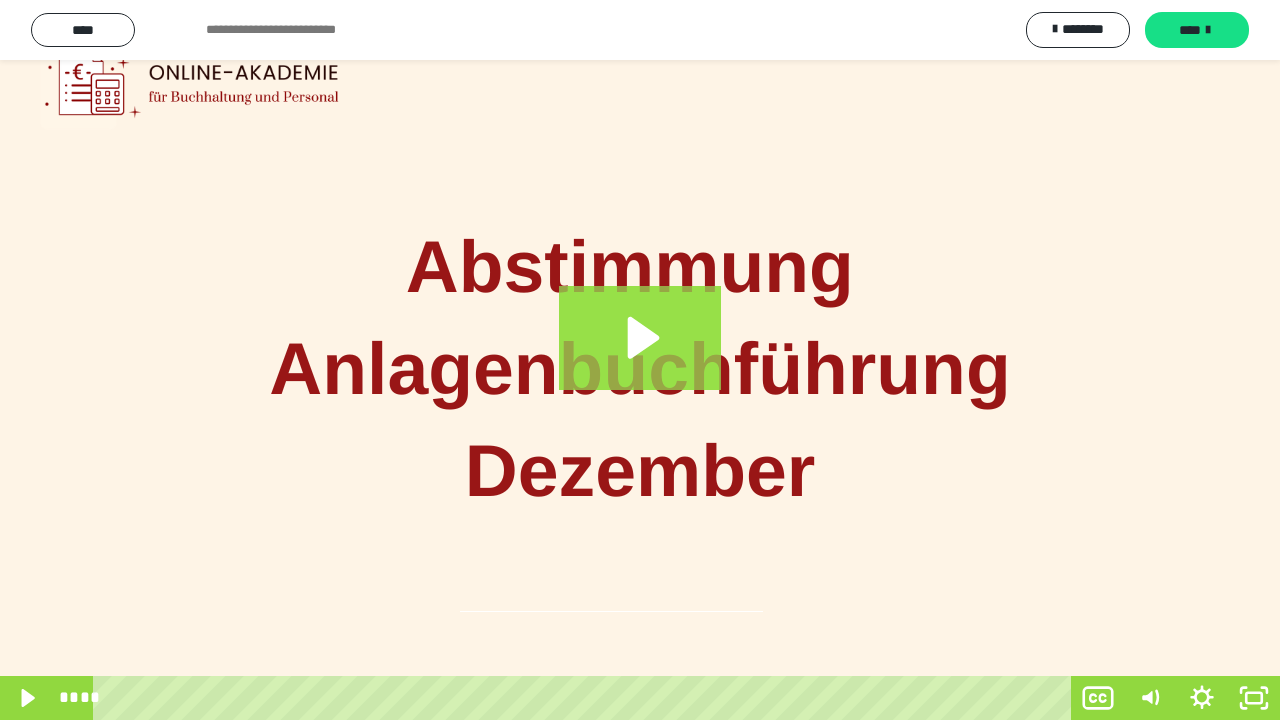 click 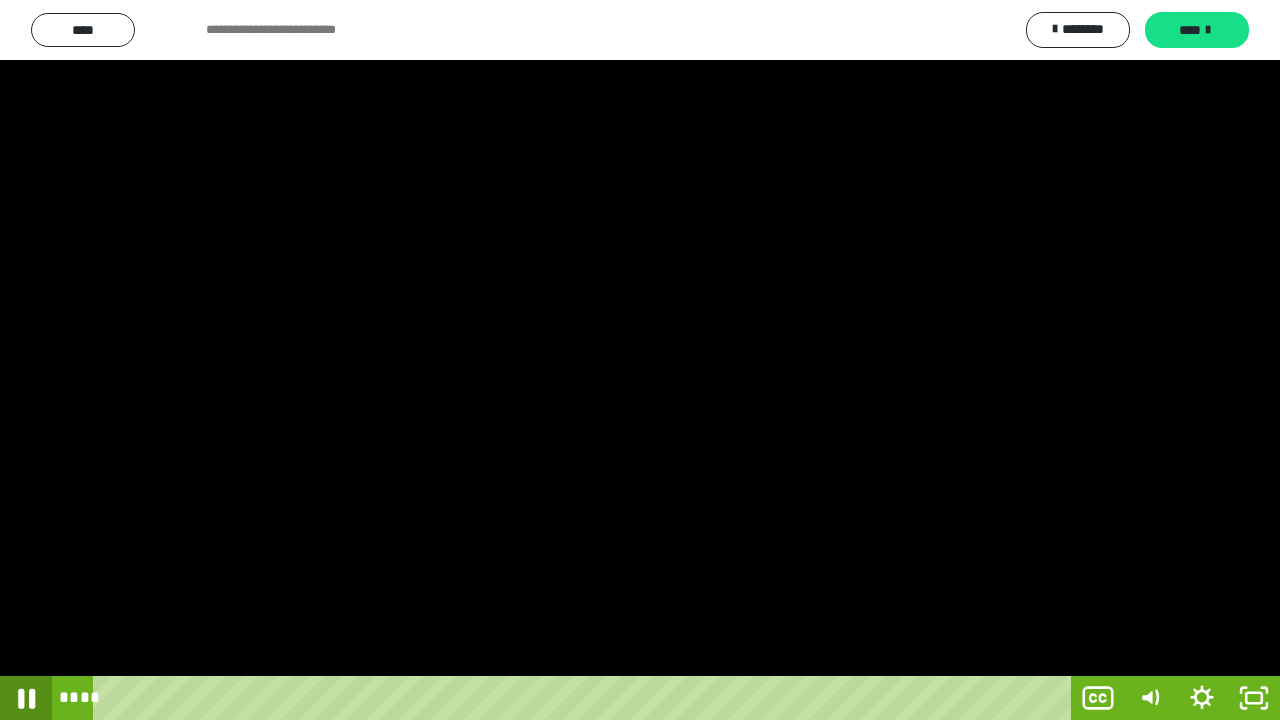 click 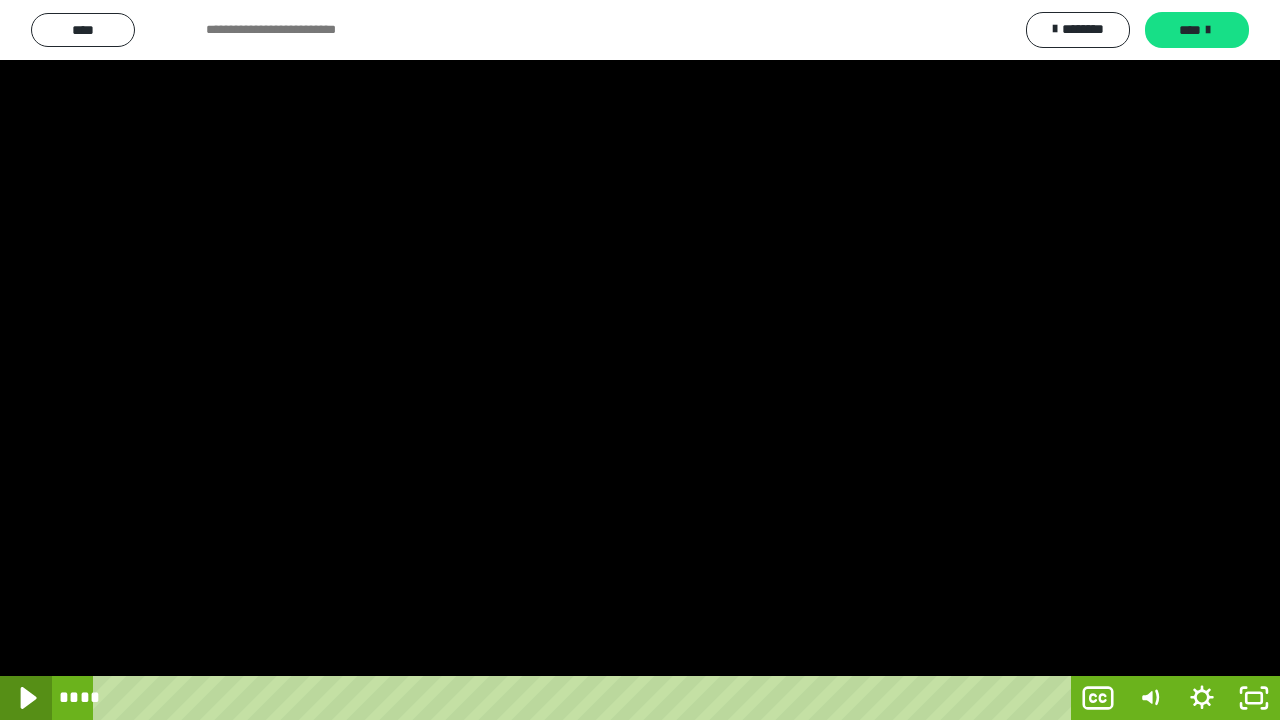 click 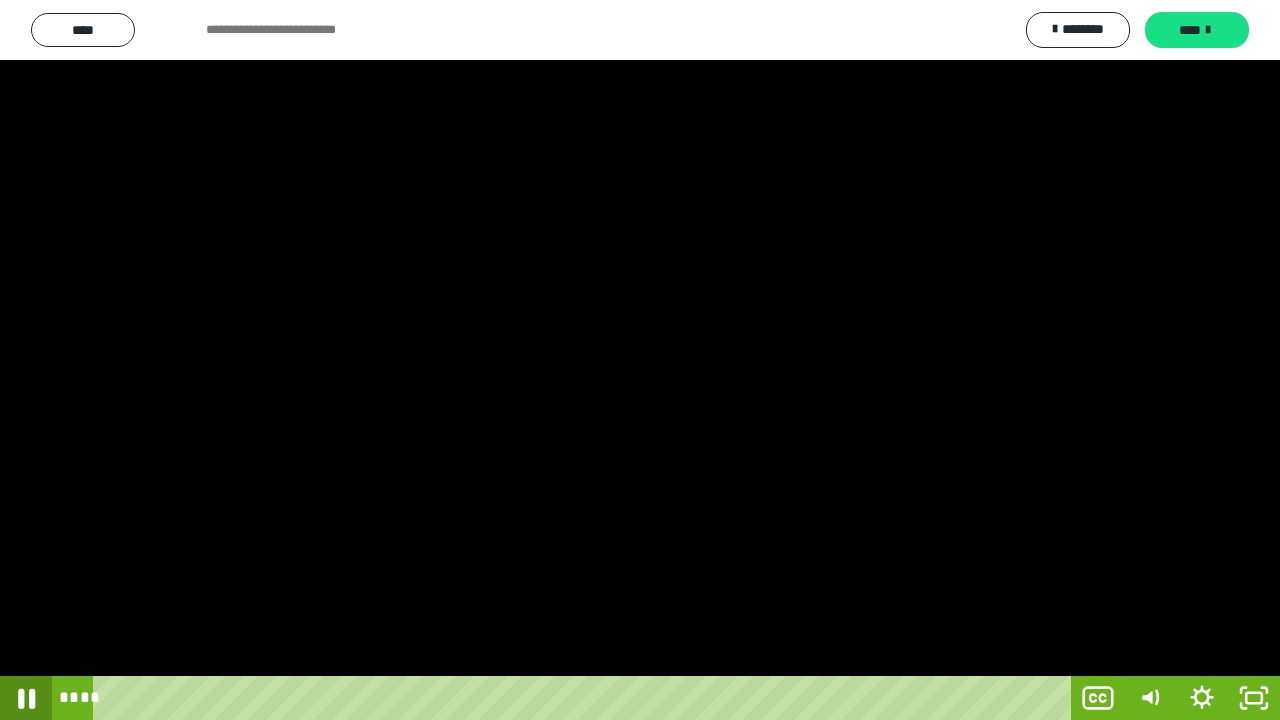 click 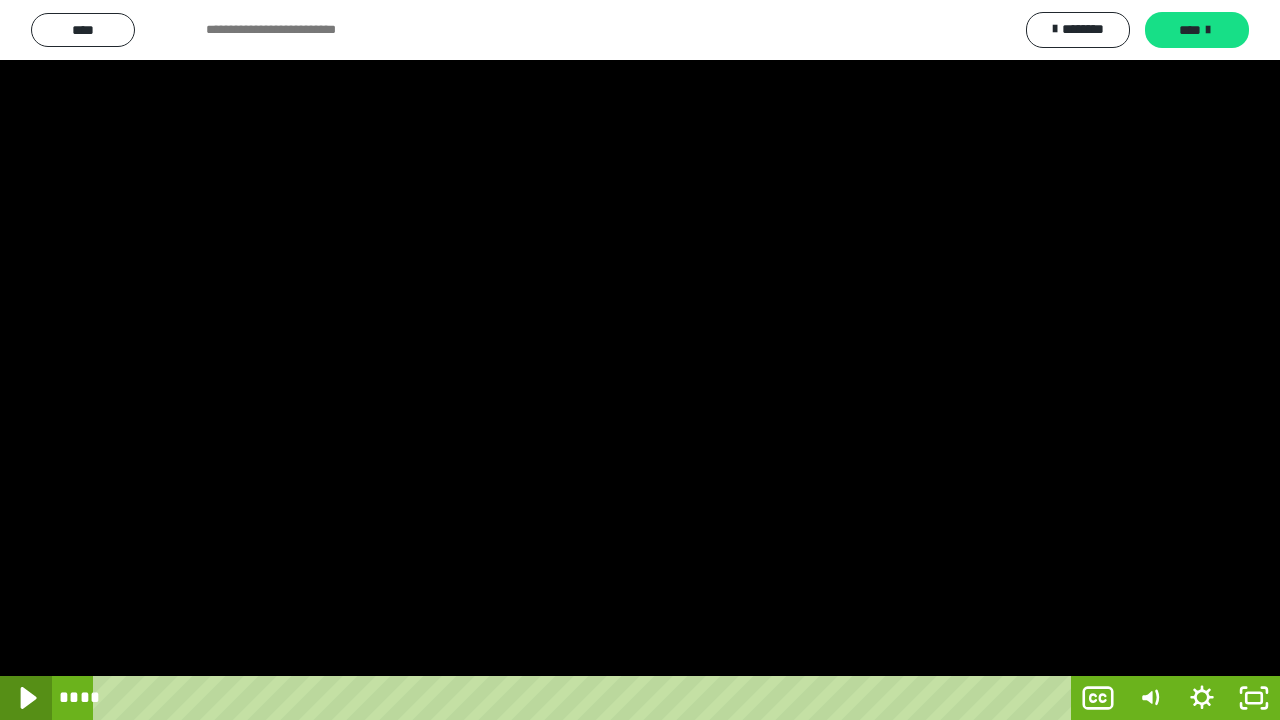 click 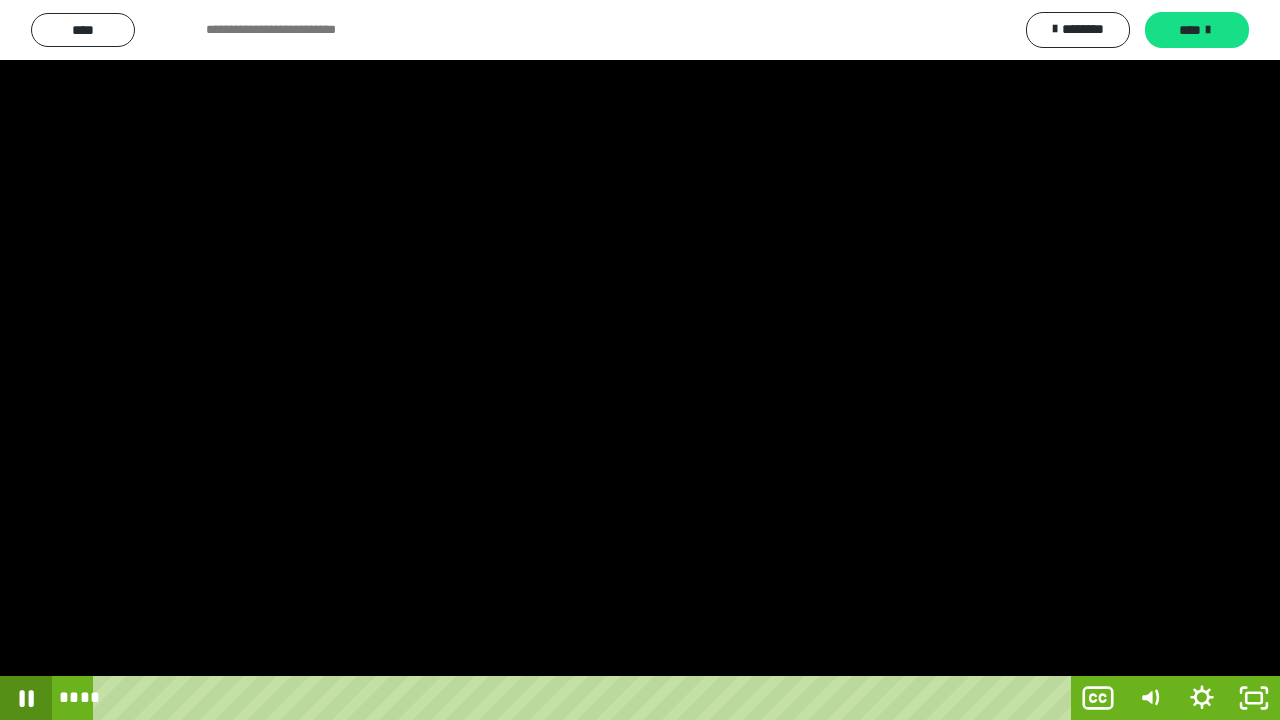 click 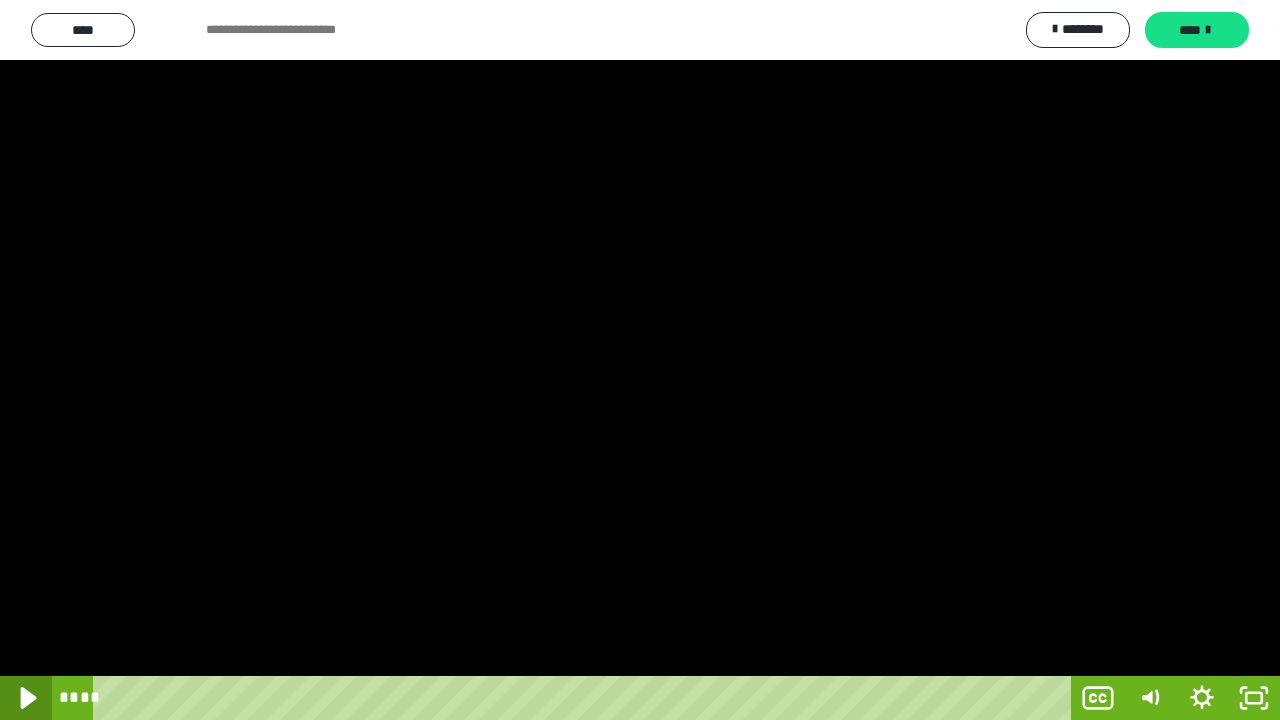 click 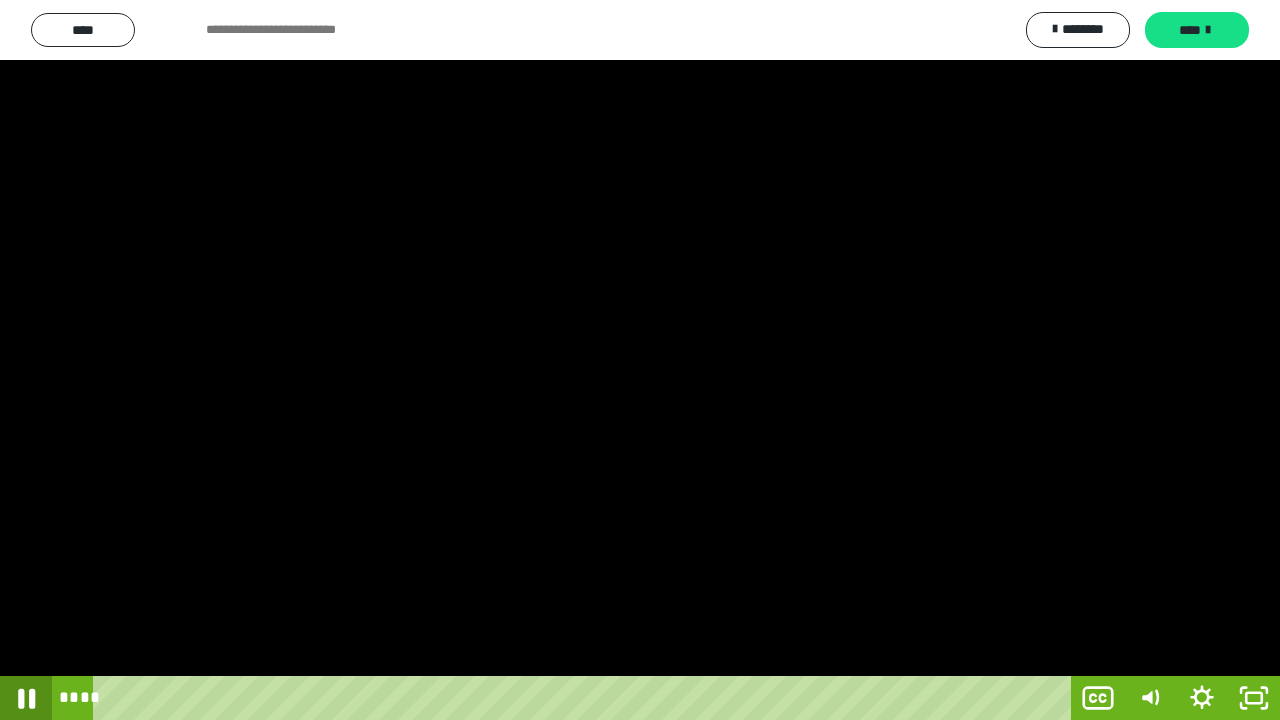 click 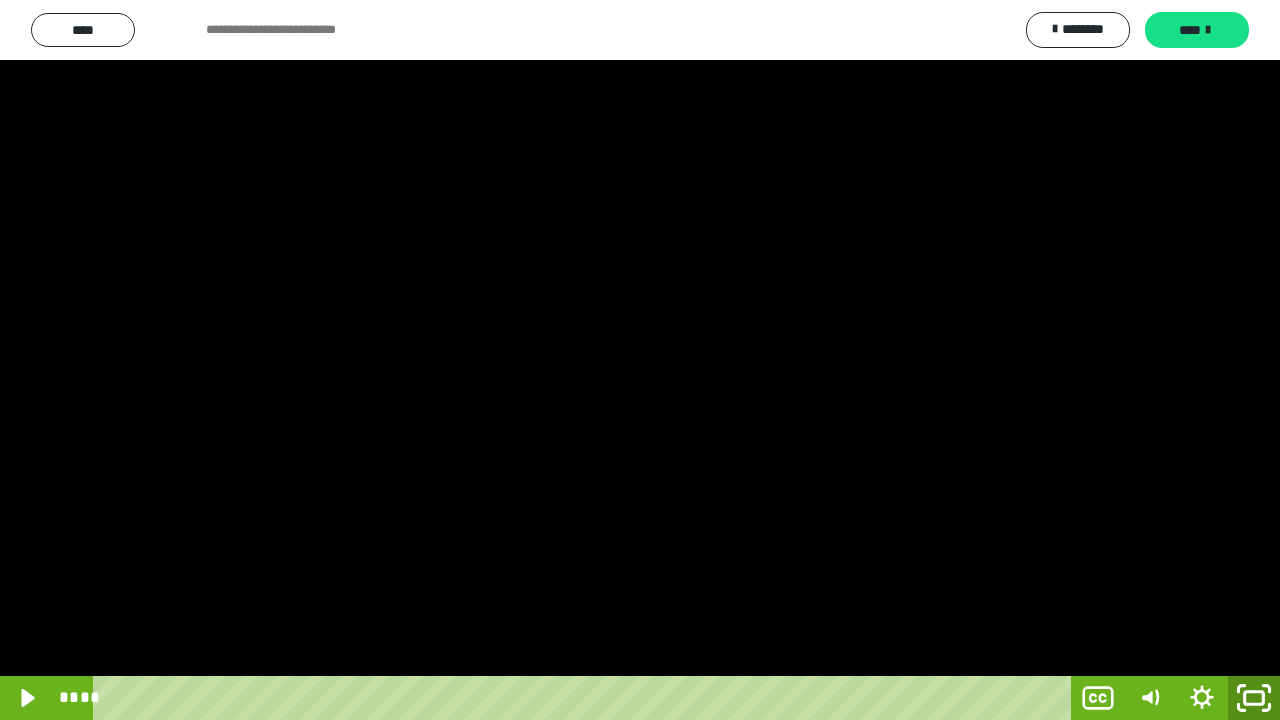click 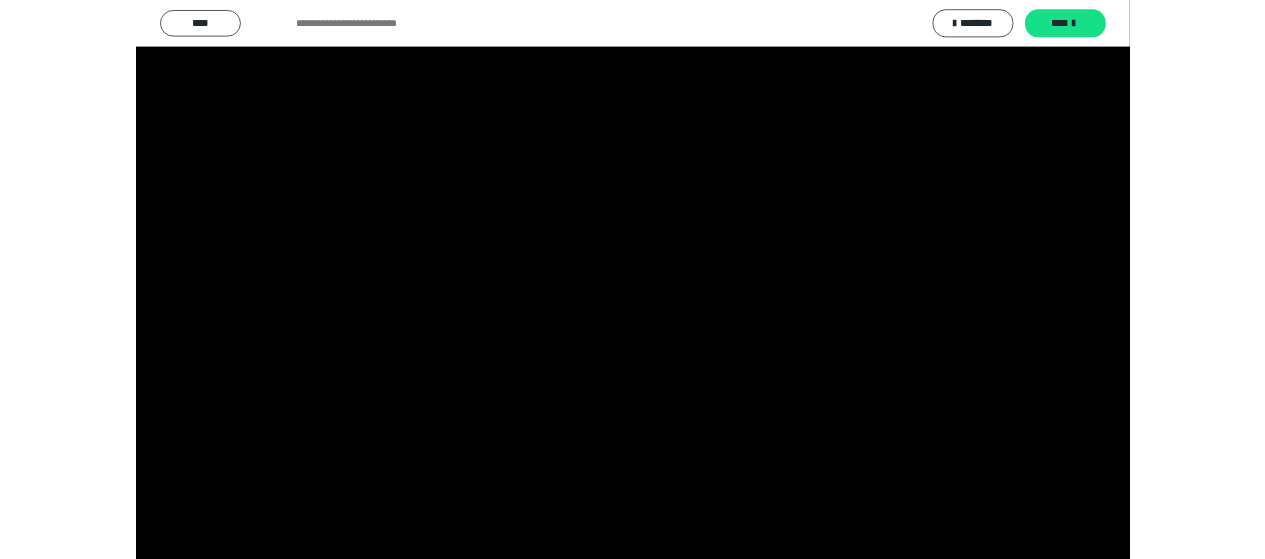 scroll, scrollTop: 4127, scrollLeft: 0, axis: vertical 